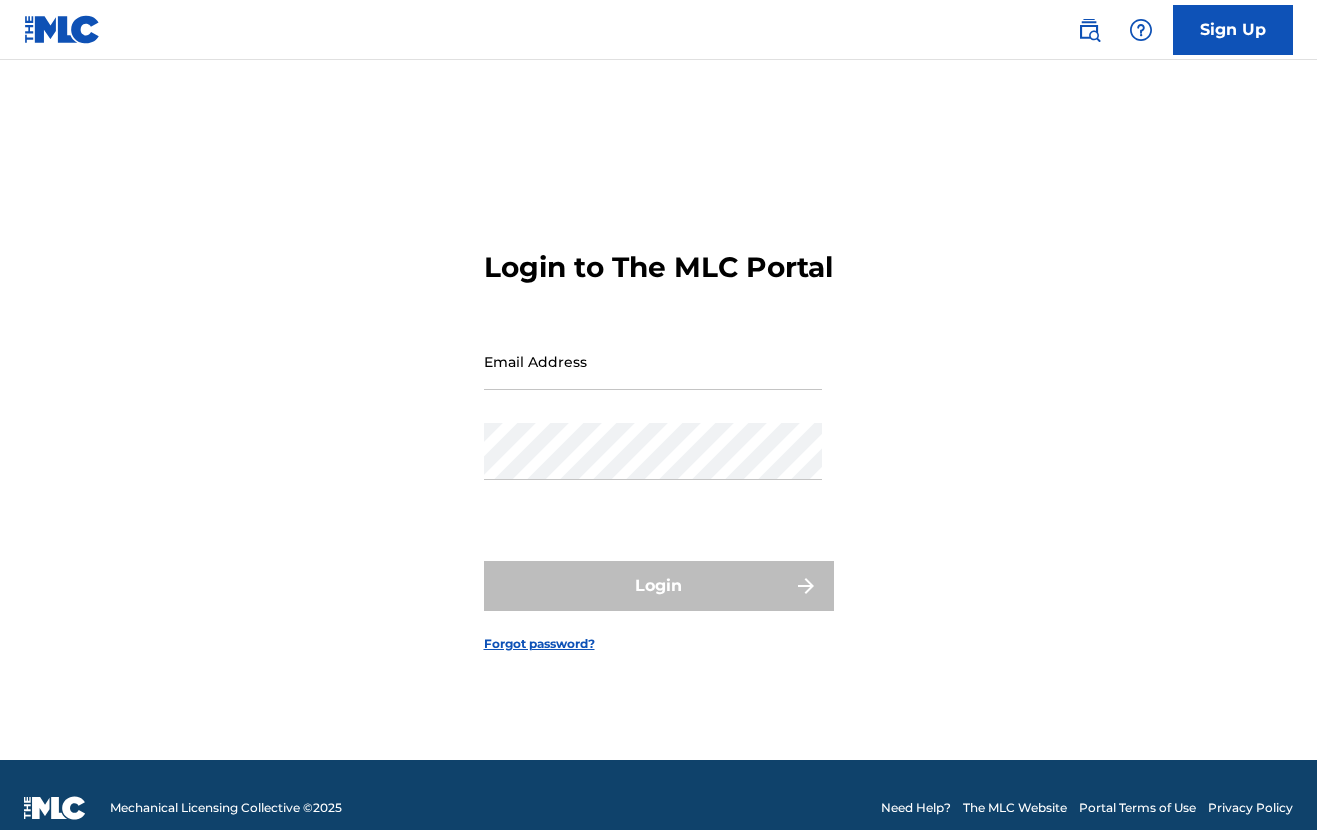 scroll, scrollTop: 0, scrollLeft: 0, axis: both 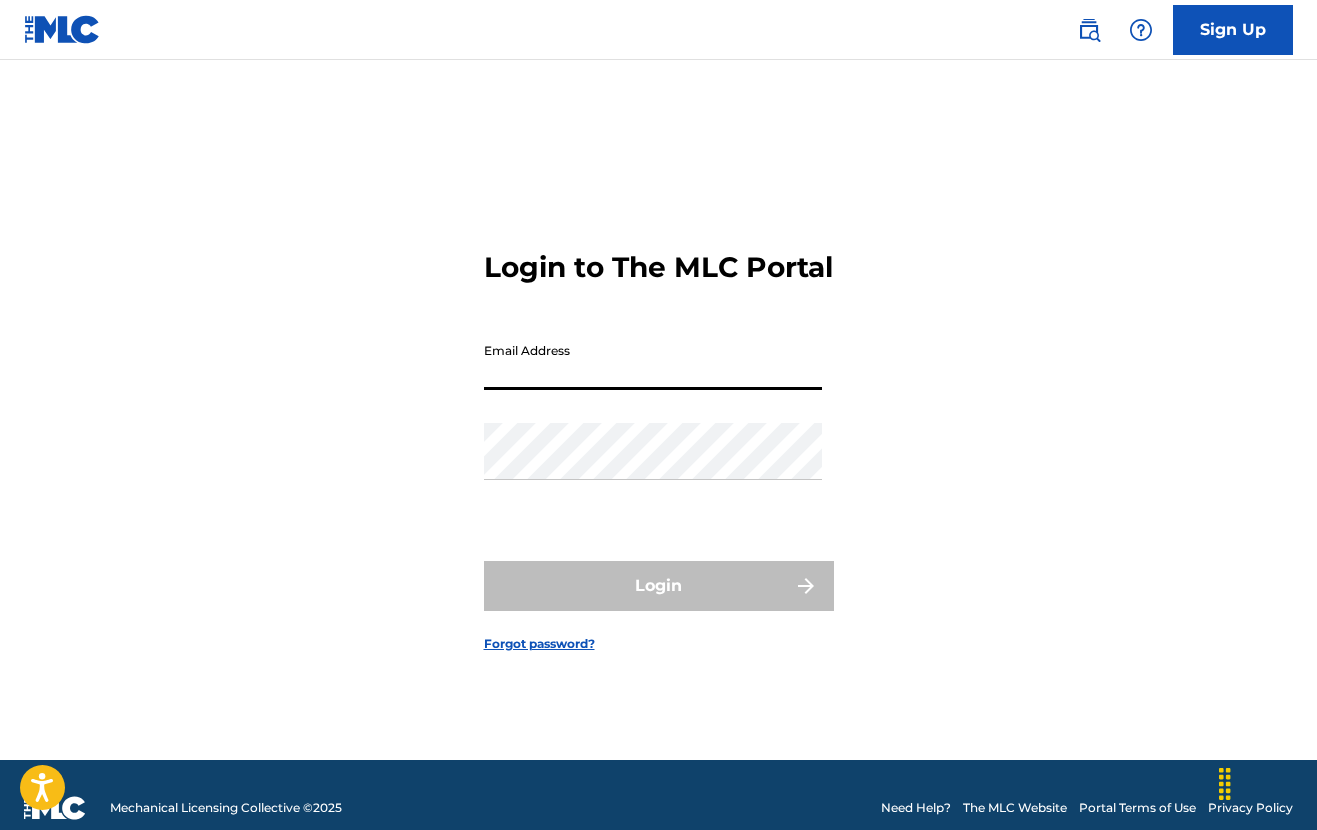 type on "[EMAIL]" 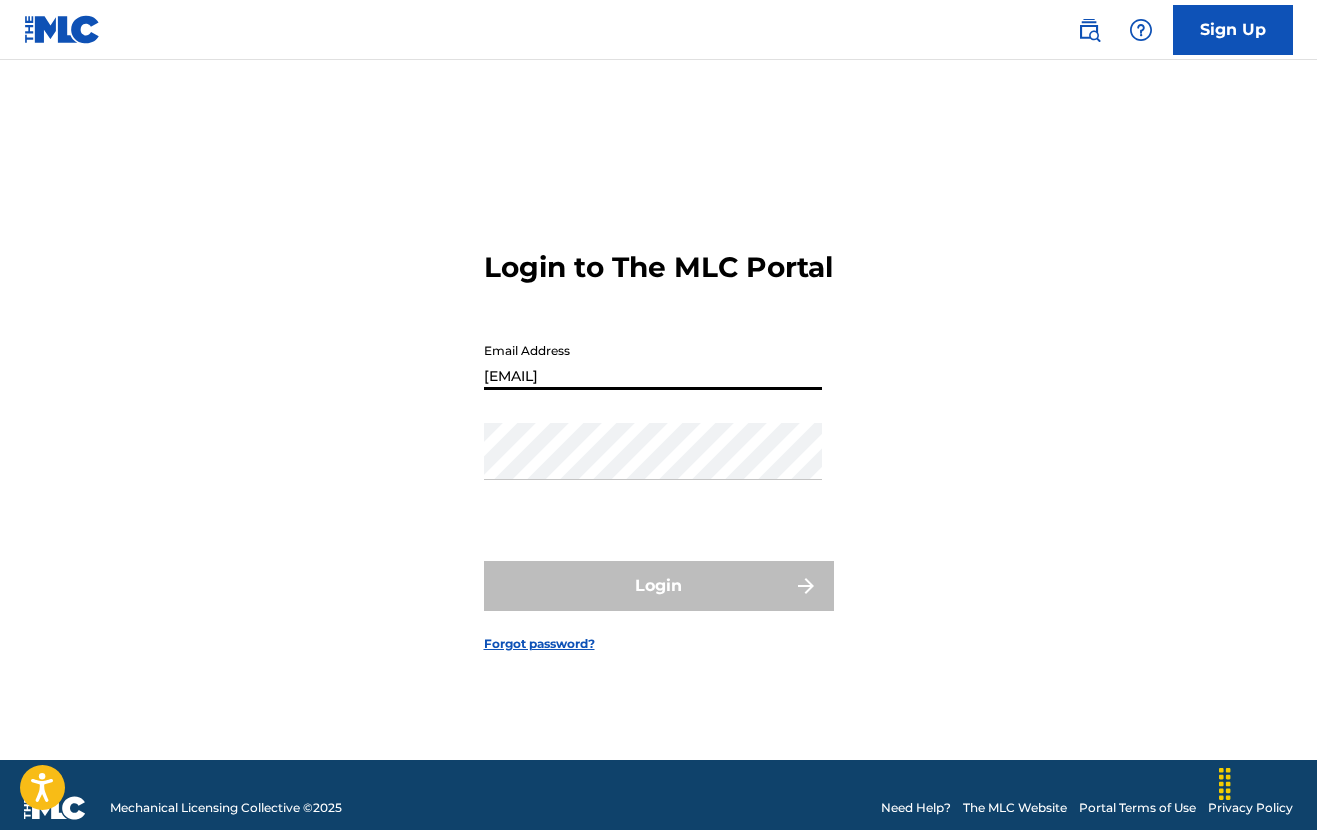 click on "Login" at bounding box center (659, 586) 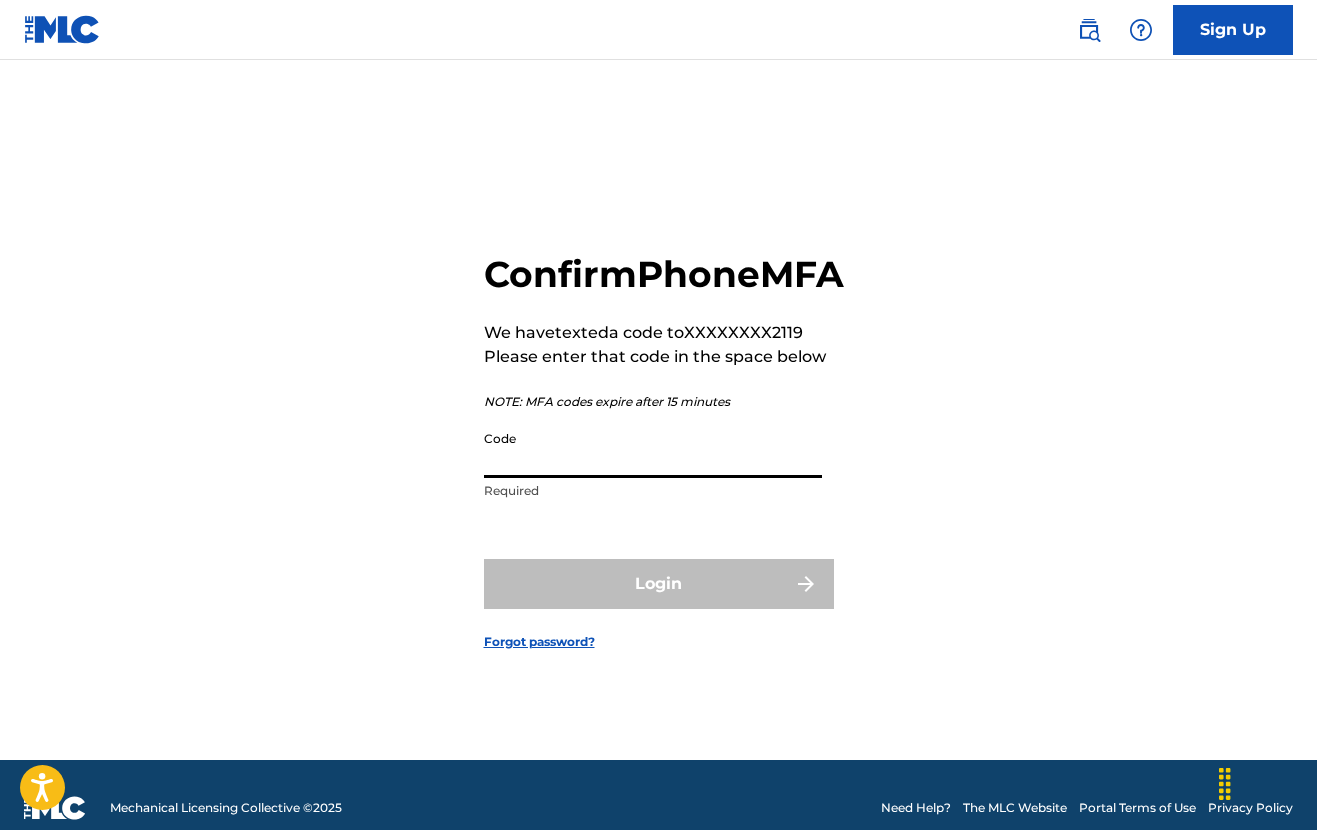 click on "Code" at bounding box center [653, 449] 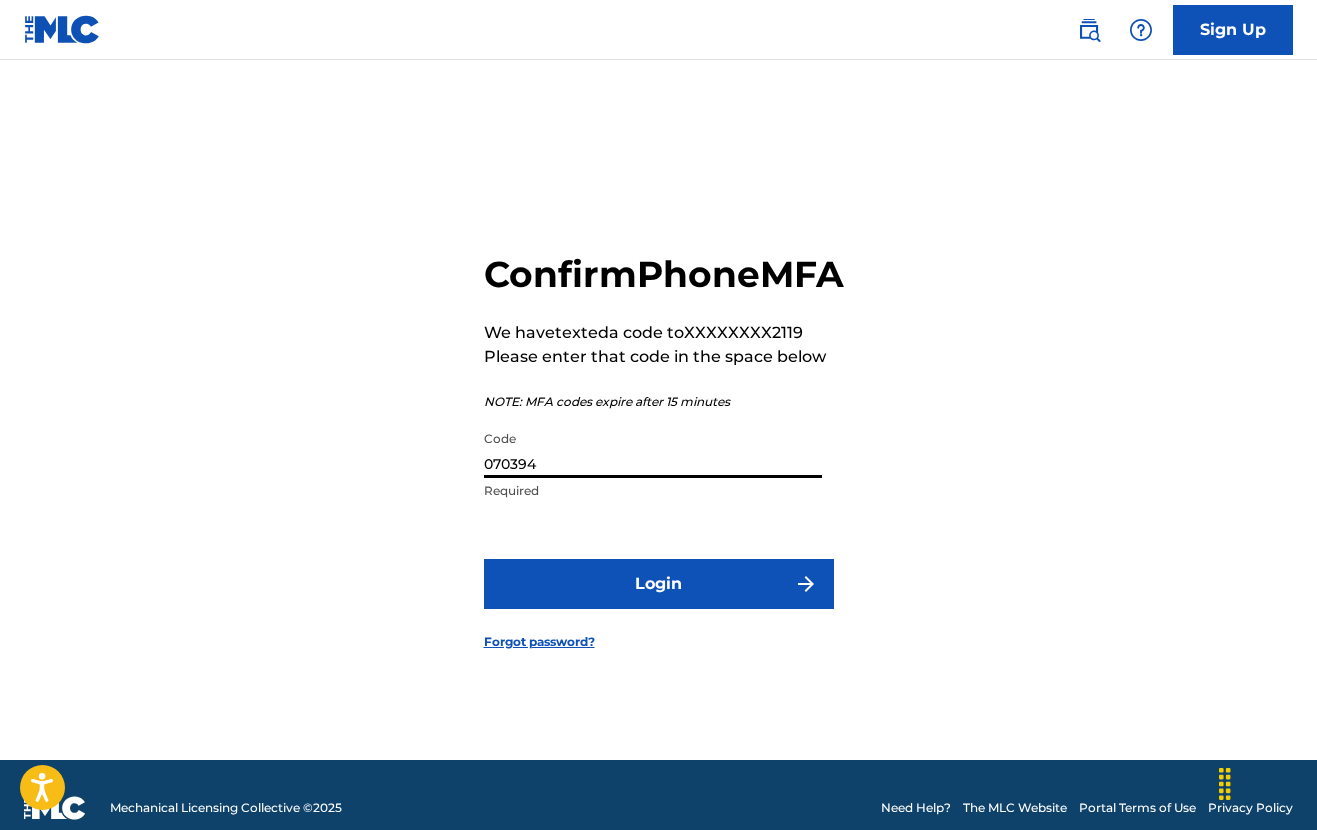 type on "070394" 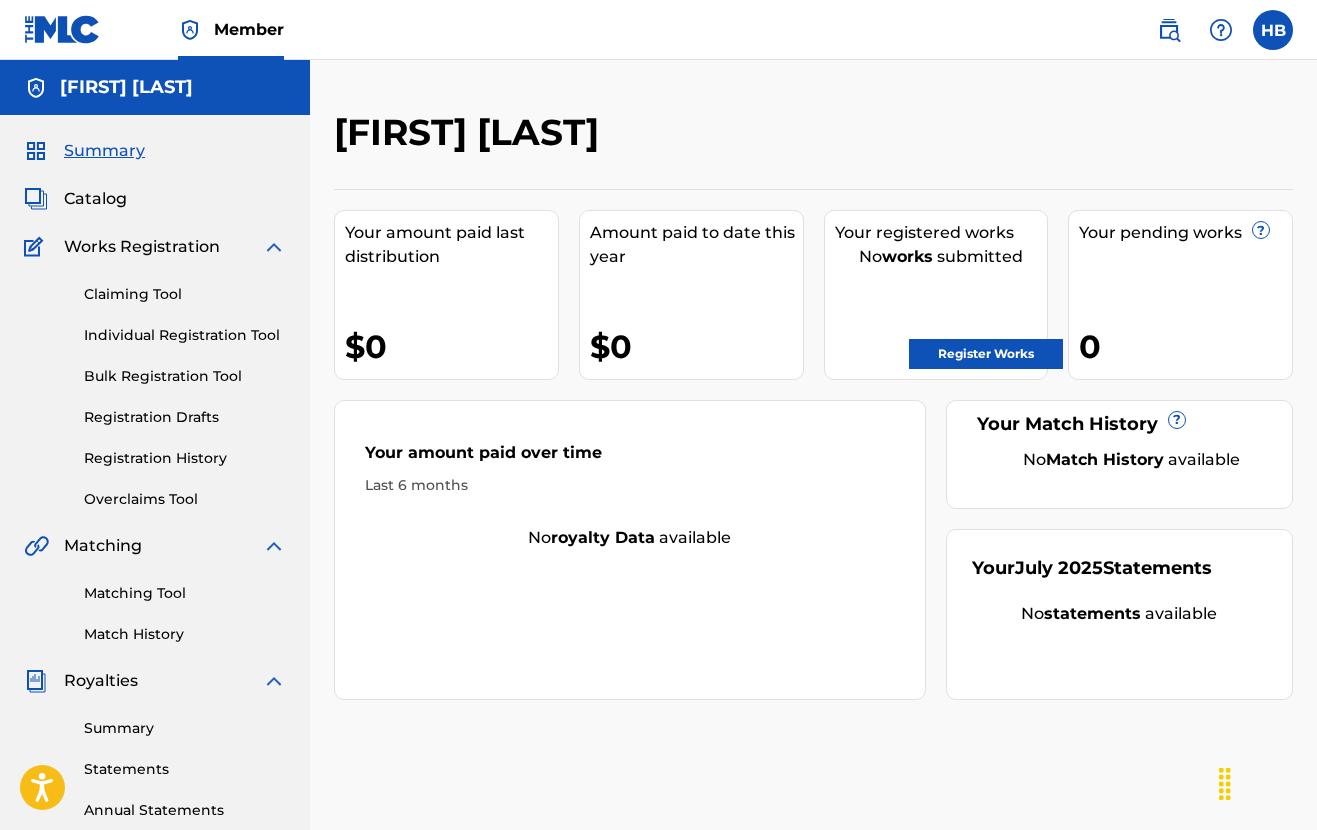 scroll, scrollTop: 0, scrollLeft: 0, axis: both 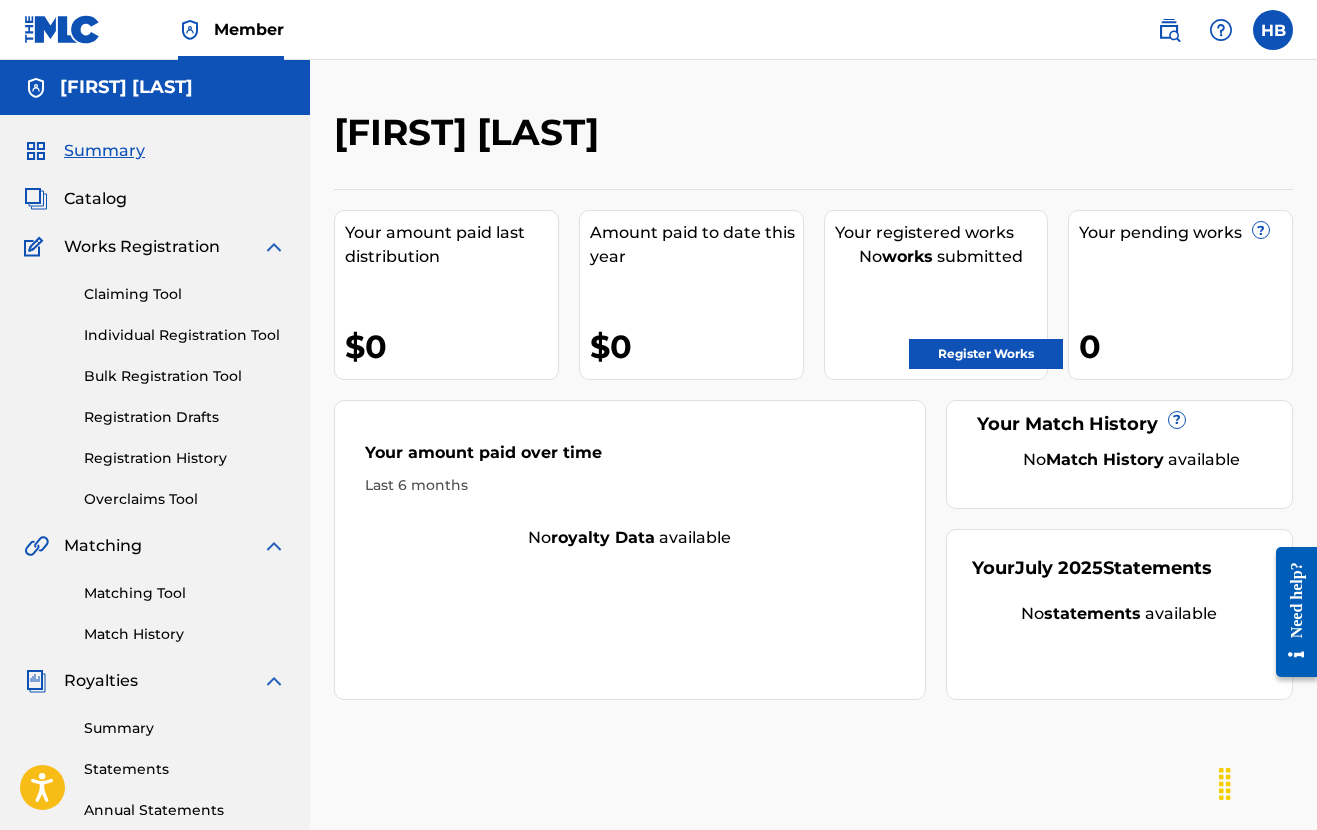 click at bounding box center [1273, 30] 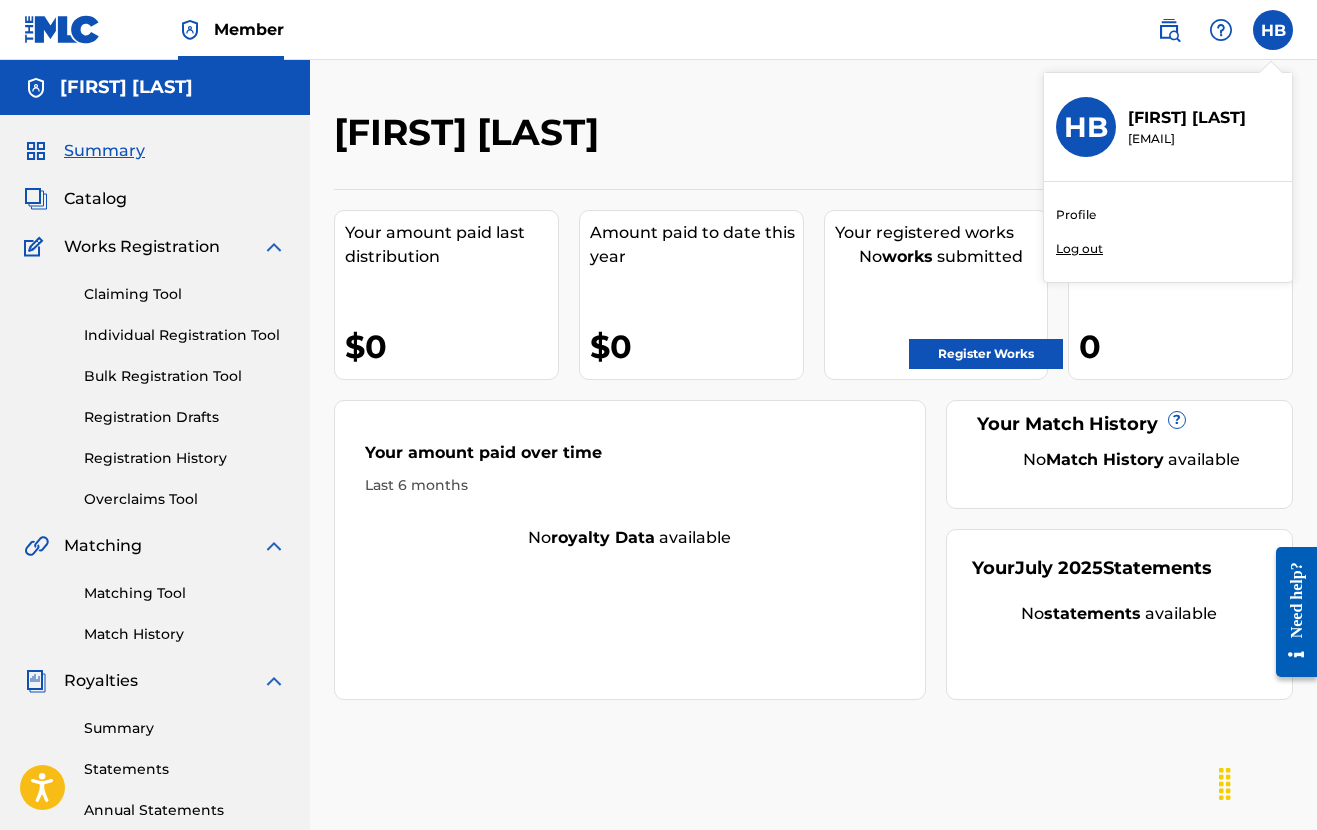 click on "Profile" at bounding box center (1076, 215) 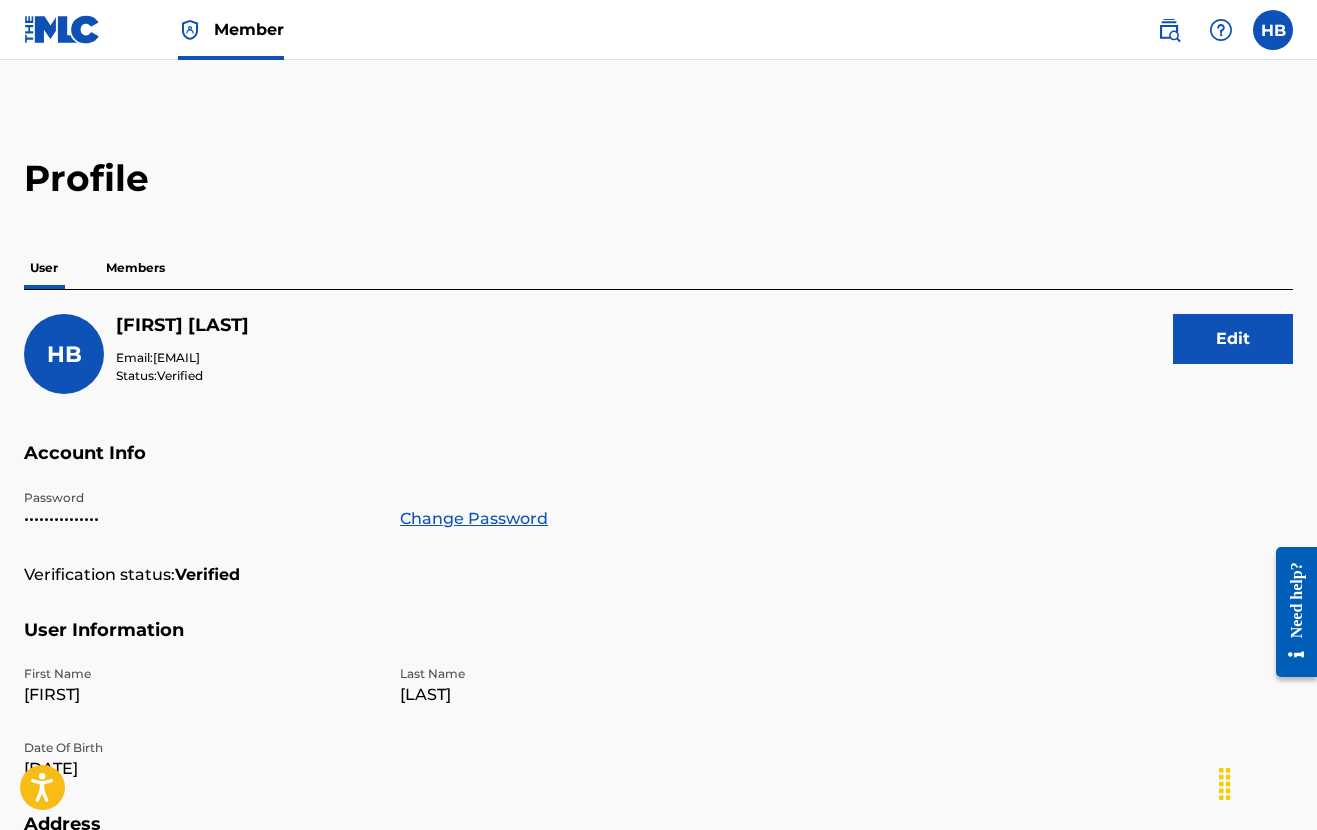 click on "Members" at bounding box center (135, 268) 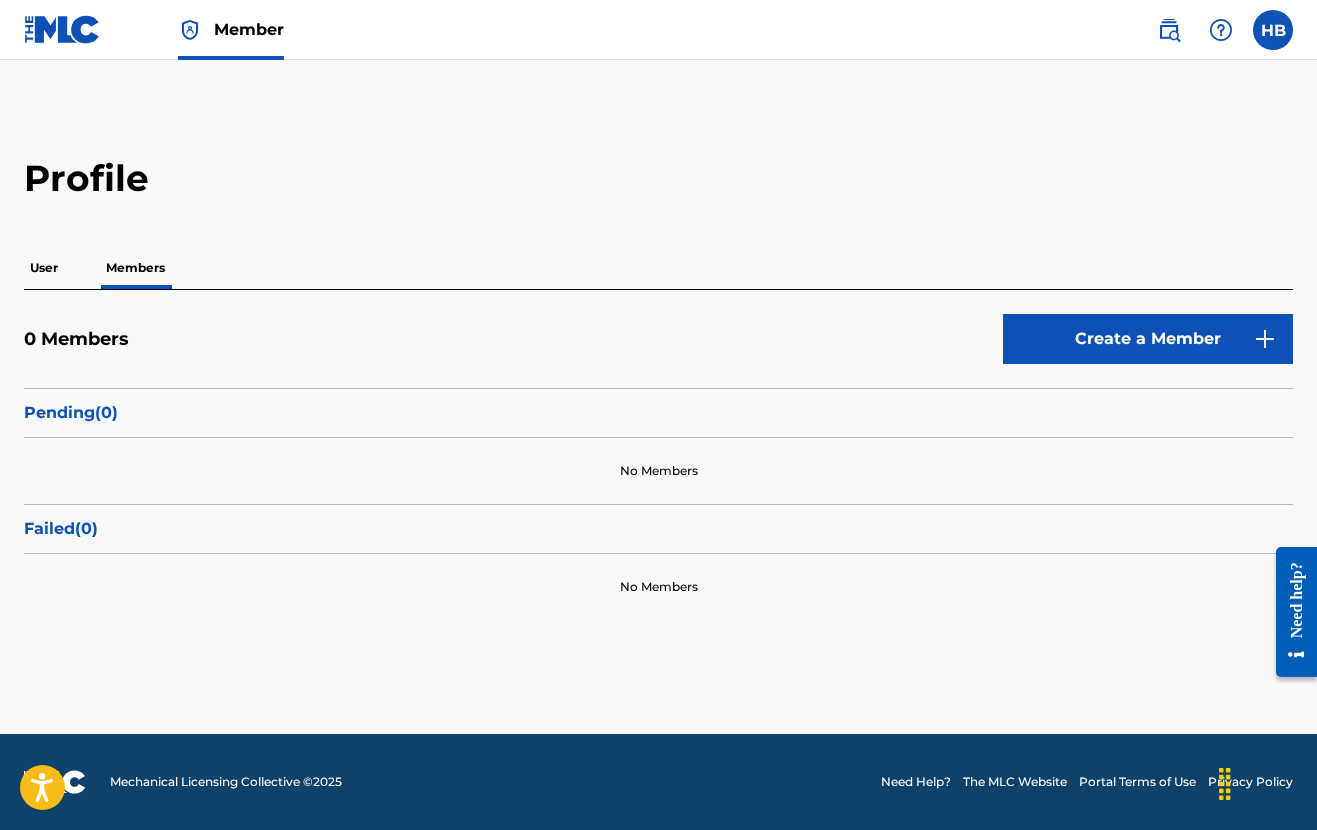 click on "Pending  ( 0 )" at bounding box center (658, 413) 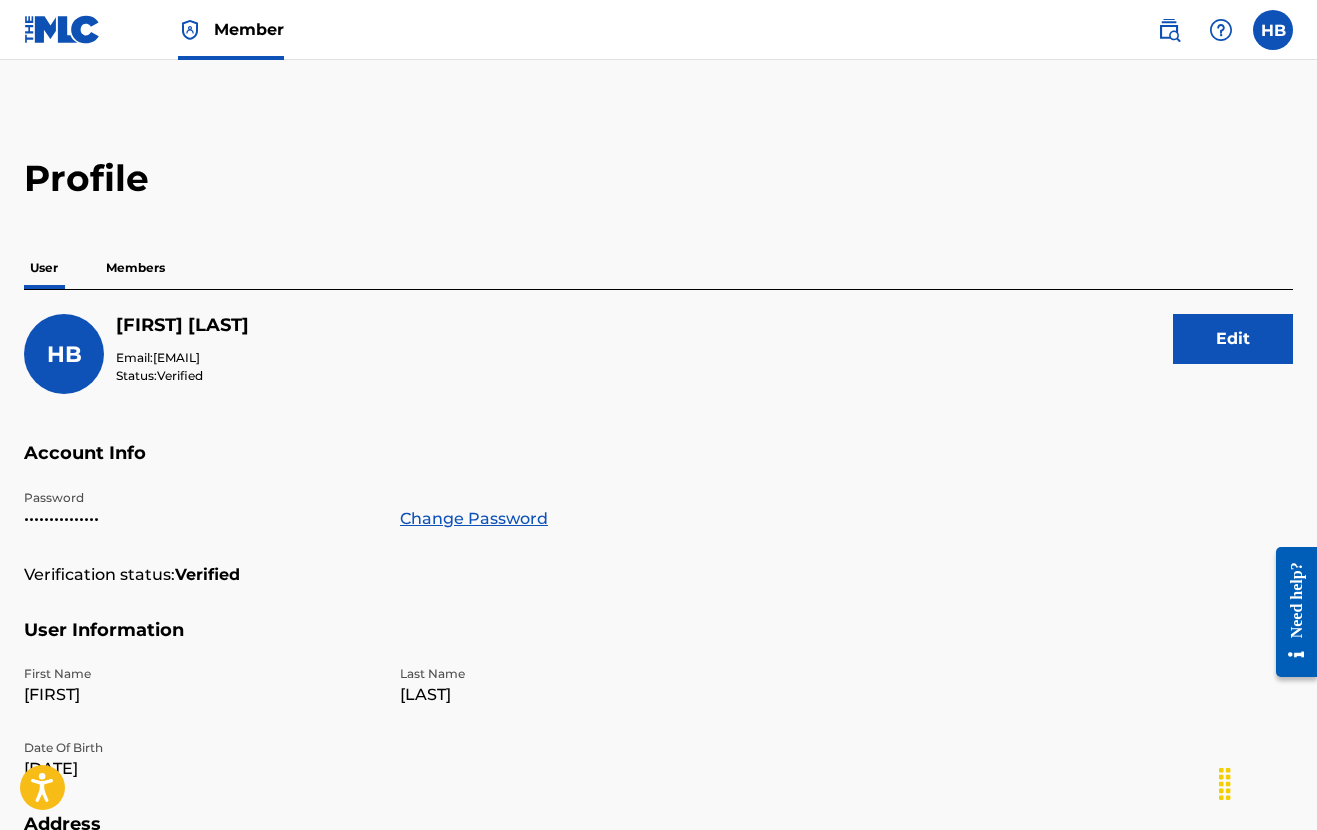 scroll, scrollTop: 0, scrollLeft: 0, axis: both 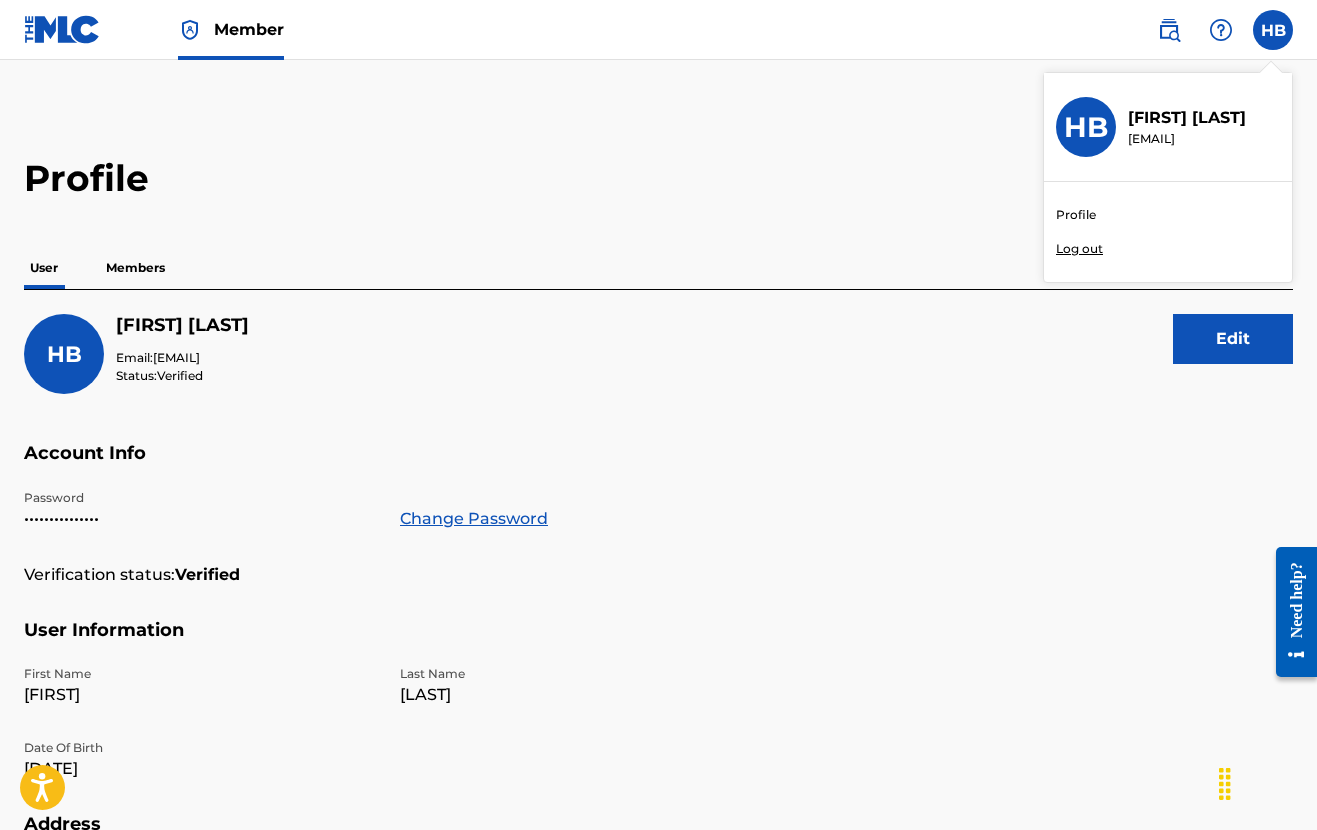click on "[EMAIL]" at bounding box center (1187, 139) 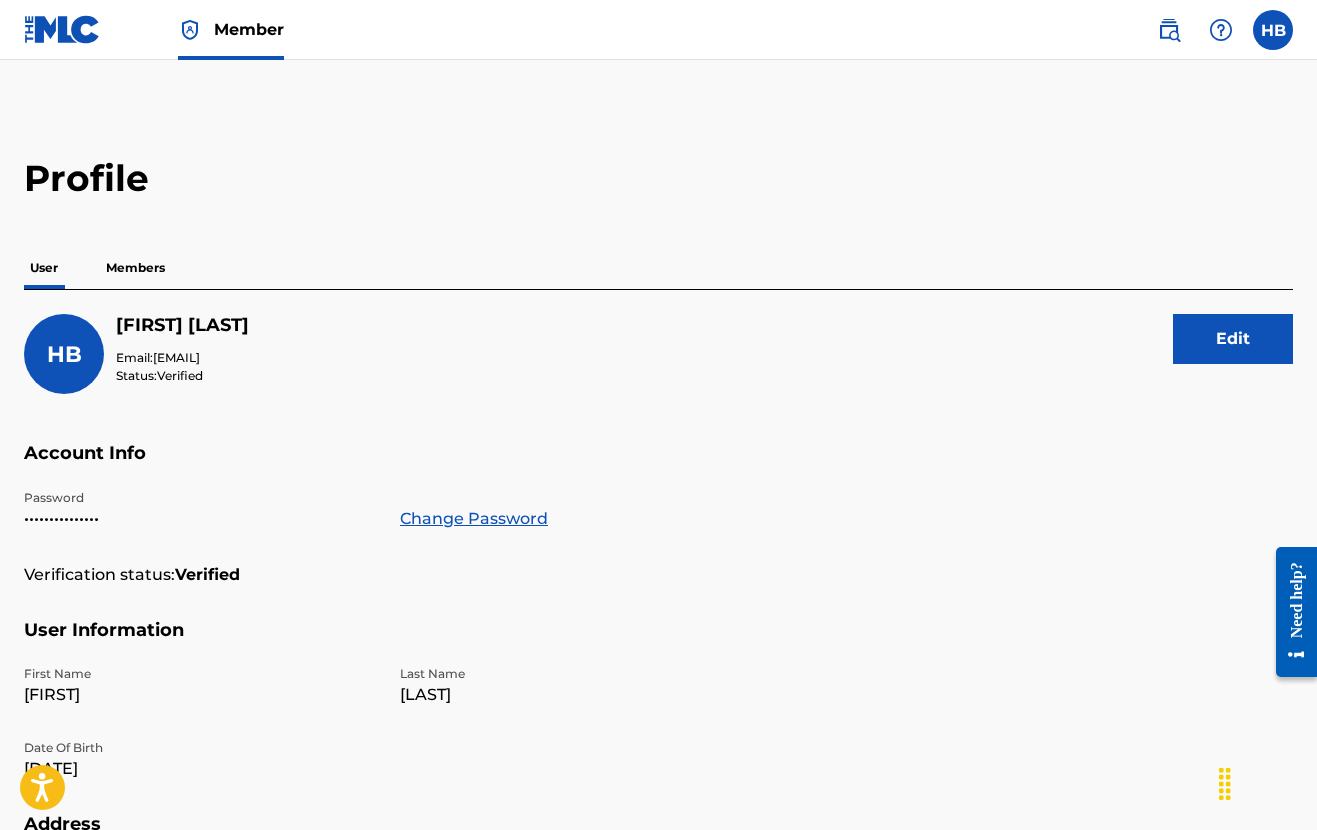 scroll, scrollTop: 0, scrollLeft: 0, axis: both 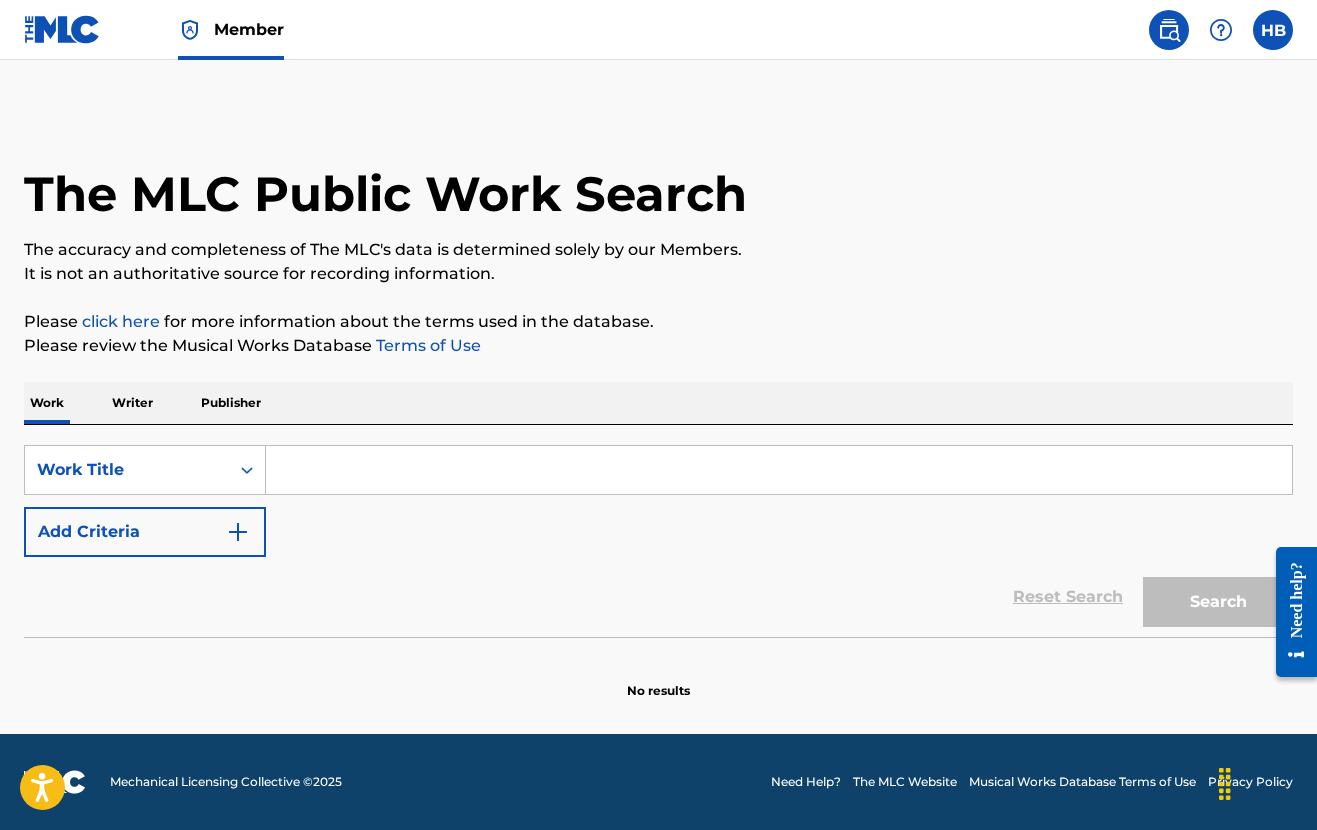 click at bounding box center [1221, 30] 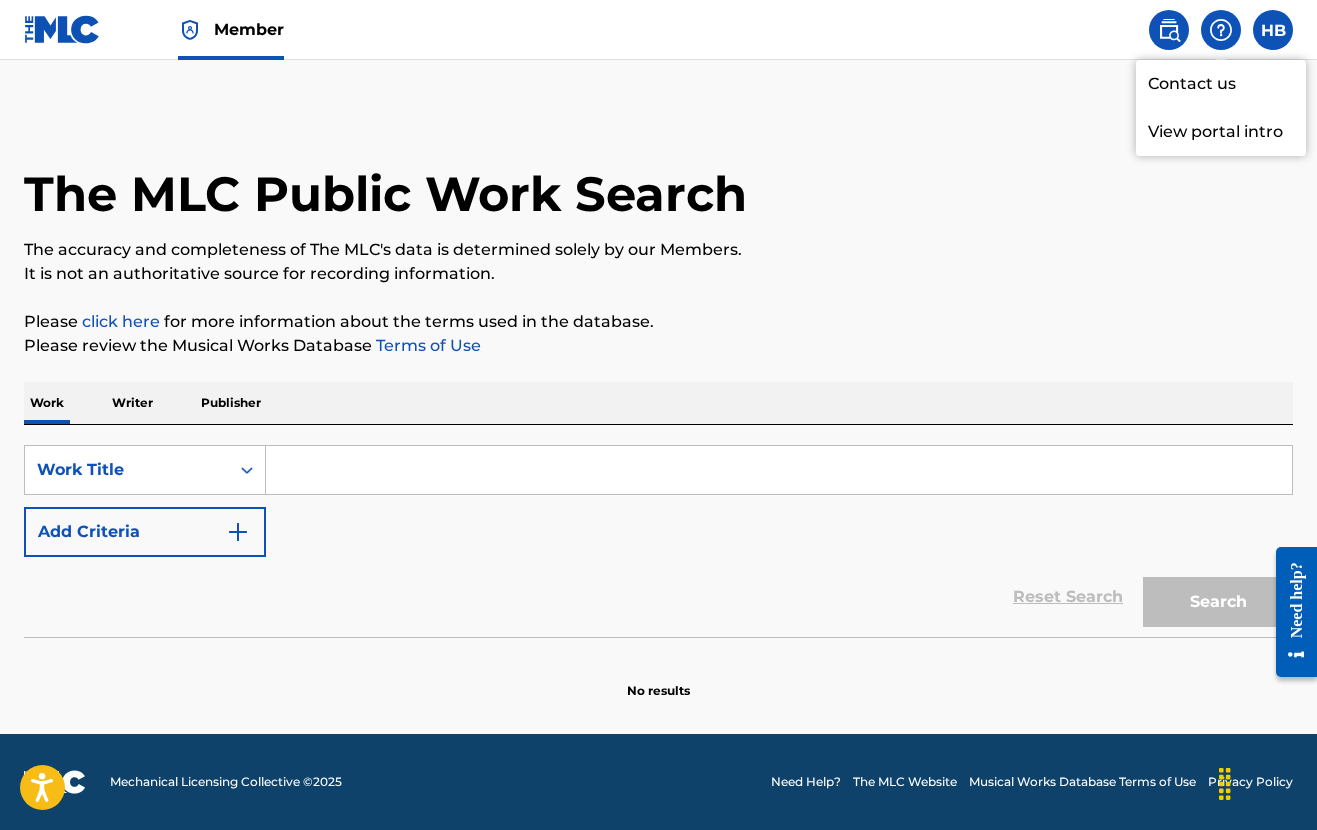 click on "View portal intro" at bounding box center [1221, 132] 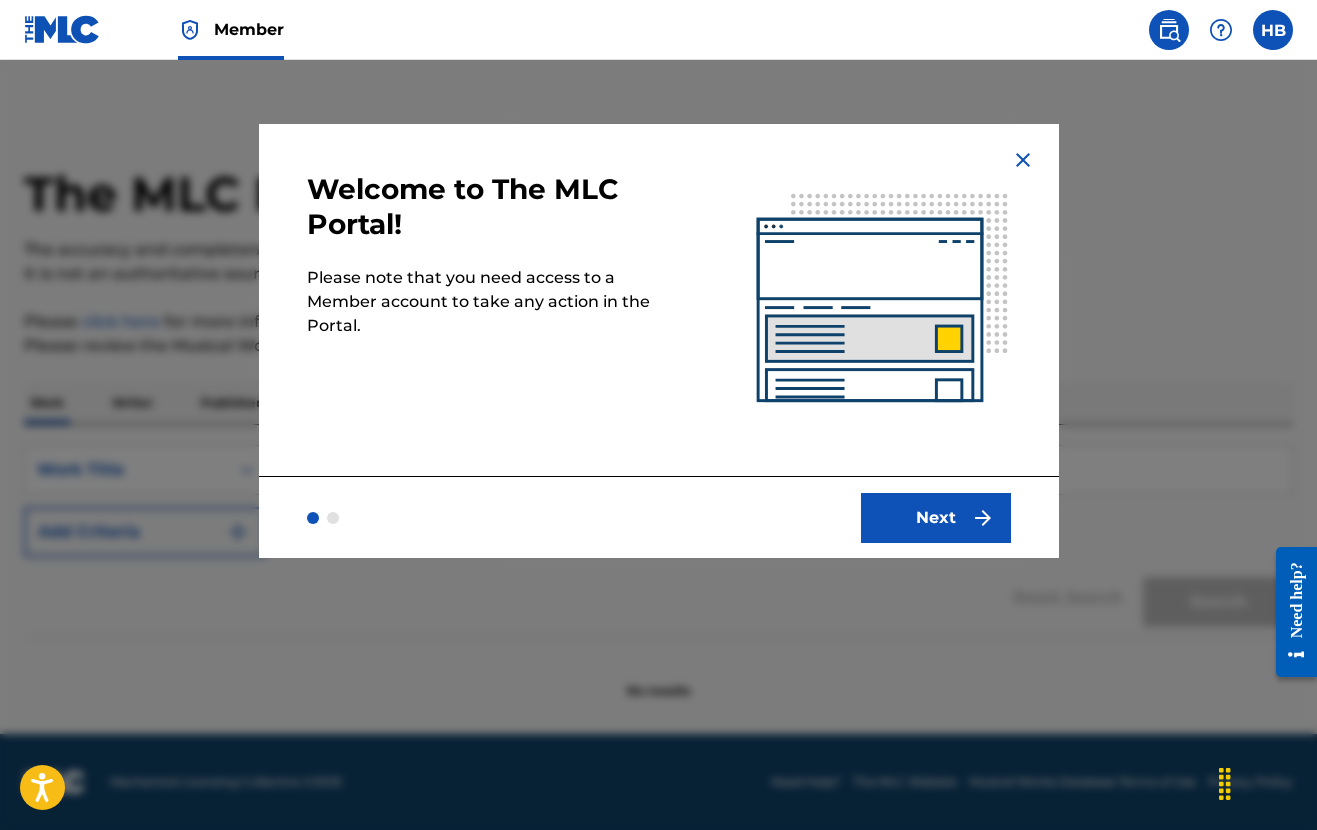 click at bounding box center (1023, 160) 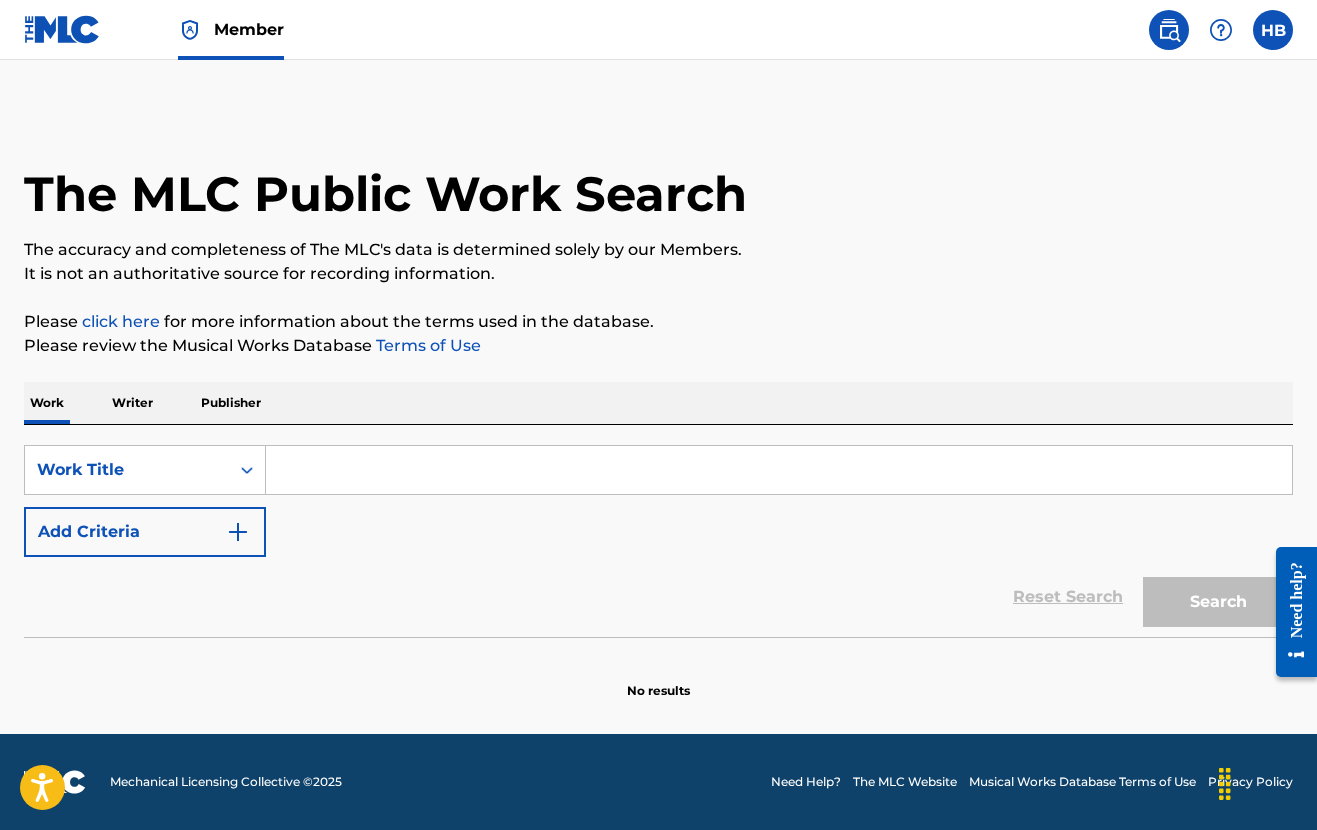 click at bounding box center [1273, 30] 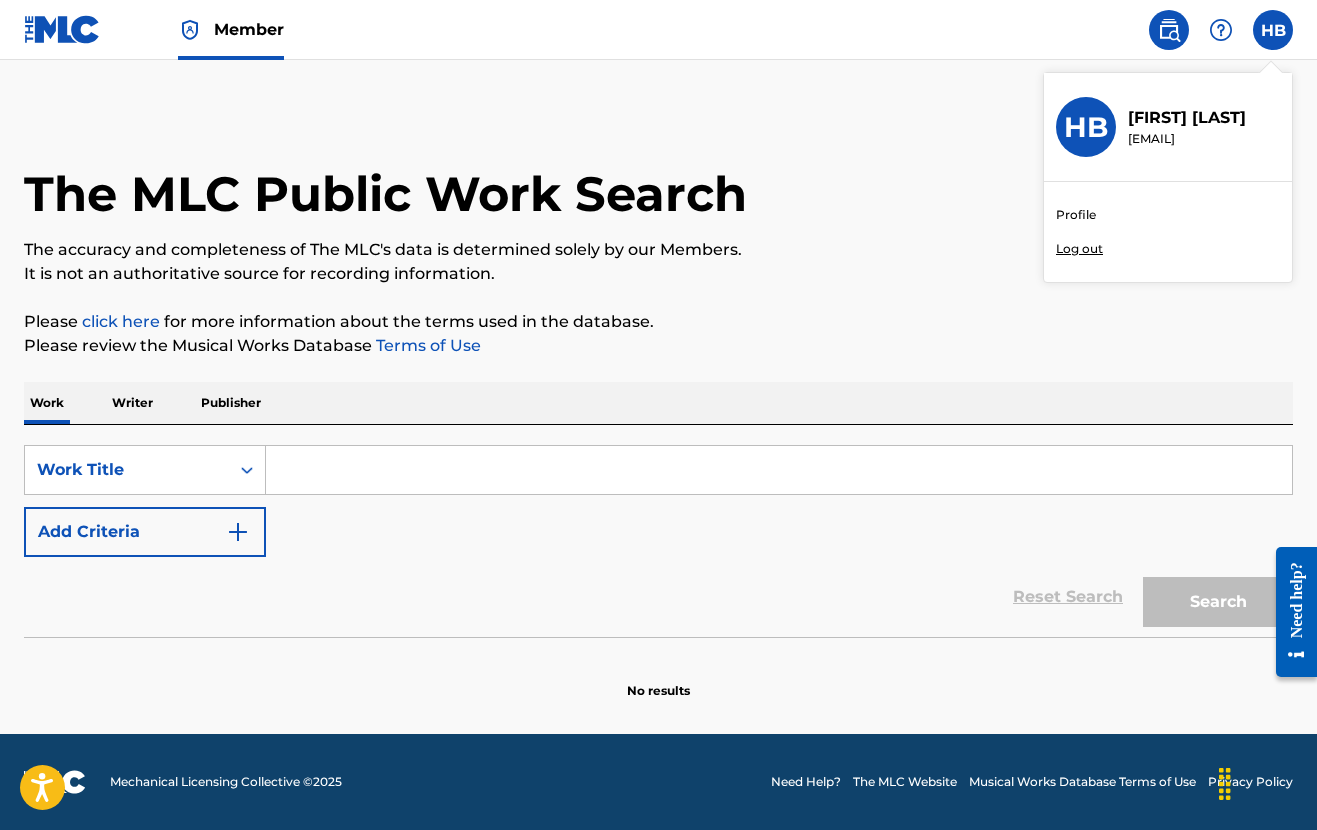 click on "Profile" at bounding box center (1076, 215) 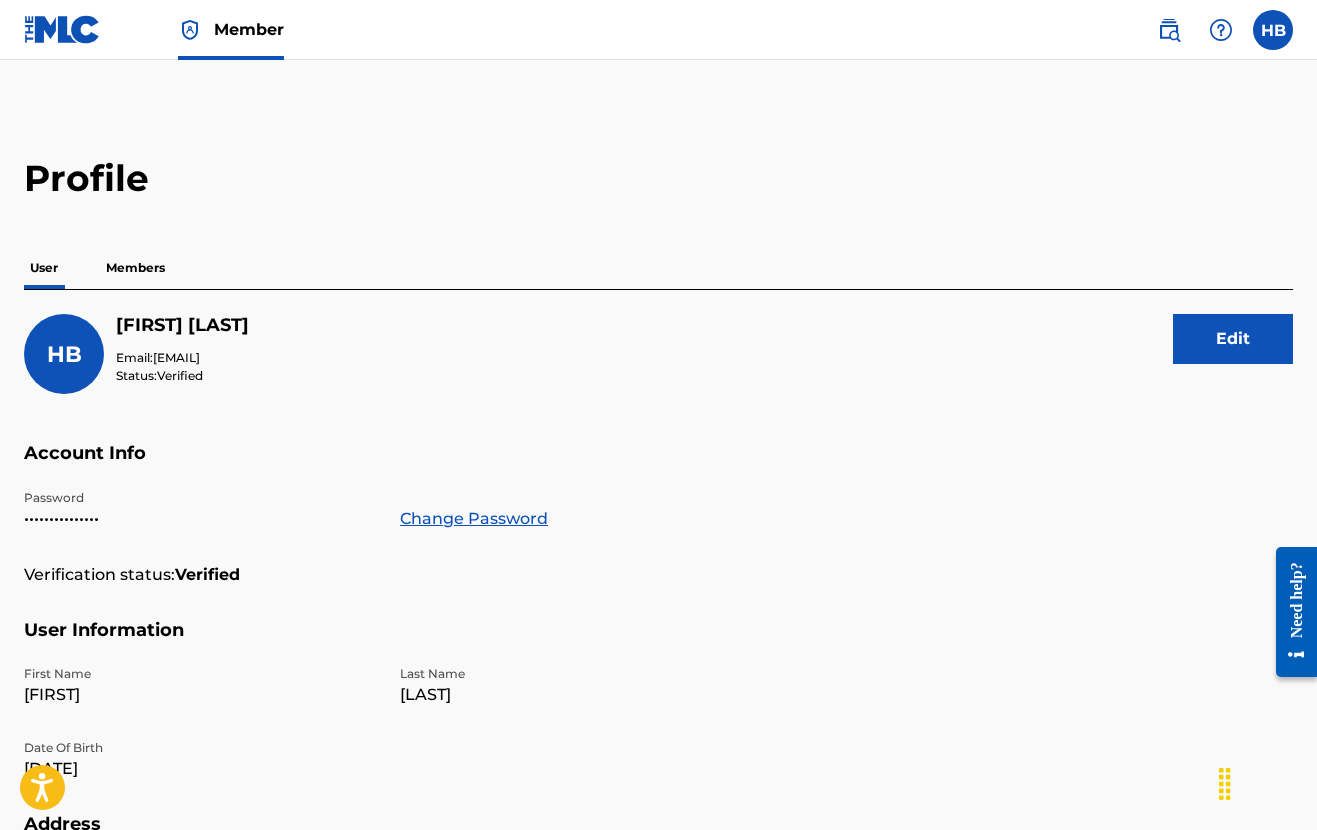 click on "Member" at bounding box center (249, 29) 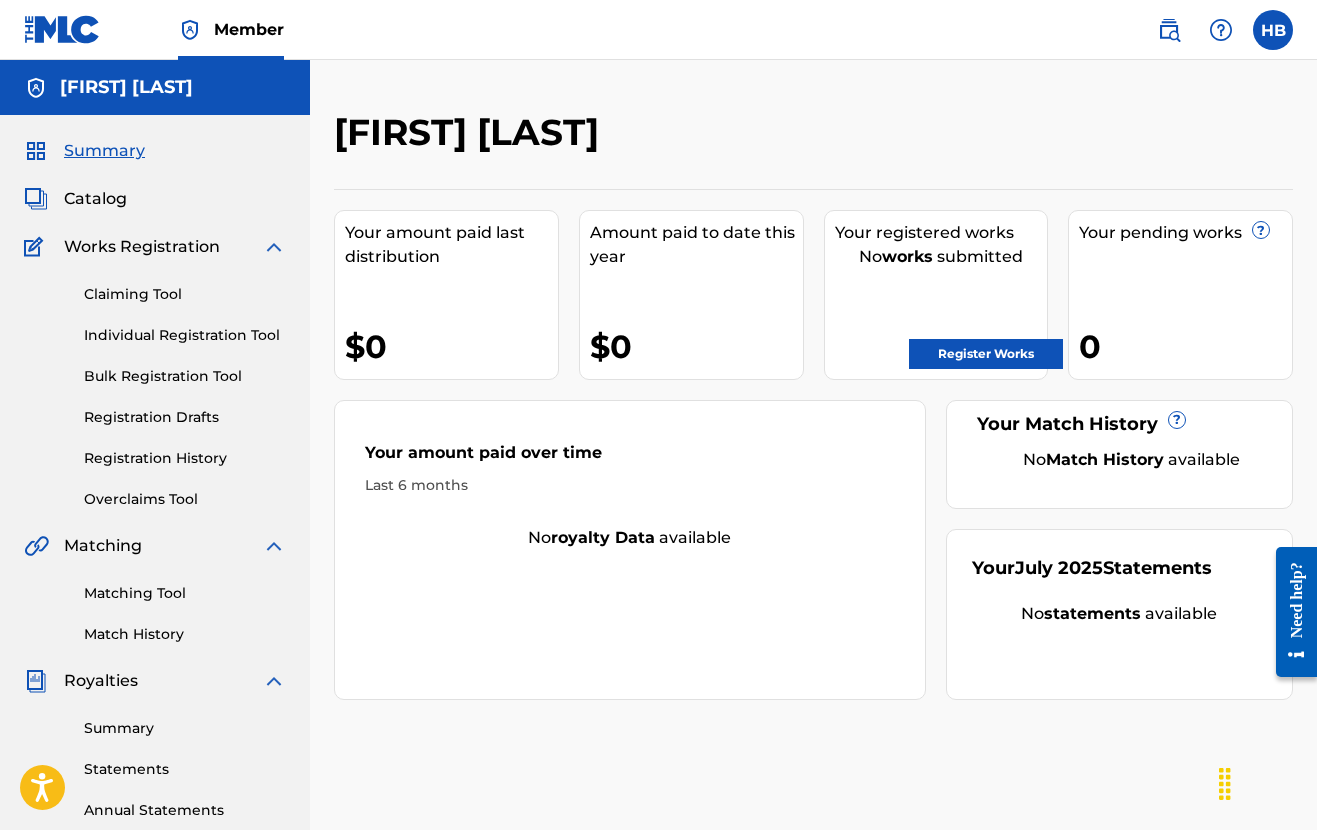 click on "Catalog" at bounding box center (95, 199) 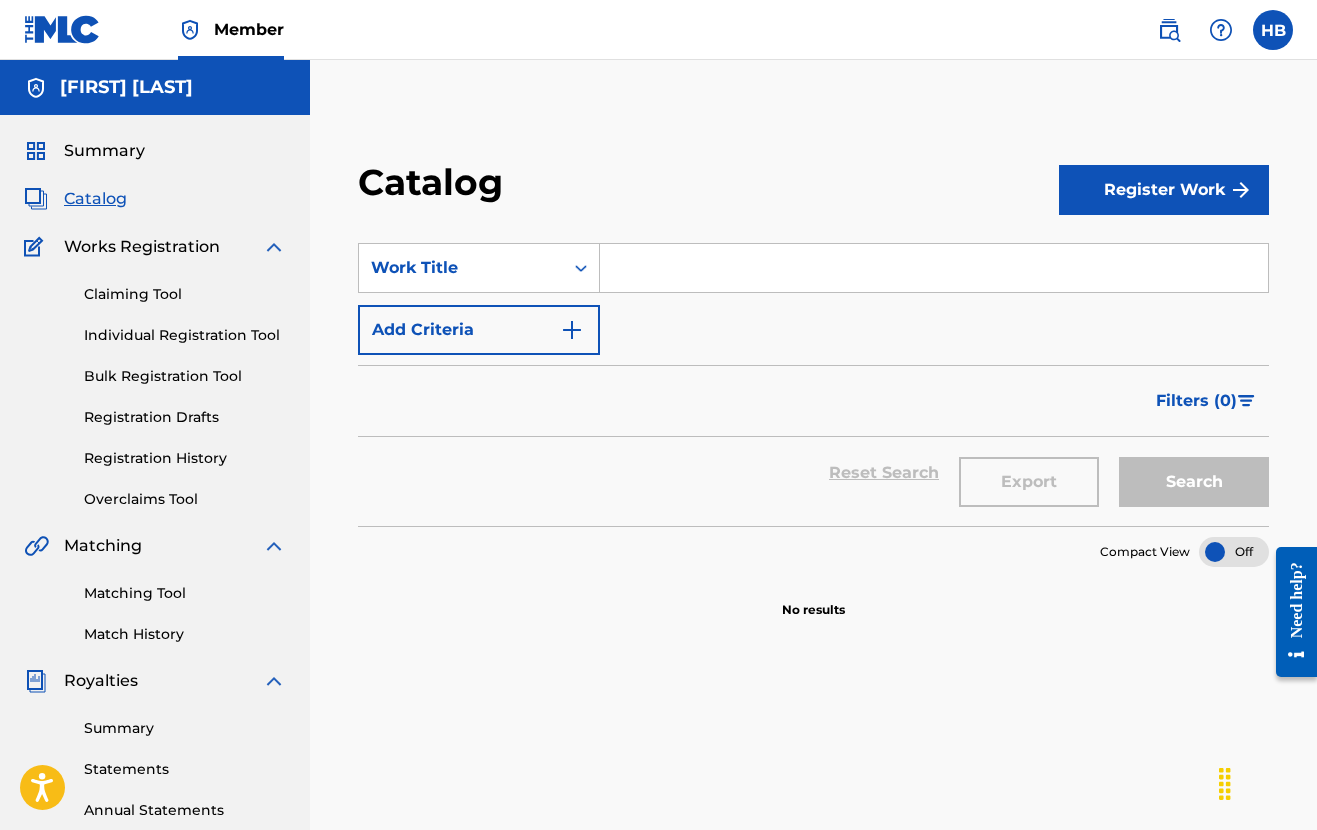 click on "Claiming Tool" at bounding box center (185, 294) 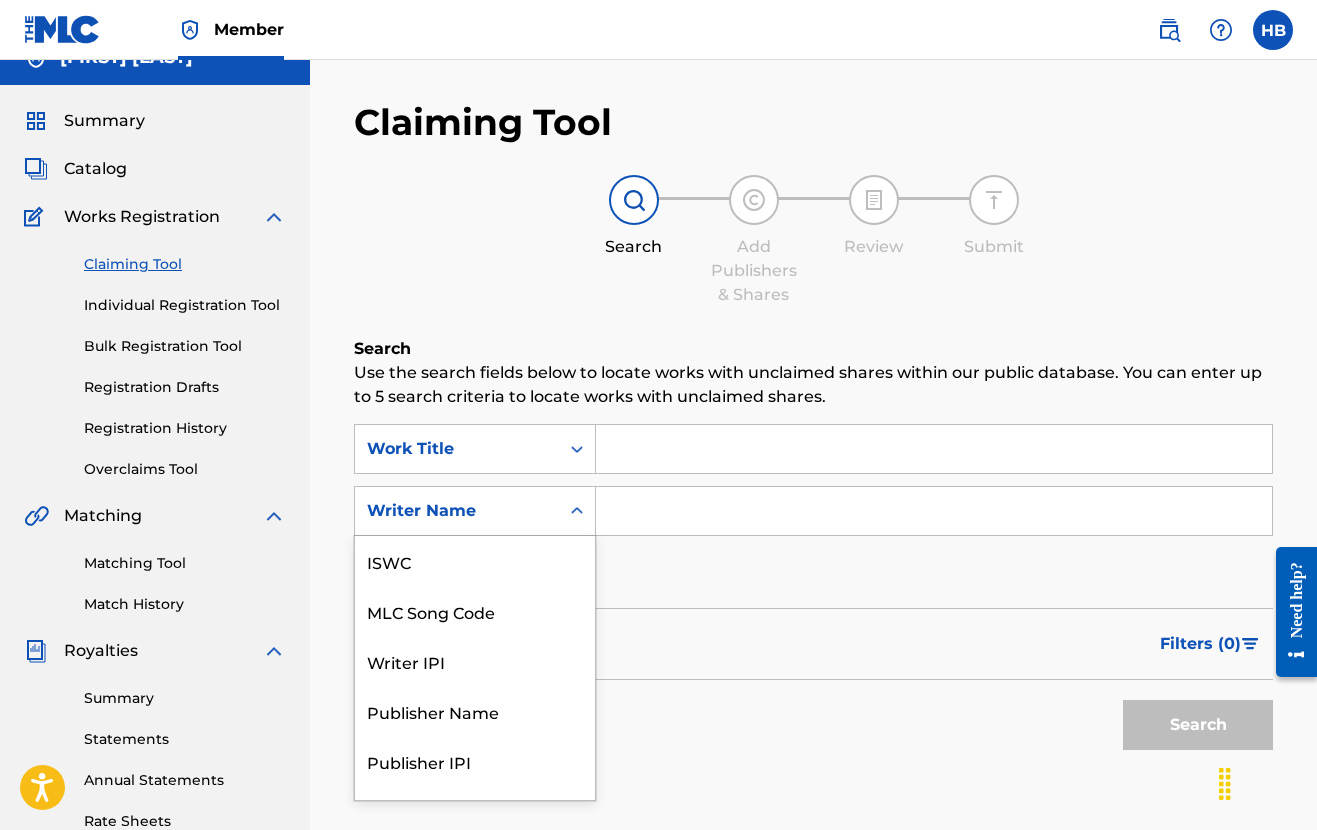 click on "Writer Name" at bounding box center (475, 511) 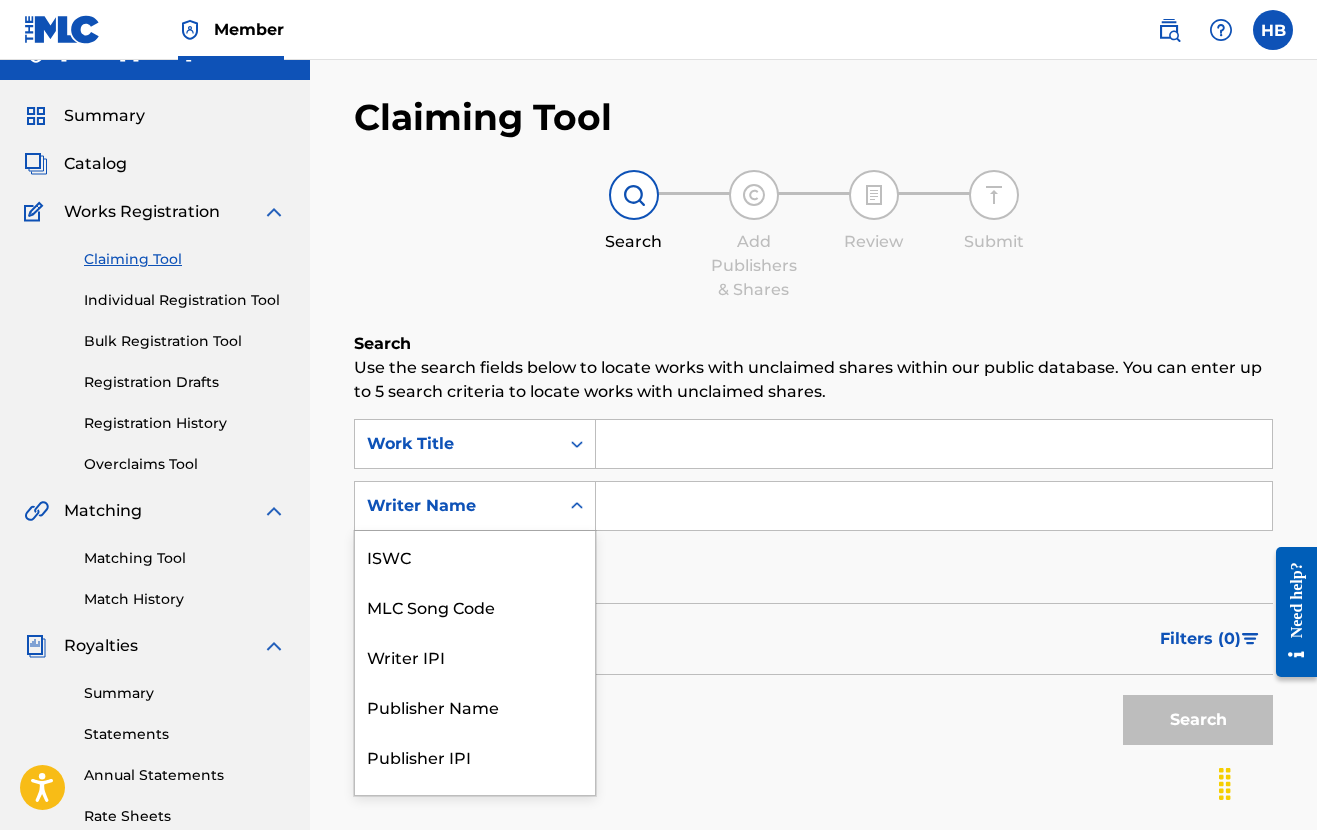 scroll, scrollTop: 50, scrollLeft: 0, axis: vertical 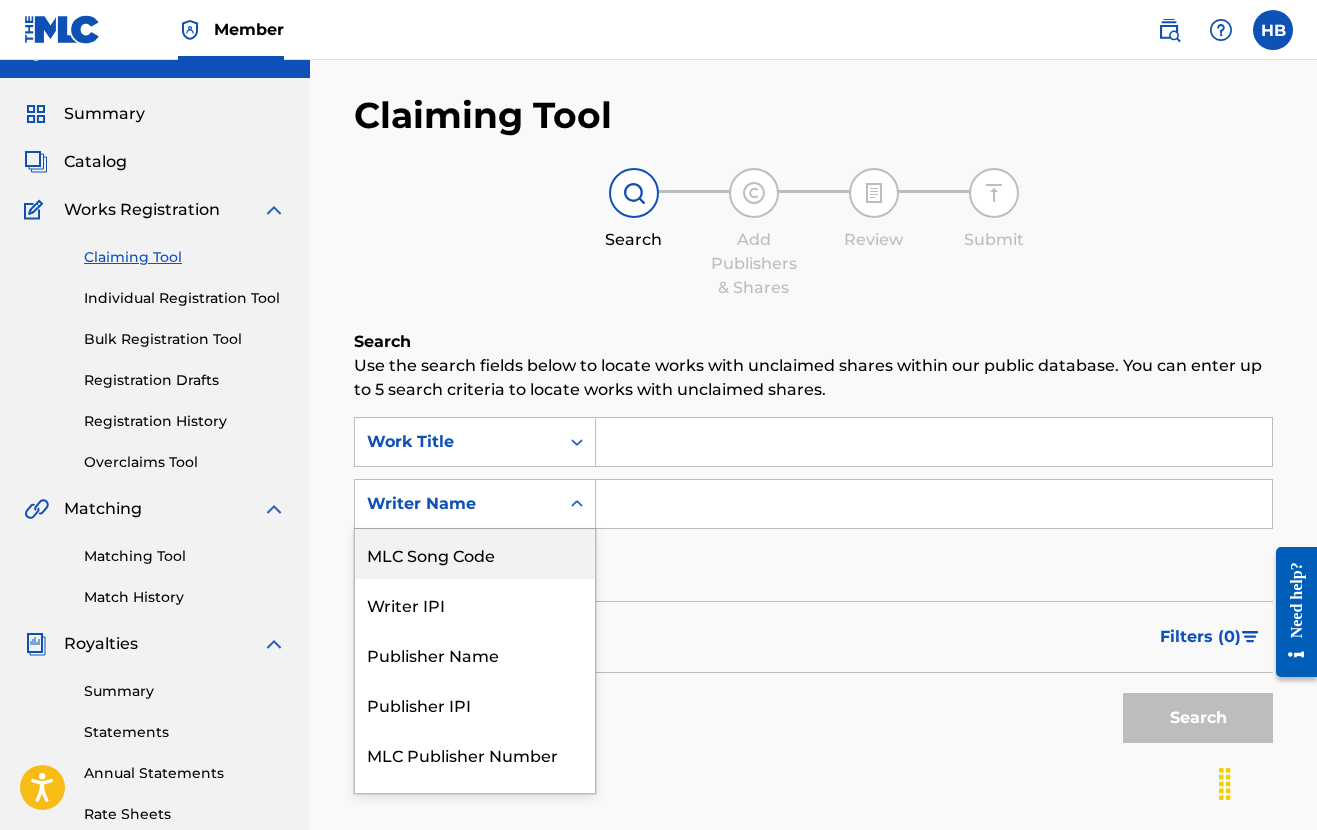 click at bounding box center (934, 504) 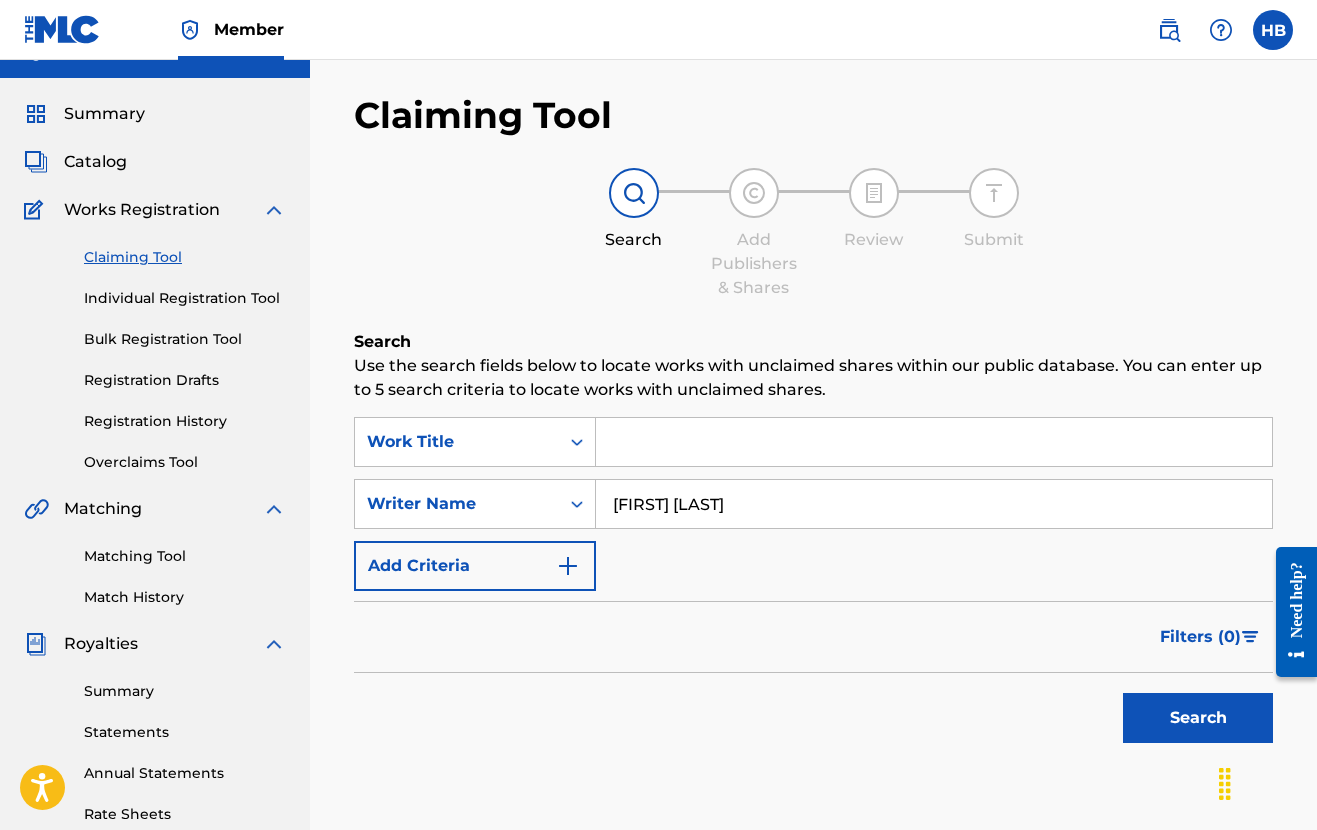 click on "[FIRST] [LAST]" at bounding box center [934, 504] 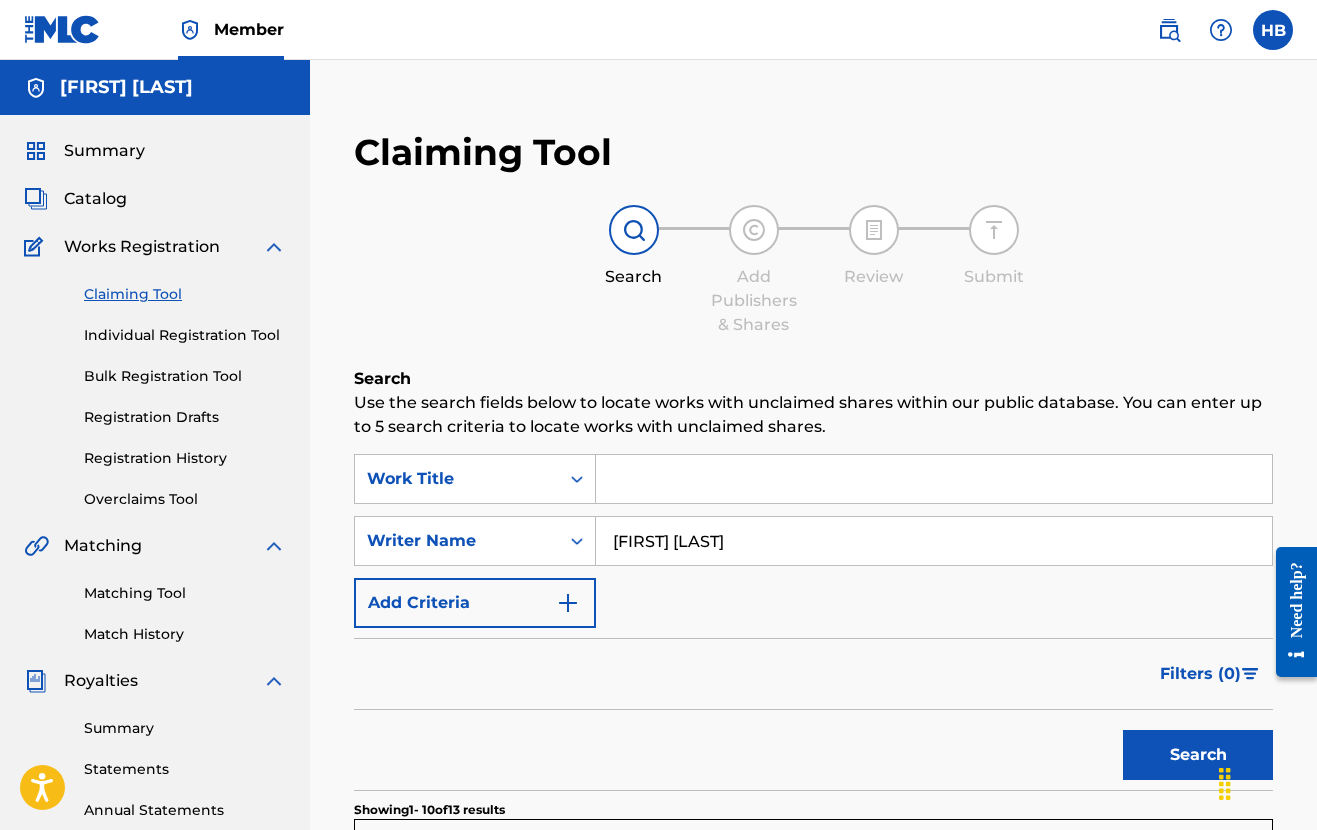 scroll, scrollTop: 0, scrollLeft: 0, axis: both 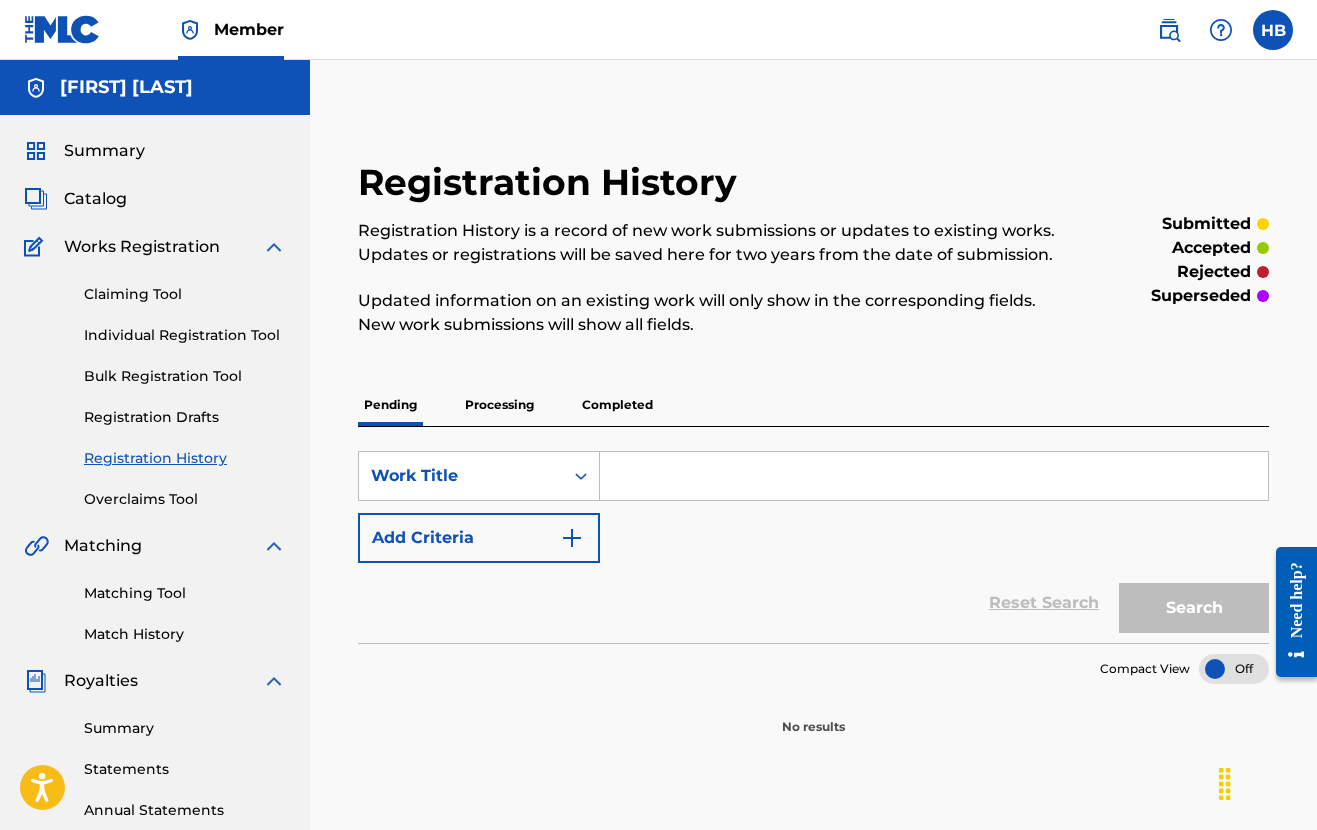 click on "Processing" at bounding box center [499, 405] 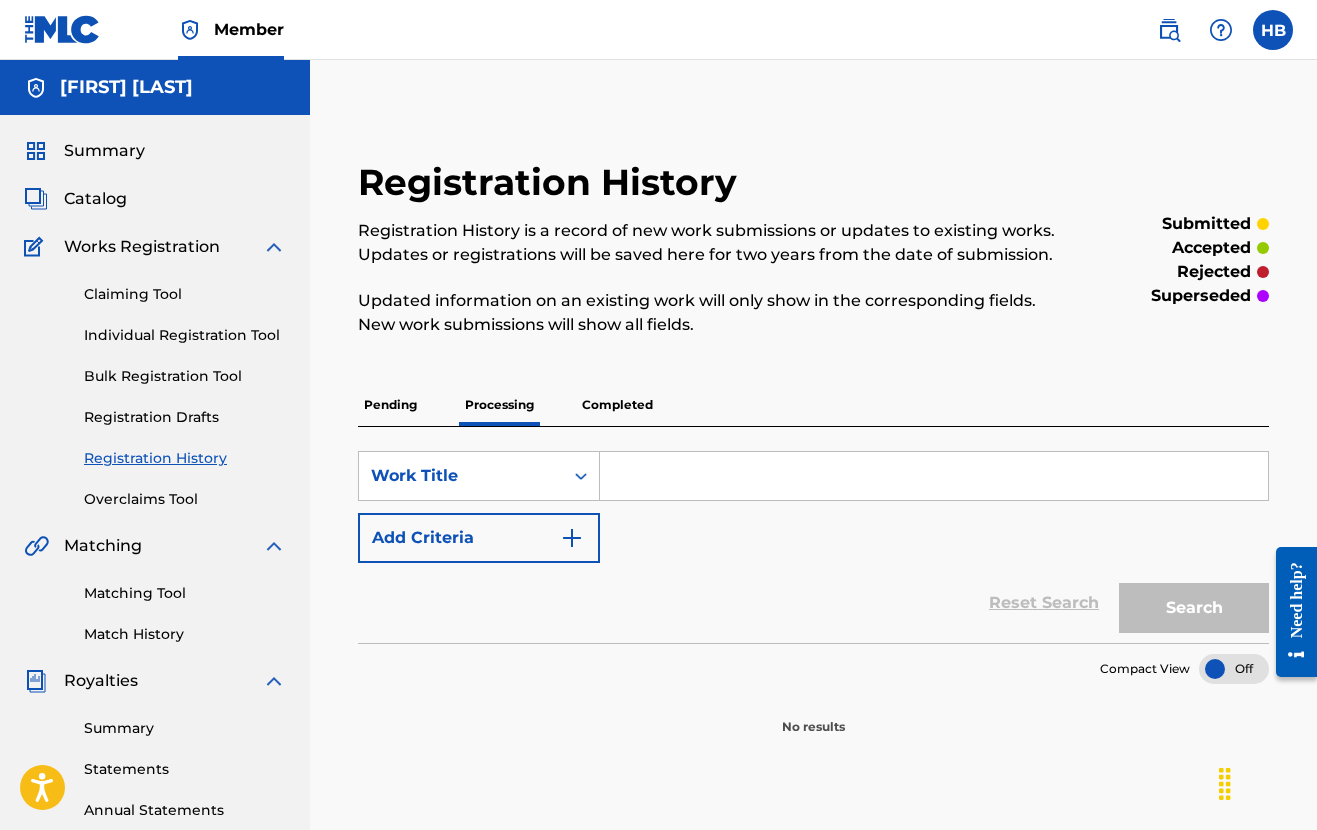 click on "Completed" at bounding box center [617, 405] 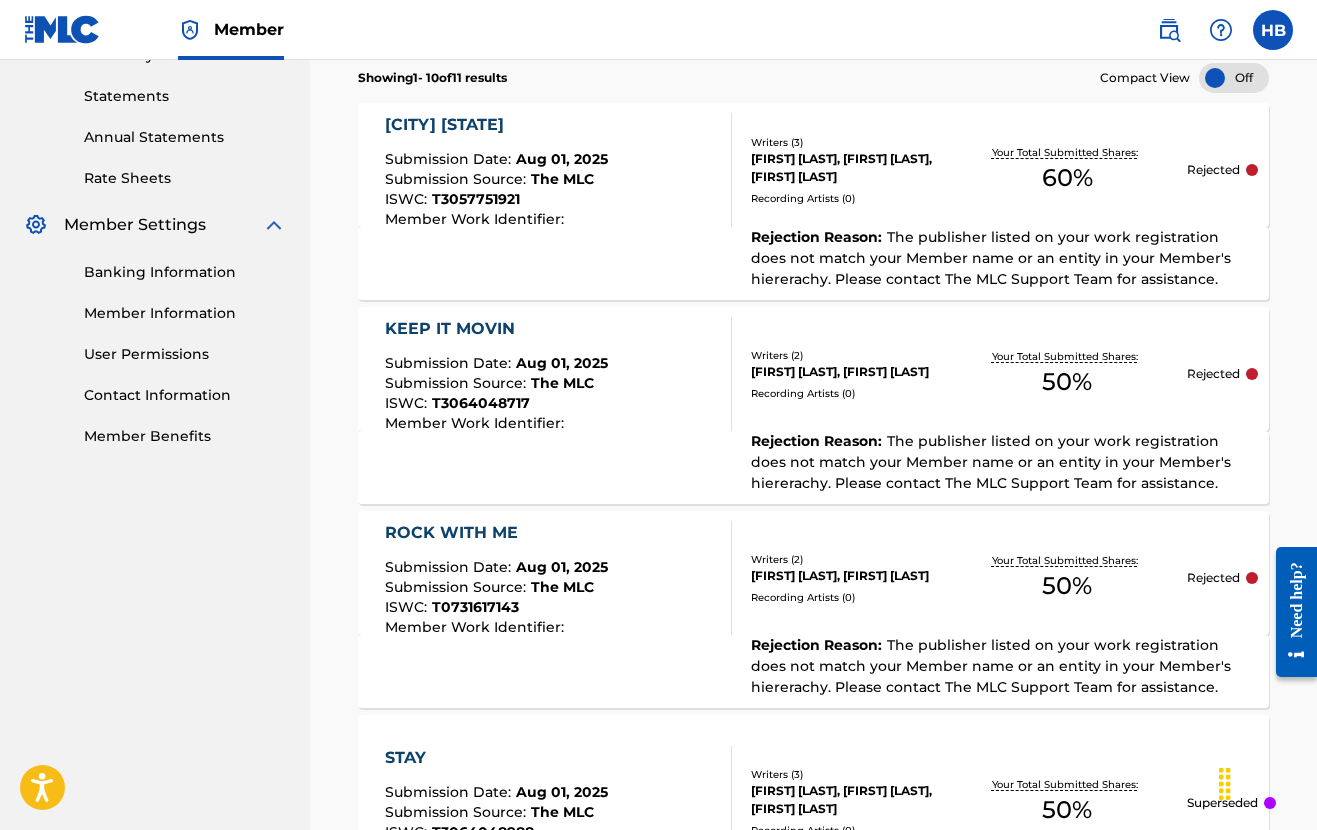 scroll, scrollTop: 1016, scrollLeft: 0, axis: vertical 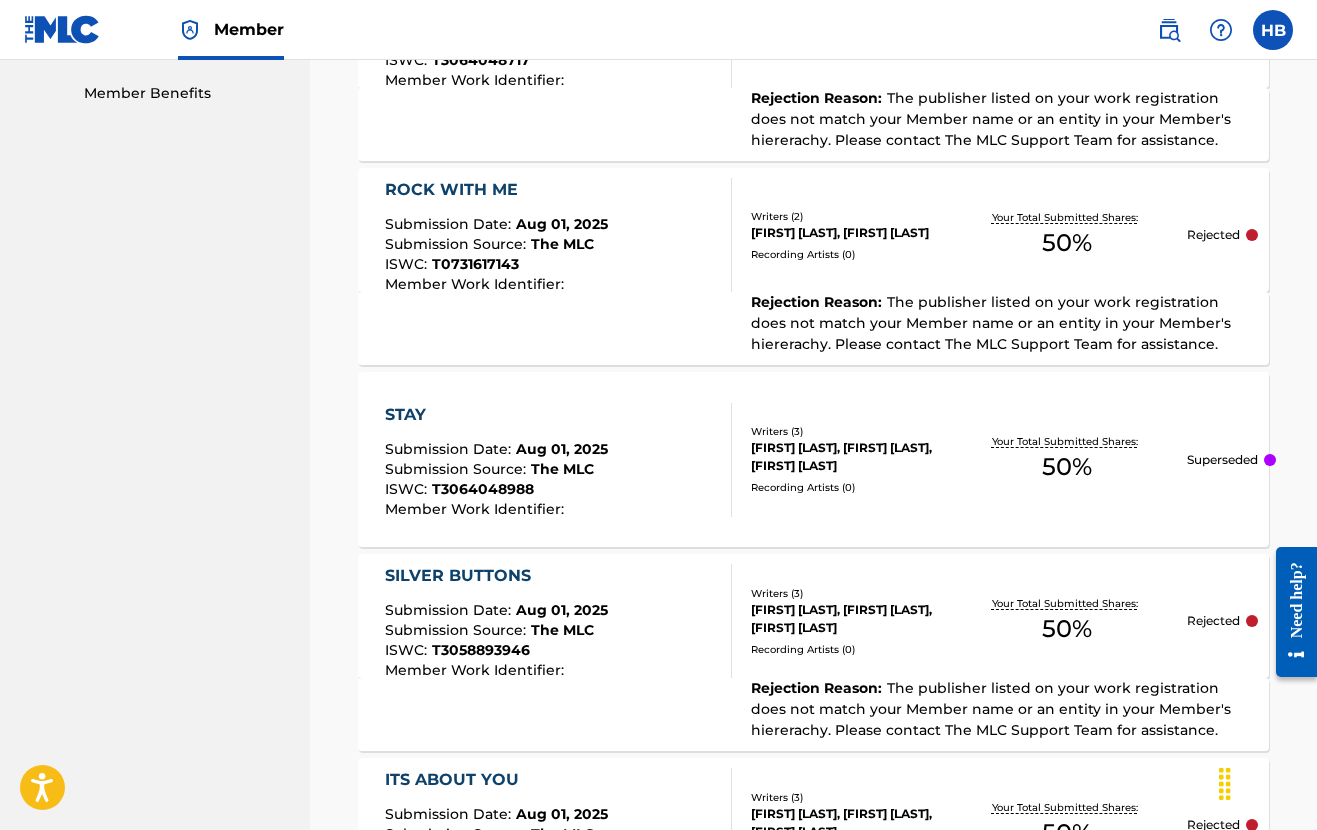 click at bounding box center (1270, 460) 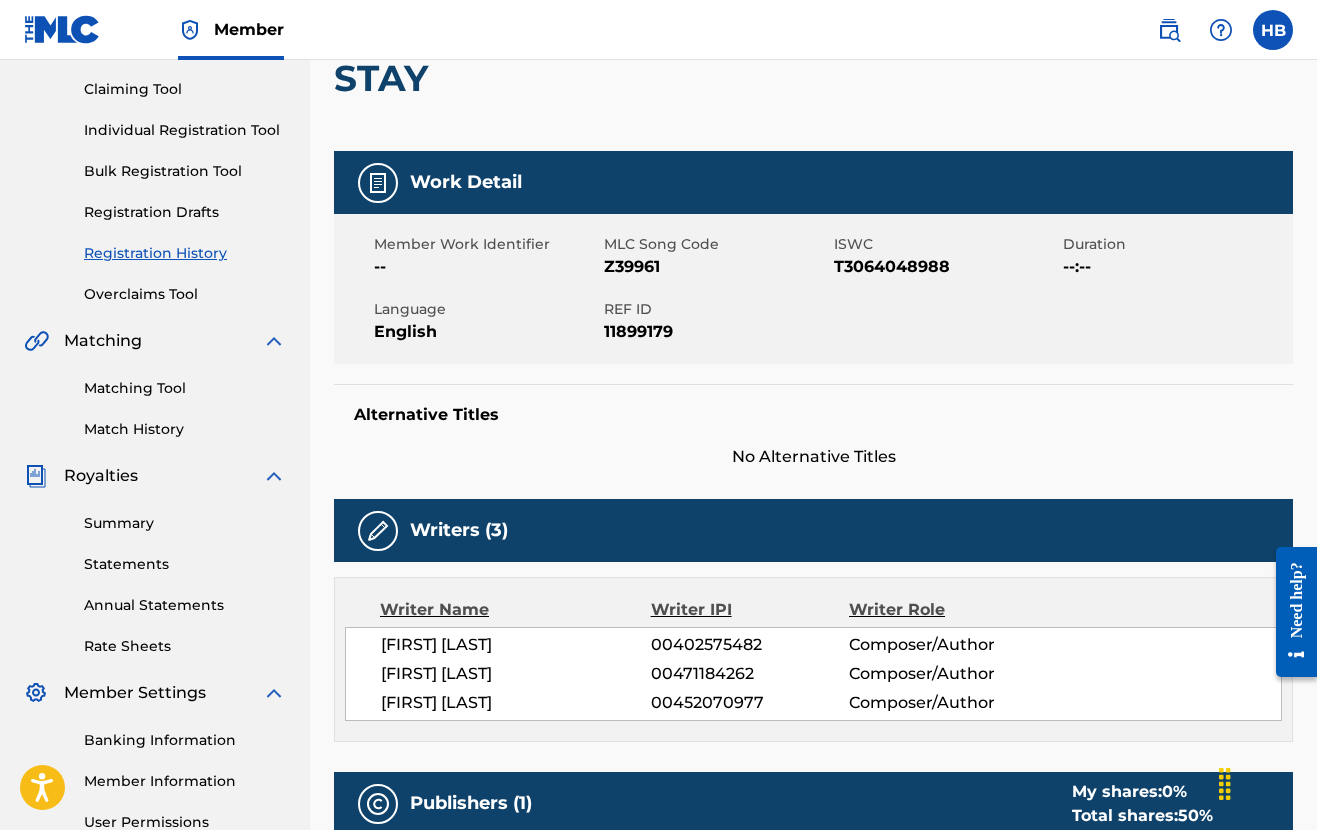 scroll, scrollTop: 6, scrollLeft: 0, axis: vertical 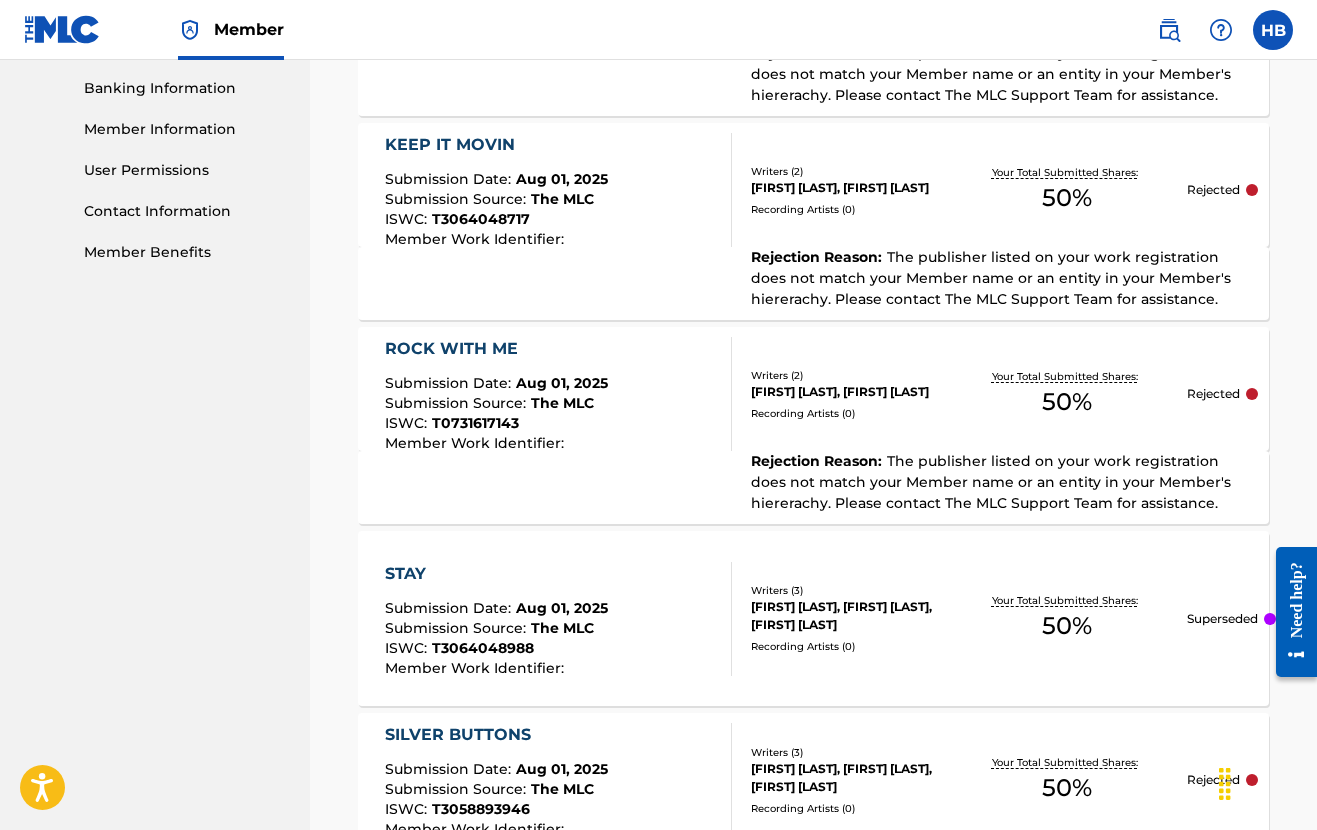 click on "The publisher listed on your work registration does not match your Member name or an entity in your Member's hiererachy. Please contact The MLC Support Team for assistance." at bounding box center (991, 482) 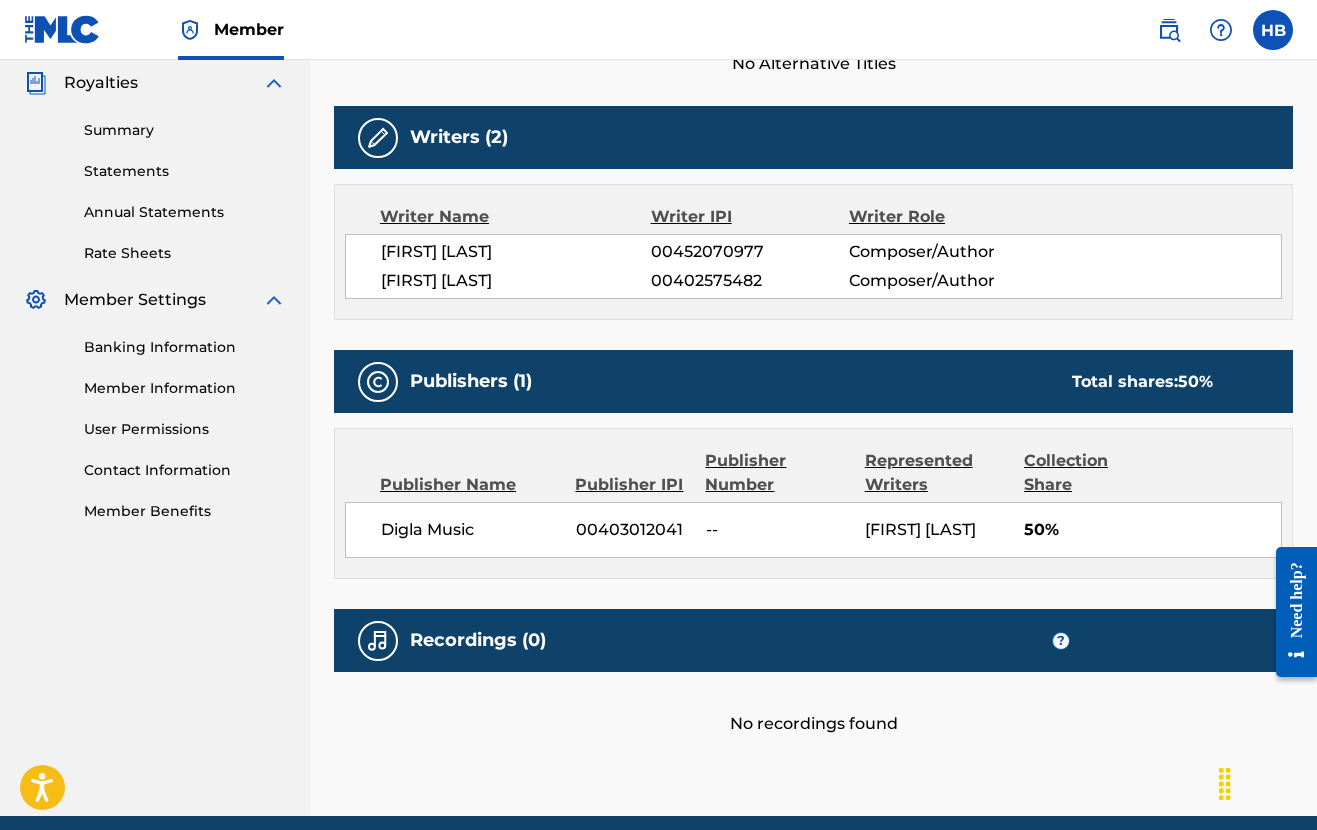scroll, scrollTop: 605, scrollLeft: 0, axis: vertical 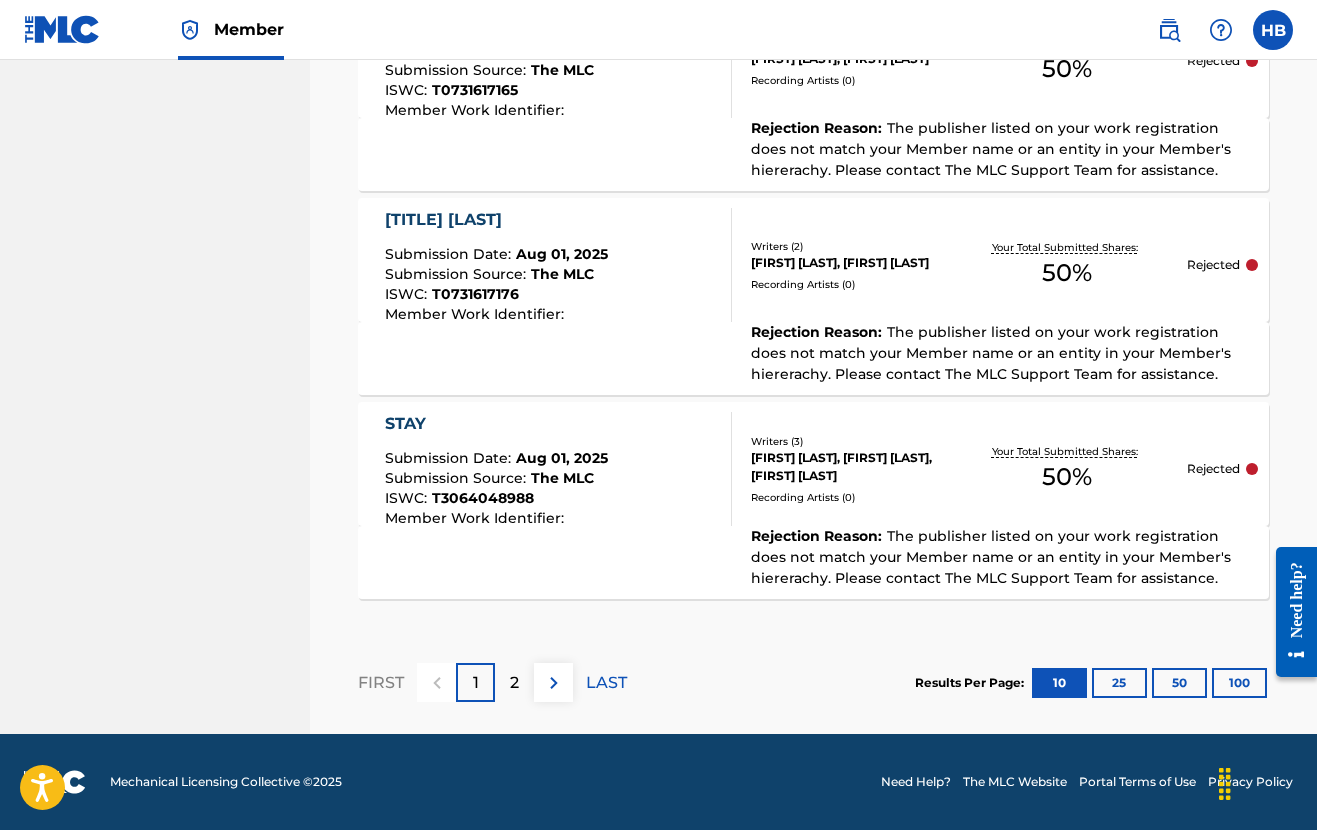 click on "25" at bounding box center (1119, 683) 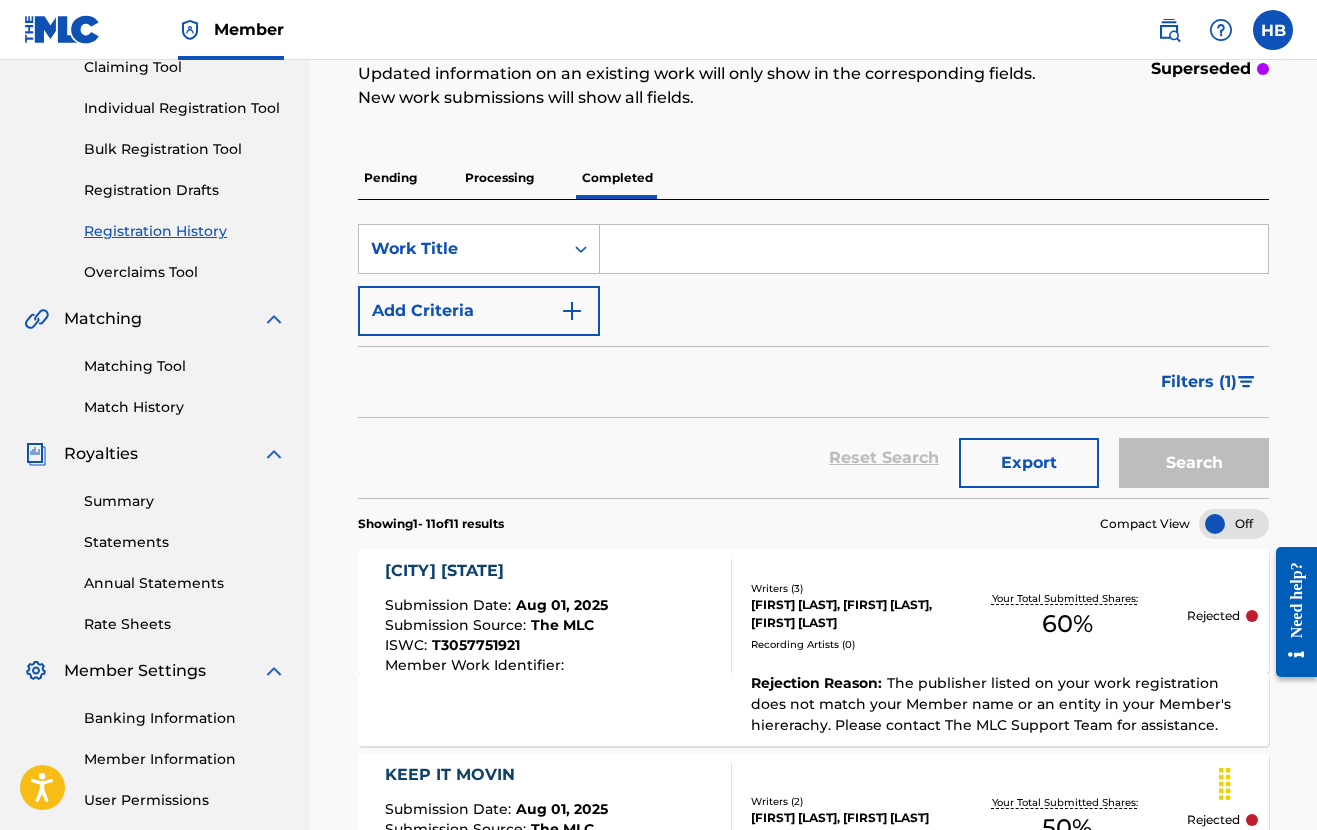 scroll, scrollTop: 259, scrollLeft: 0, axis: vertical 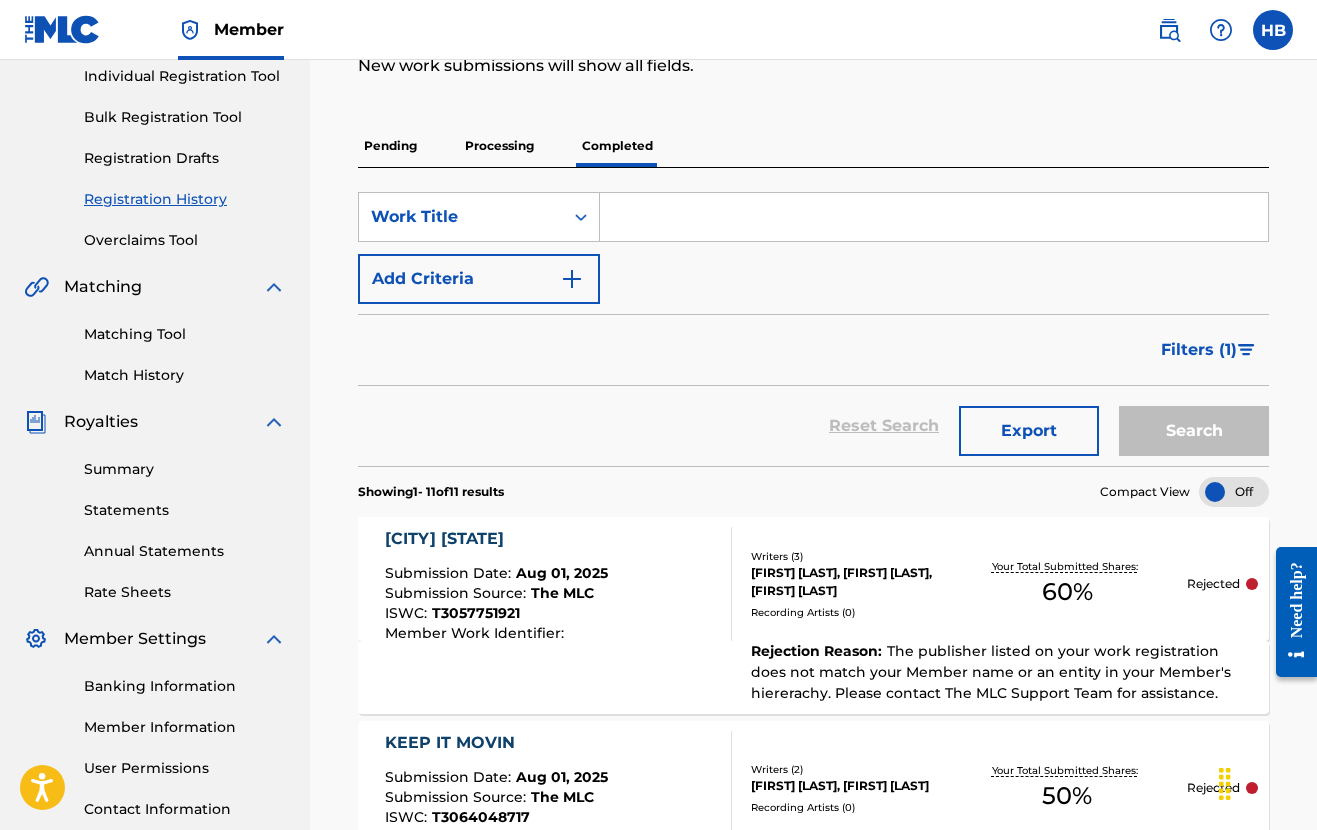 click on "Summary" at bounding box center (185, 469) 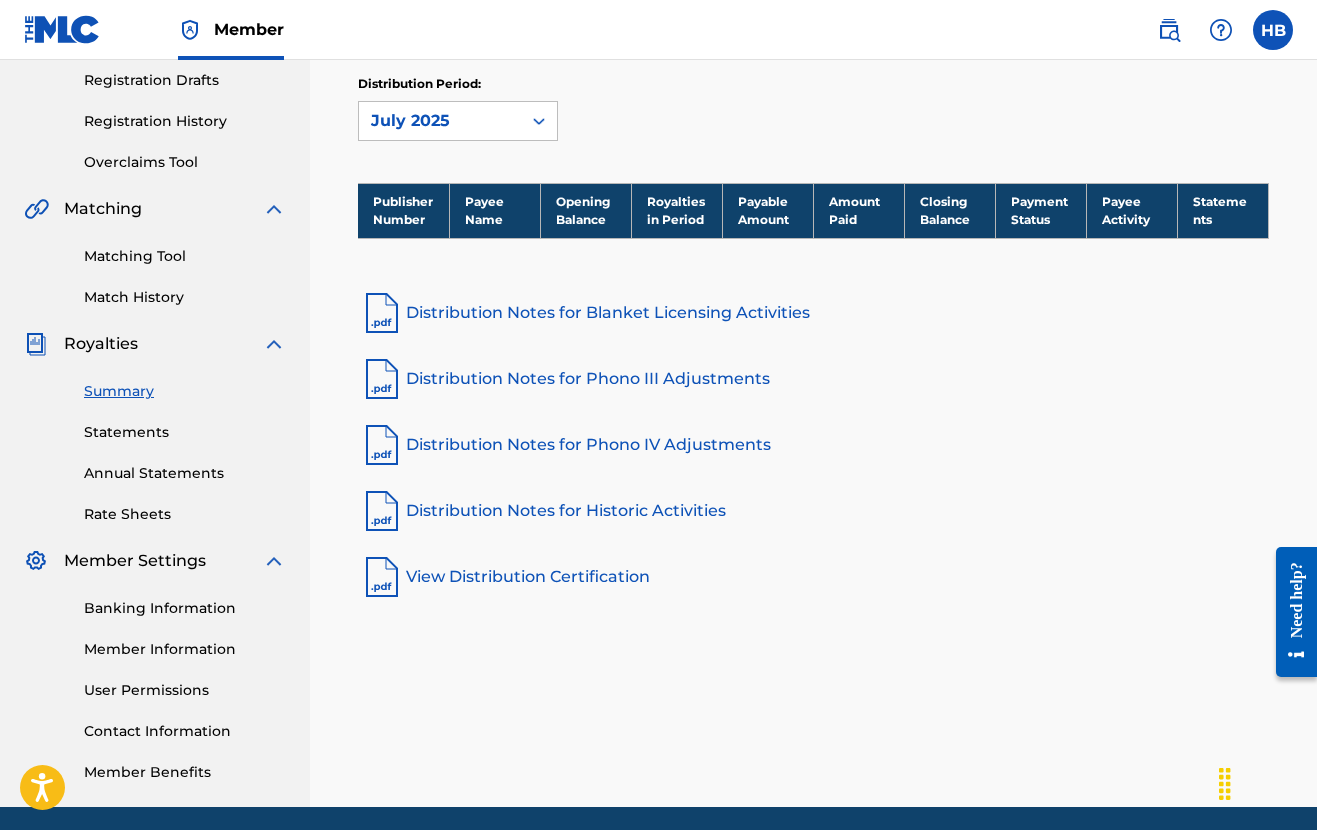 scroll, scrollTop: 346, scrollLeft: 0, axis: vertical 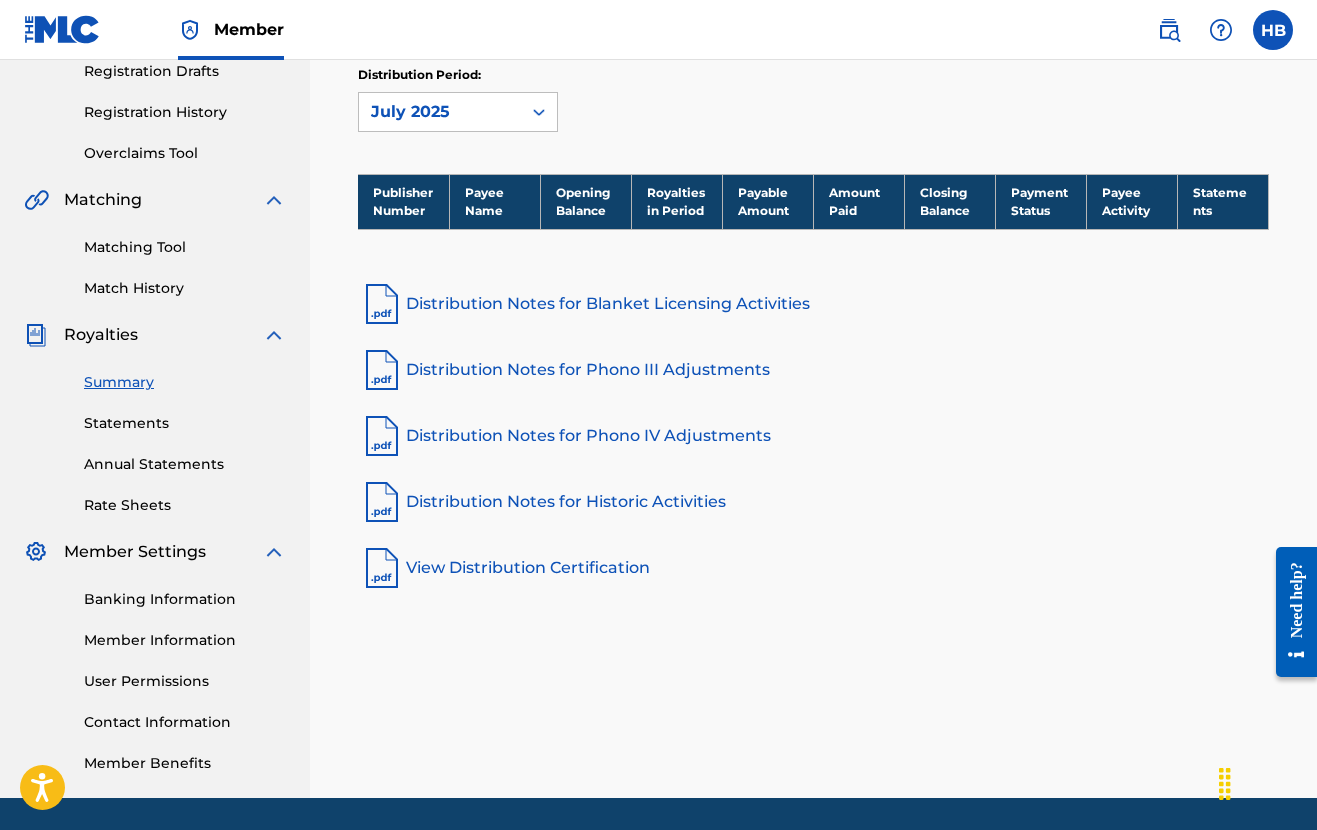 click on "Statements" at bounding box center (185, 423) 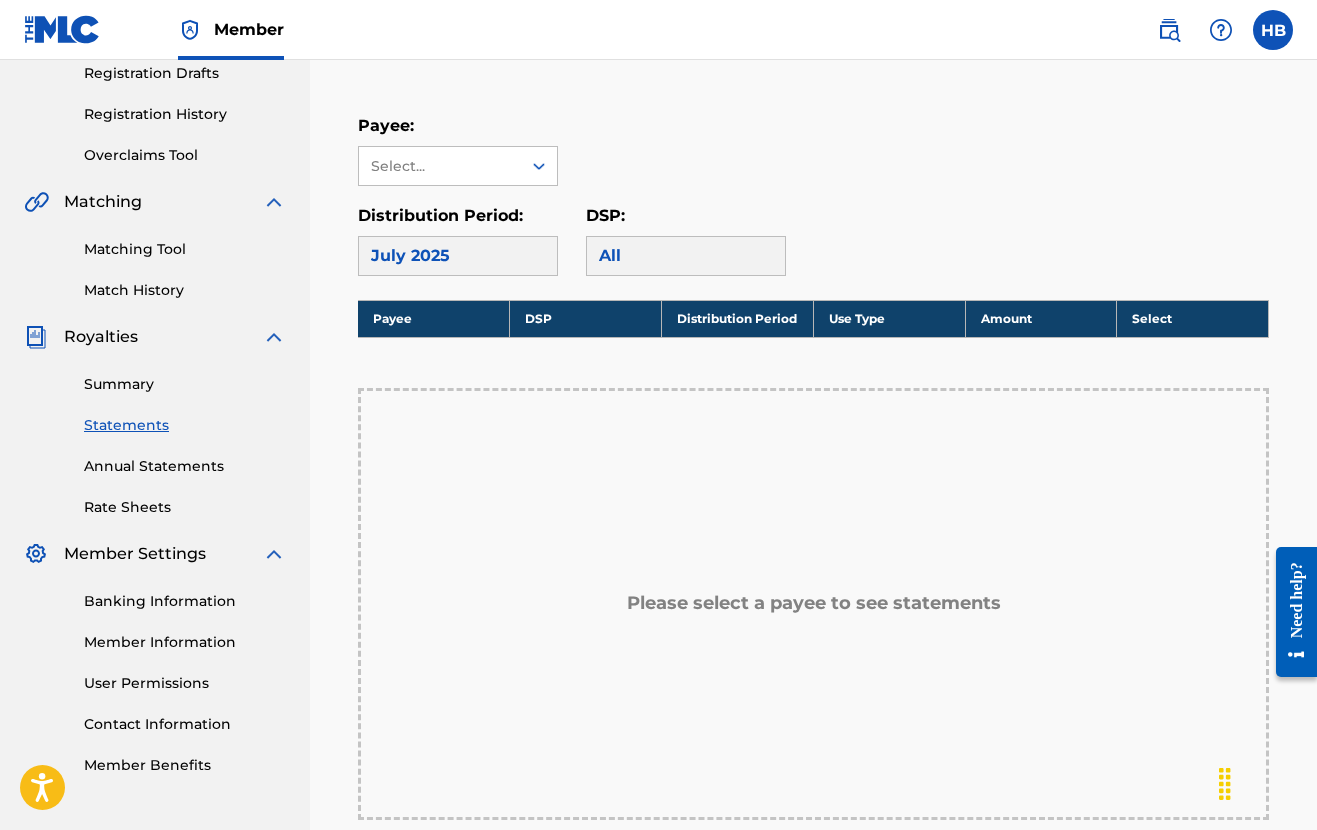 scroll, scrollTop: 397, scrollLeft: 0, axis: vertical 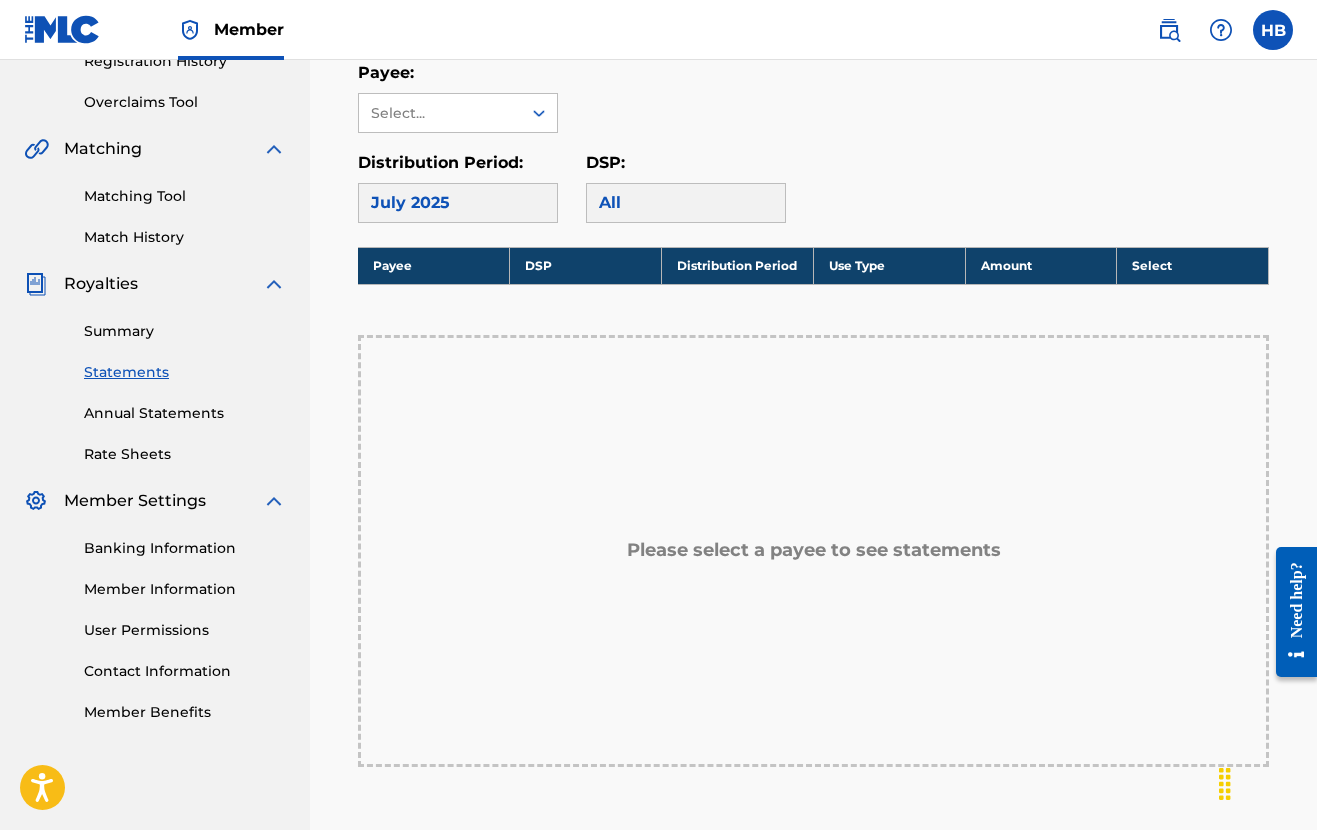 click on "Annual Statements" at bounding box center (185, 413) 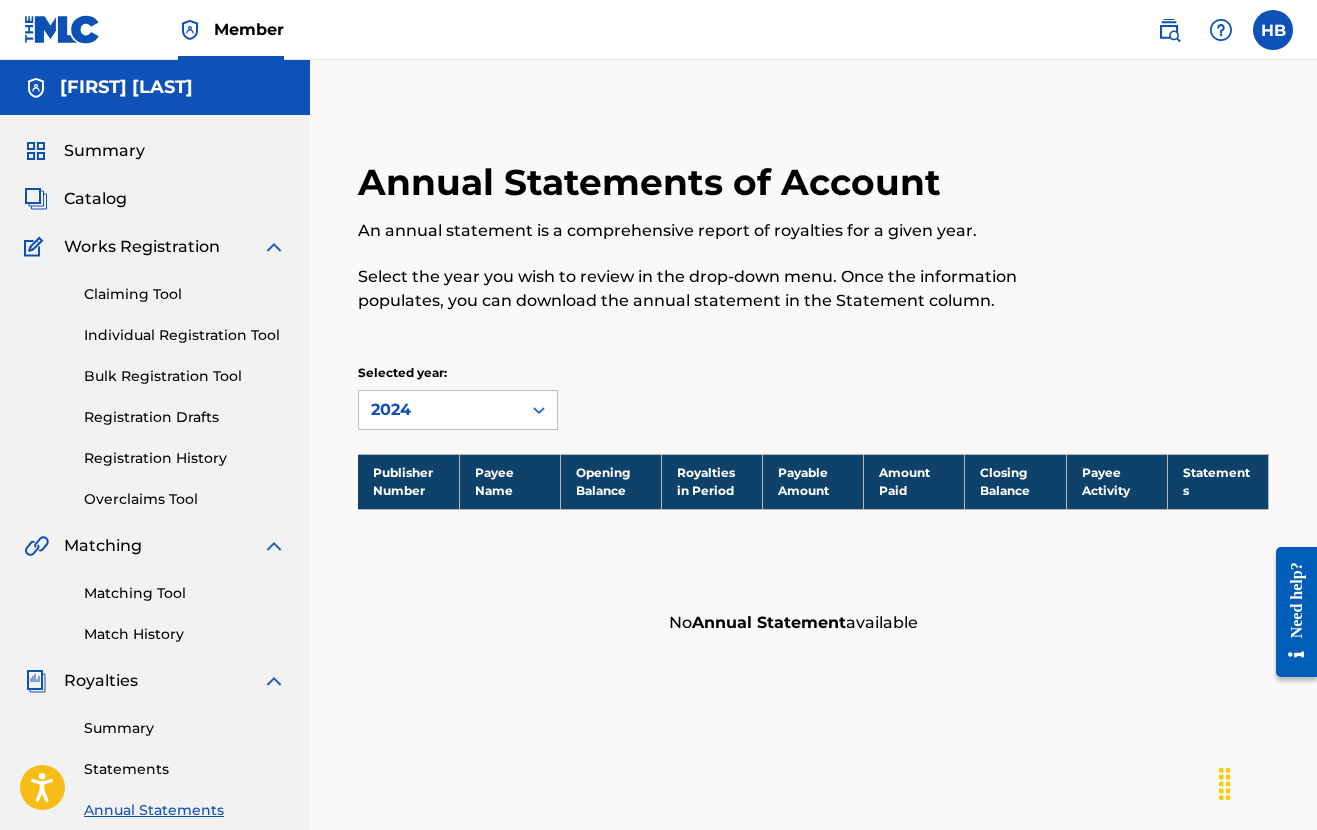 click on "Claiming Tool Individual Registration Tool Bulk Registration Tool Registration Drafts Registration History Overclaims Tool" at bounding box center (155, 384) 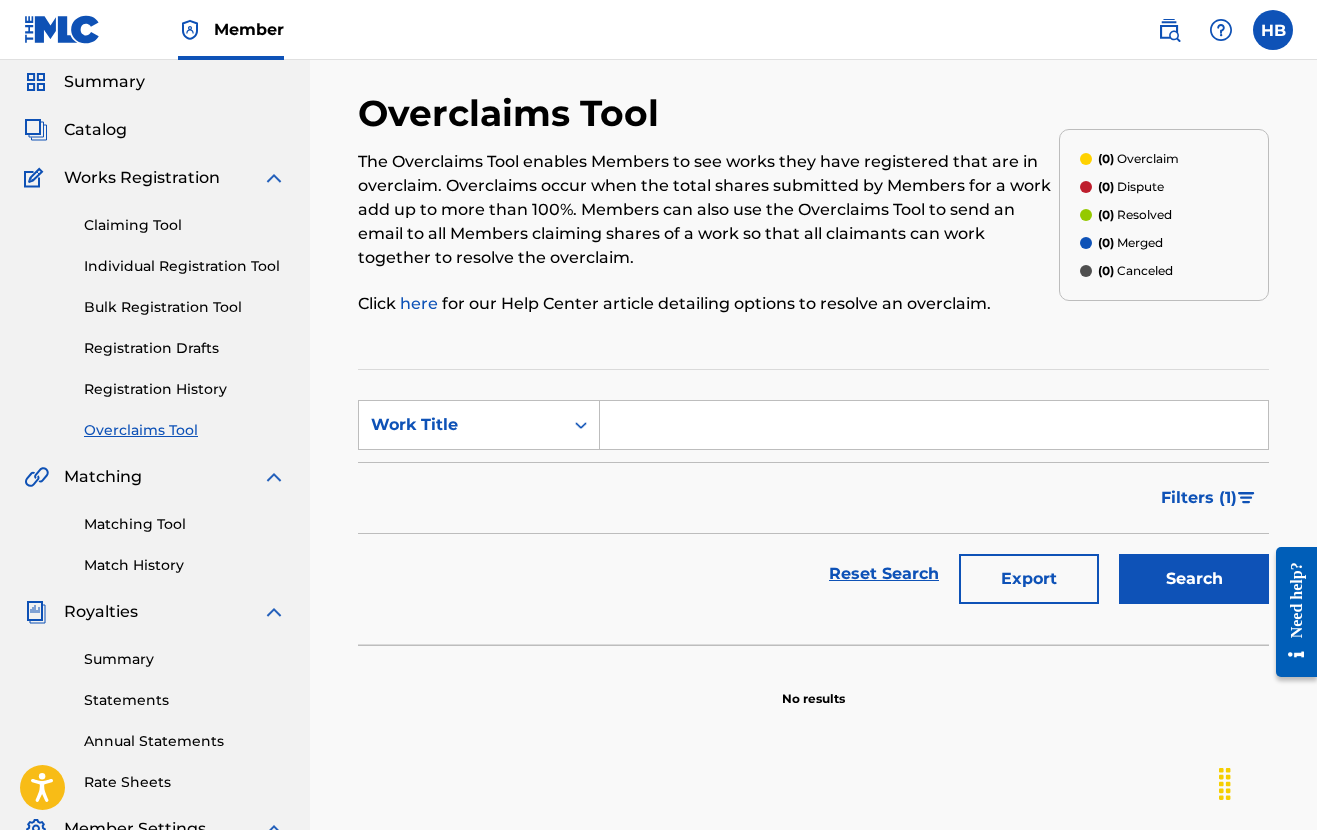 scroll, scrollTop: 71, scrollLeft: 0, axis: vertical 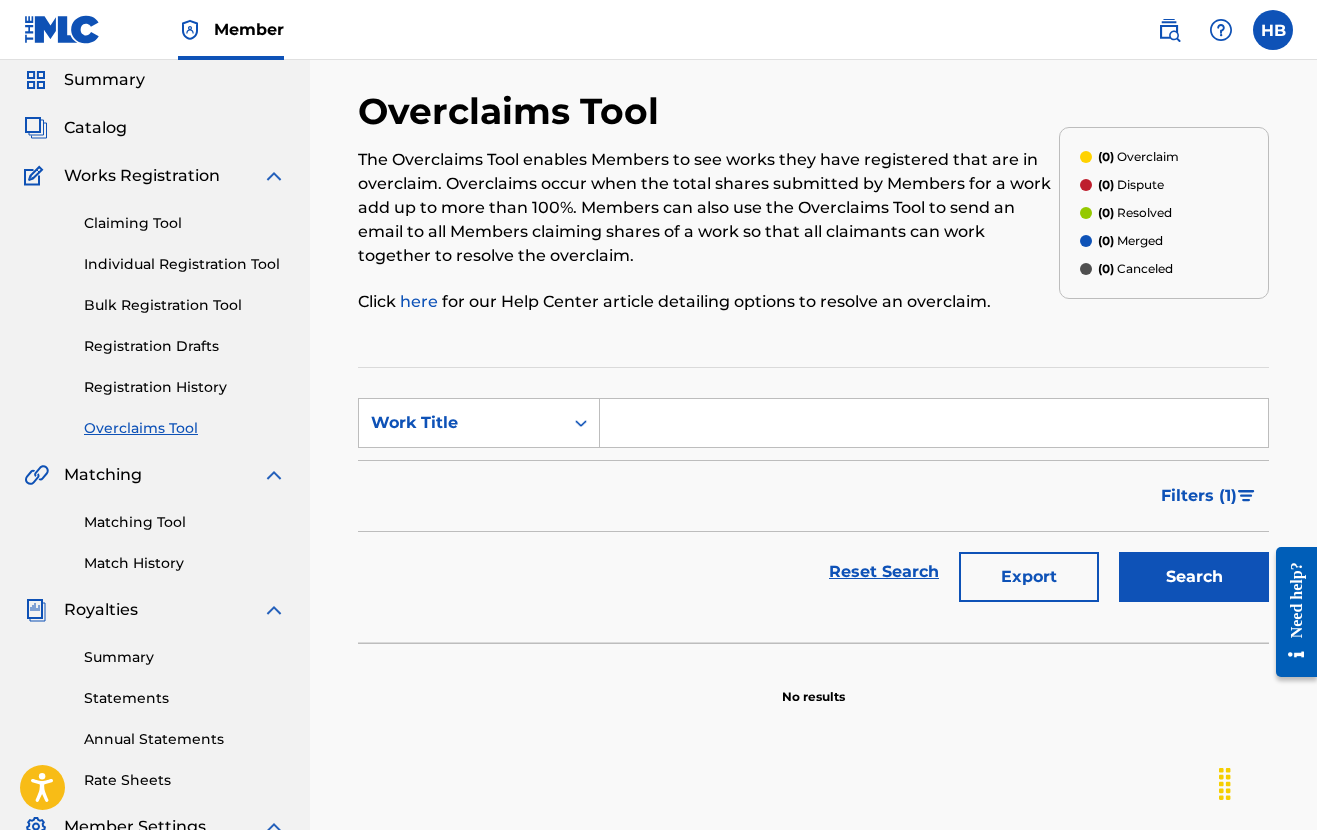 click on "Matching Tool" at bounding box center [185, 522] 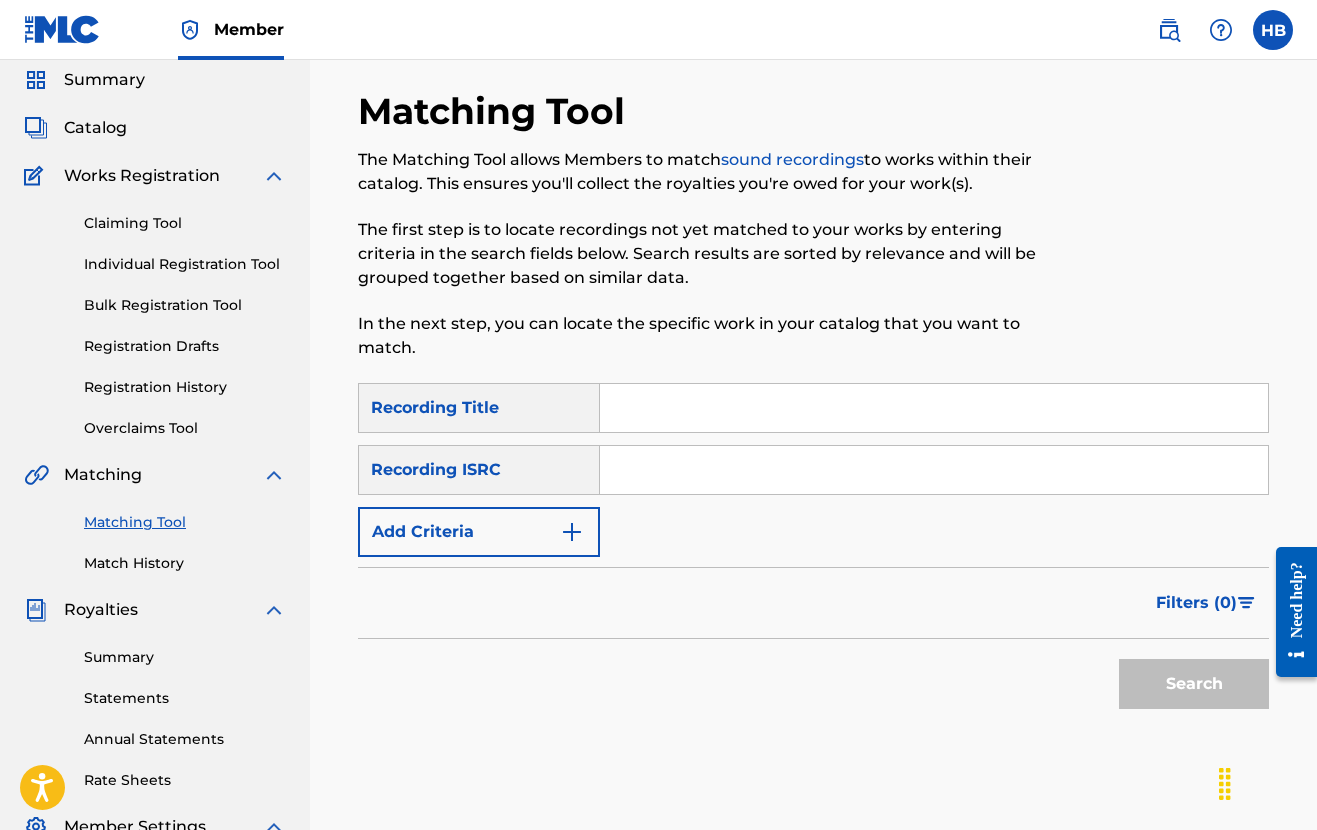 scroll, scrollTop: 0, scrollLeft: 0, axis: both 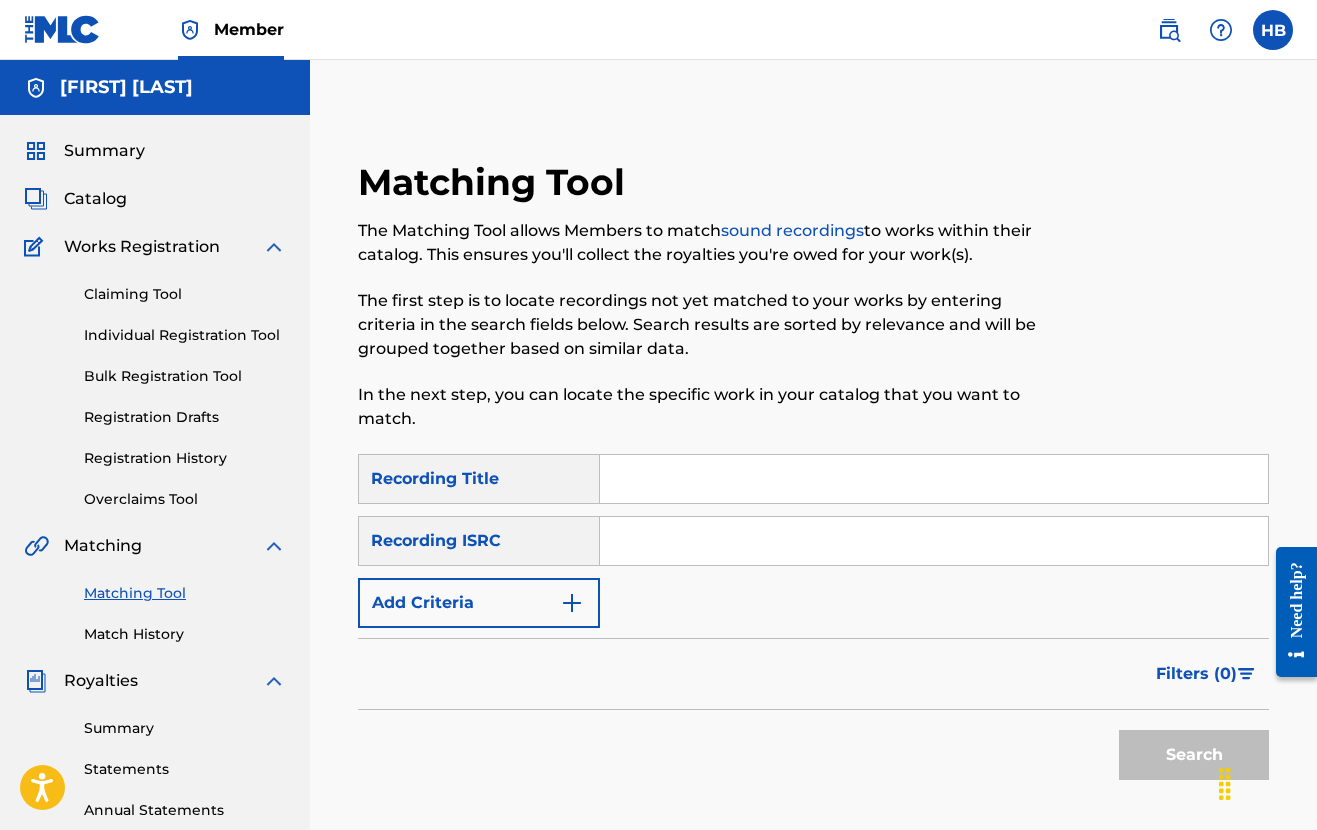click on "Match History" at bounding box center [185, 634] 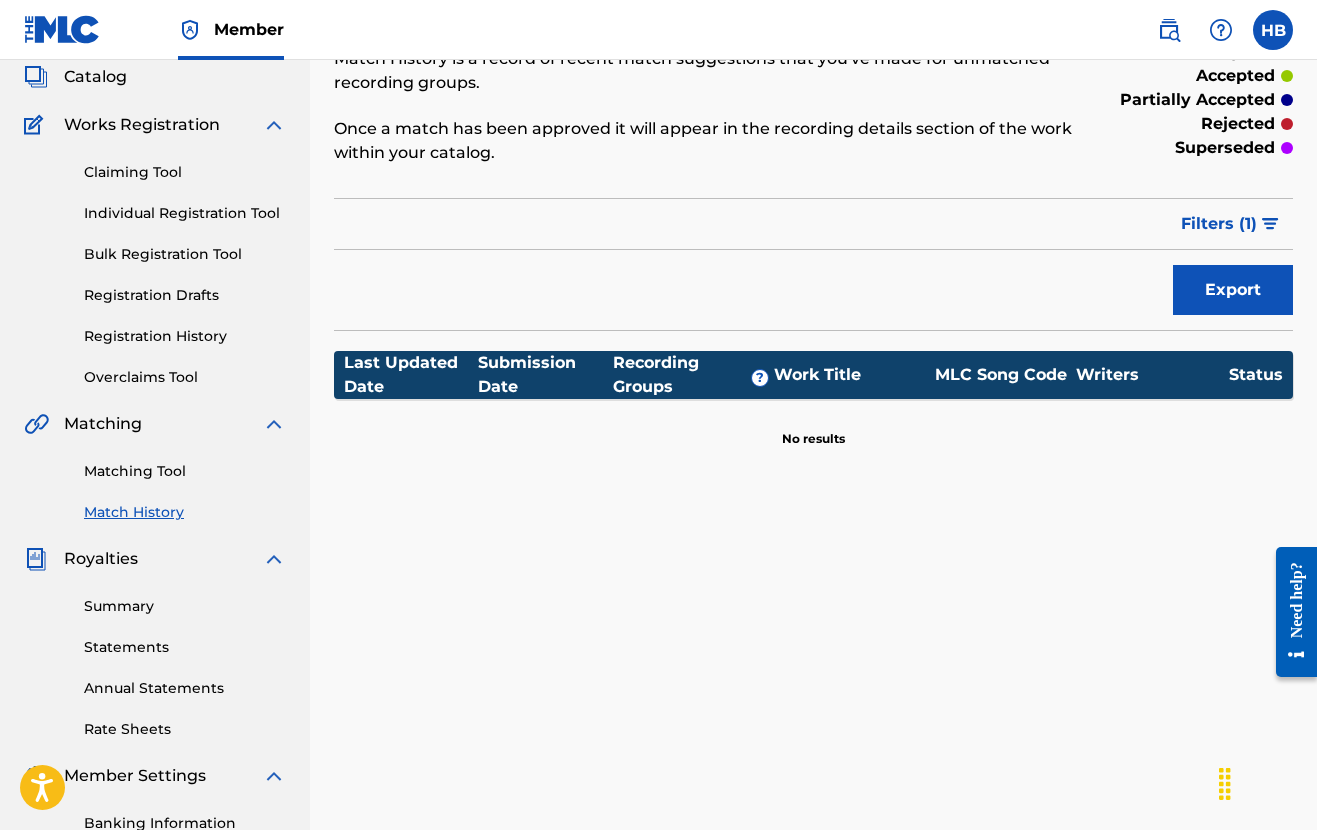 scroll, scrollTop: 151, scrollLeft: 0, axis: vertical 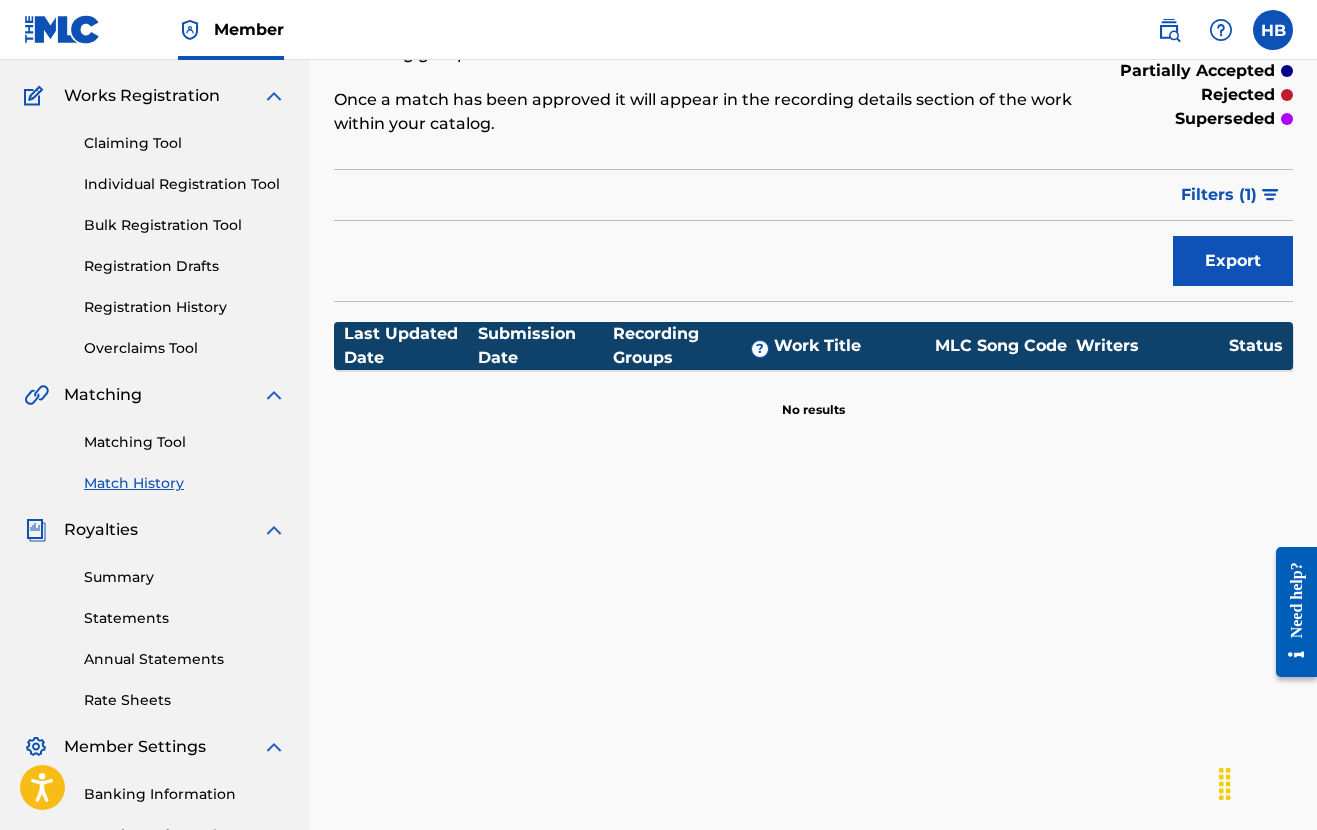 click on "Summary Statements Annual Statements Rate Sheets" at bounding box center [155, 626] 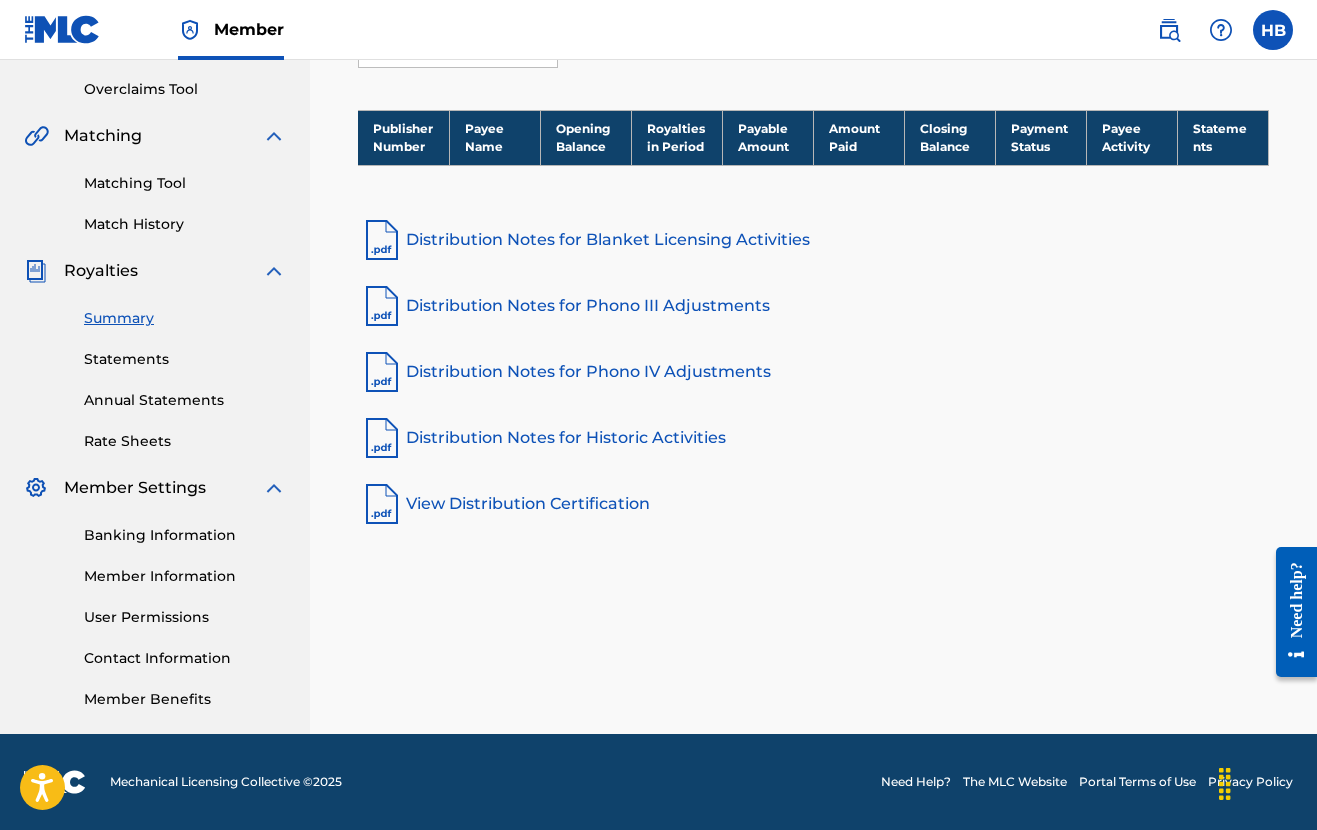 scroll, scrollTop: 410, scrollLeft: 0, axis: vertical 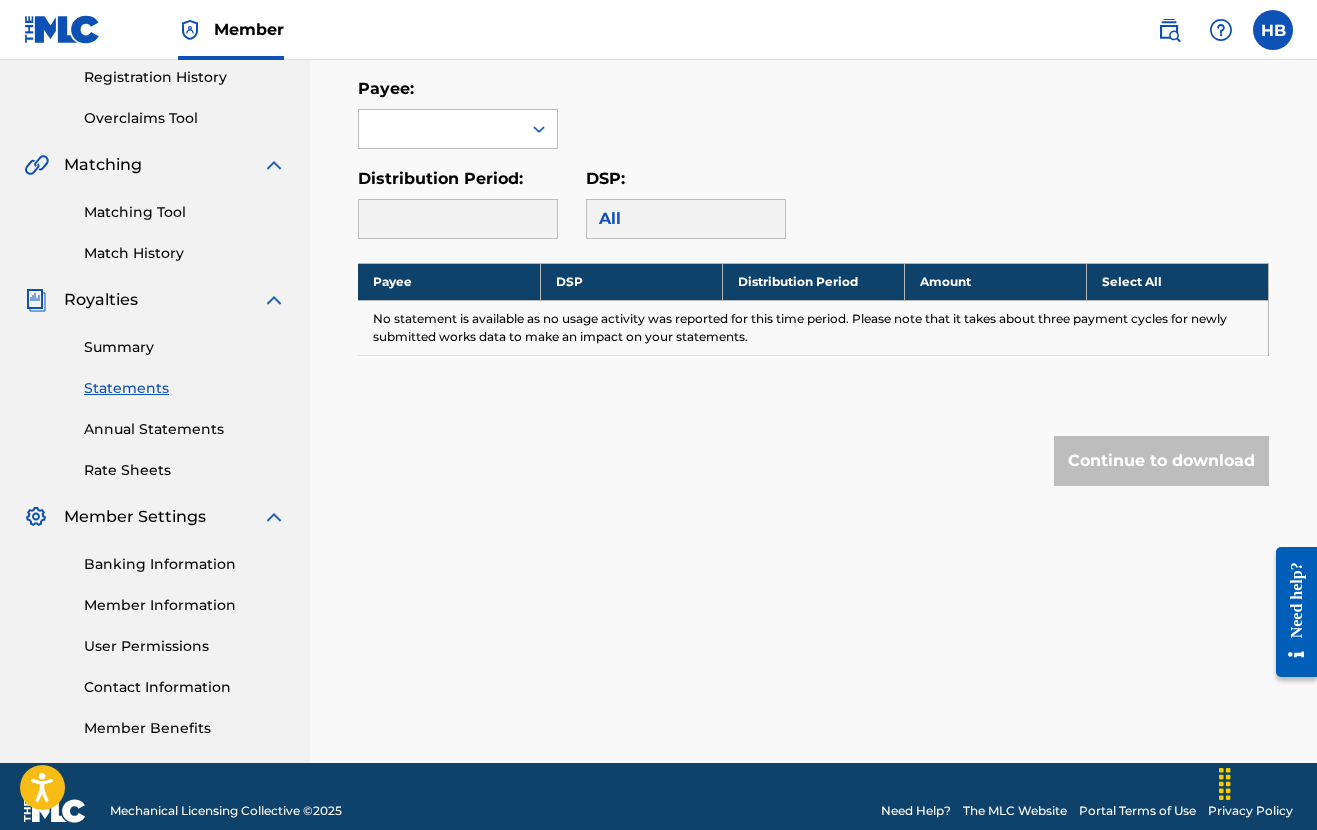 click on "Payee: Distribution Period: DSP: All" at bounding box center (813, 158) 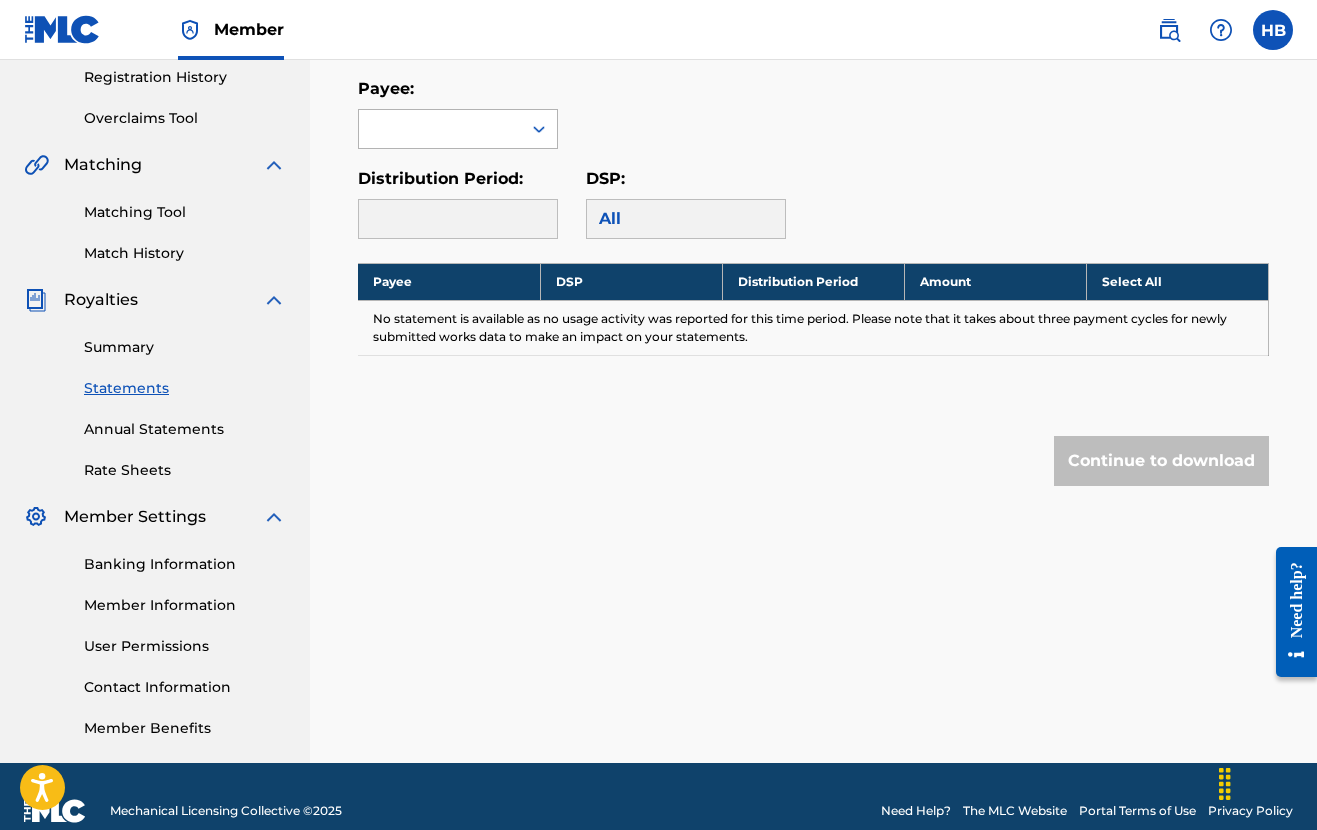 click at bounding box center [440, 129] 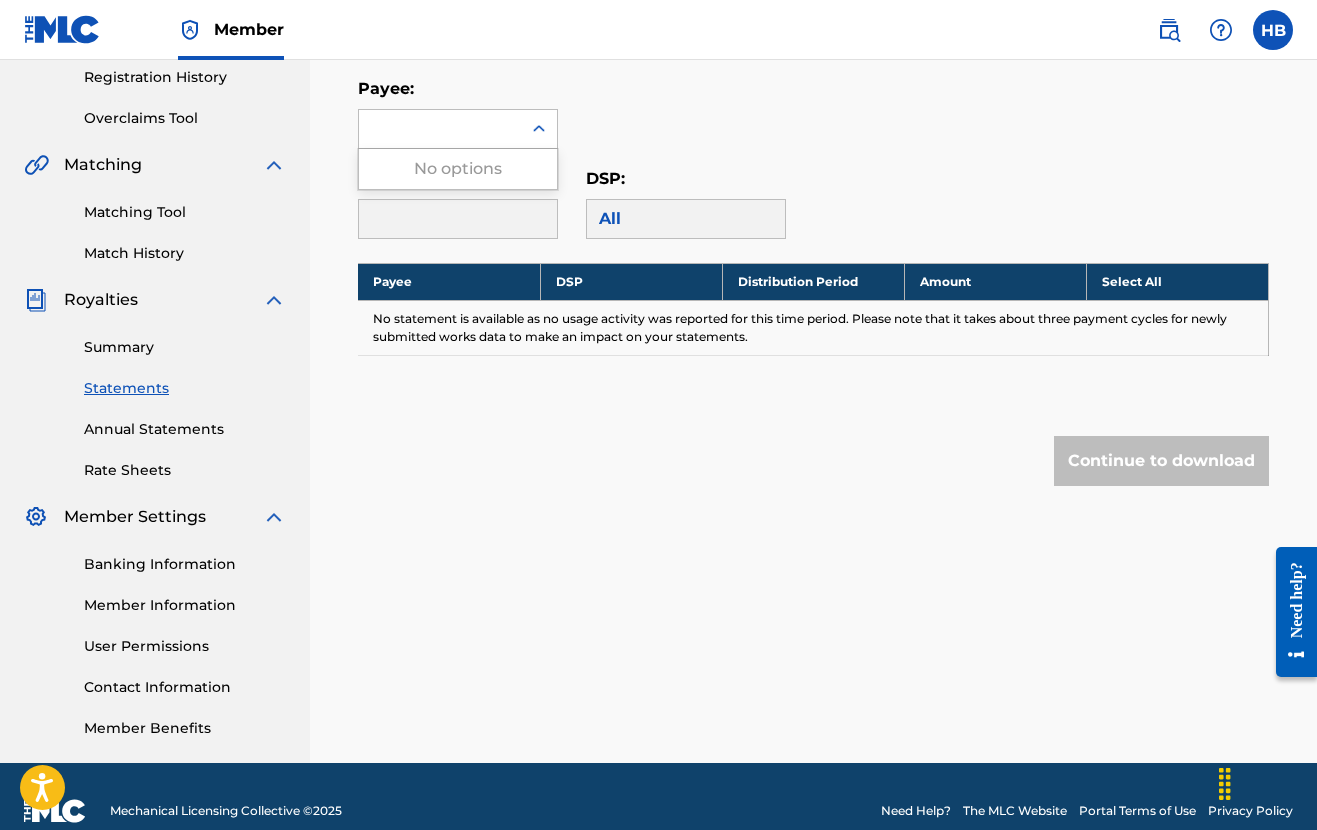 click on "Royalty Statements Select your desired payee from the Payee drop-down menu. Then you can filter by distribution period and DSP in the corresponding drop-down menus. In the Select column, check the box(es) for any statements you would like to download or click    Select All   at the top of the column to select all statements. Scroll to the bottom and click  Continue to download , then select your download options from the slide-out menu. Payee: Use Up and Down to choose options, press Enter to select the currently focused option, press Escape to exit the menu, press Tab to select the option and exit the menu. No options Distribution Period: DSP: All Payee DSP Distribution Period Amount Select All No statement is available as no usage activity was reported for this time period. Please note that it takes about three payment cycles for newly submitted works data to make an impact on your statements. Continue to download" at bounding box center [813, 172] 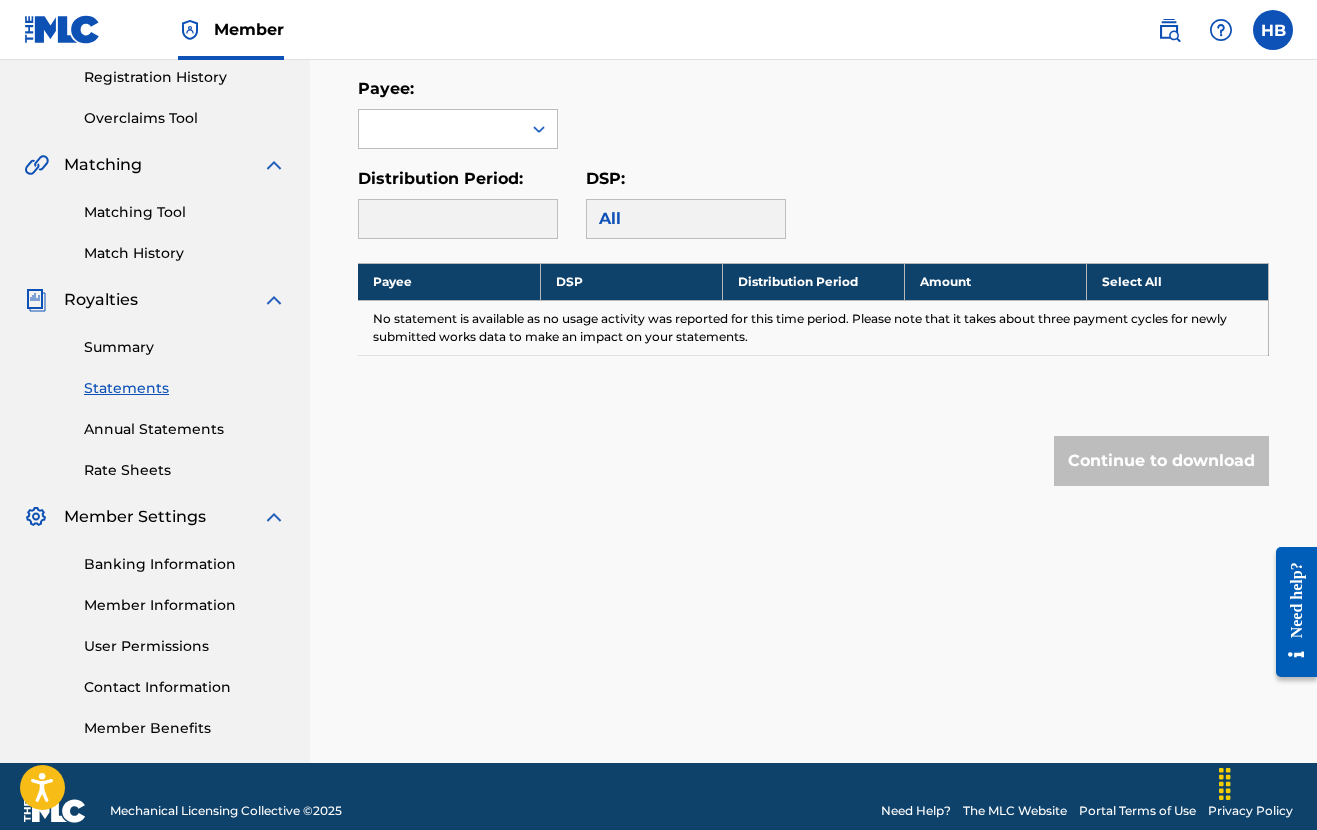 click on "Summary Statements Annual Statements Rate Sheets" at bounding box center (155, 396) 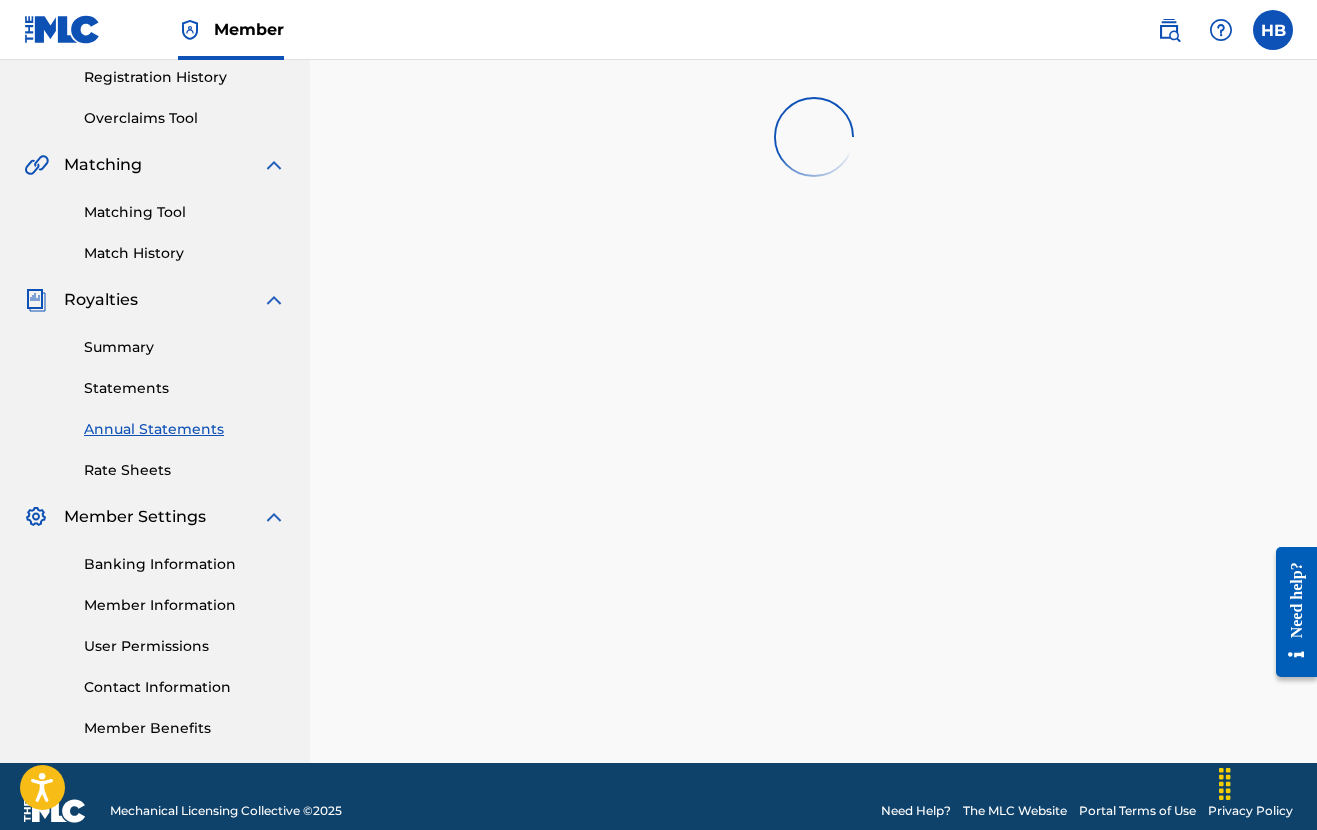 scroll, scrollTop: 0, scrollLeft: 0, axis: both 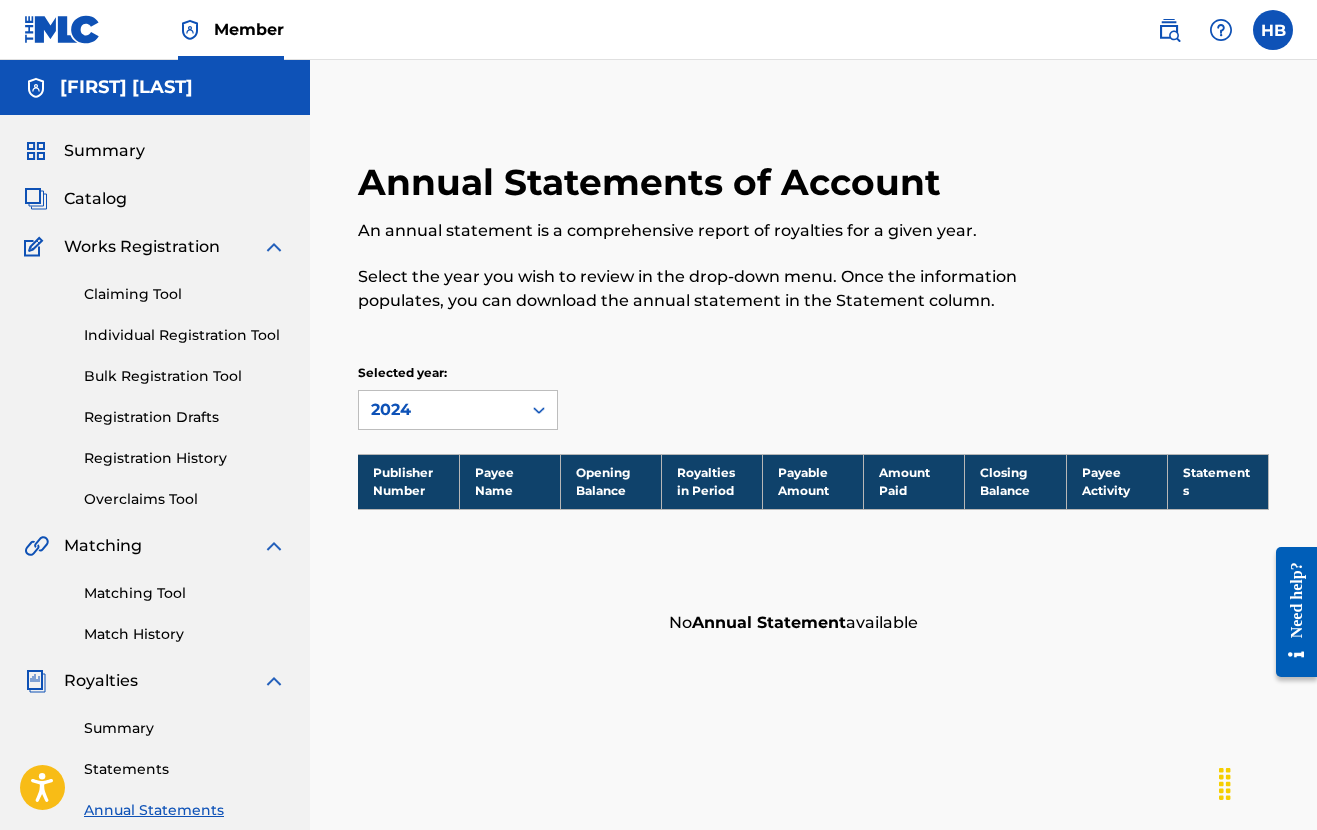 click on "Overclaims Tool" at bounding box center (185, 499) 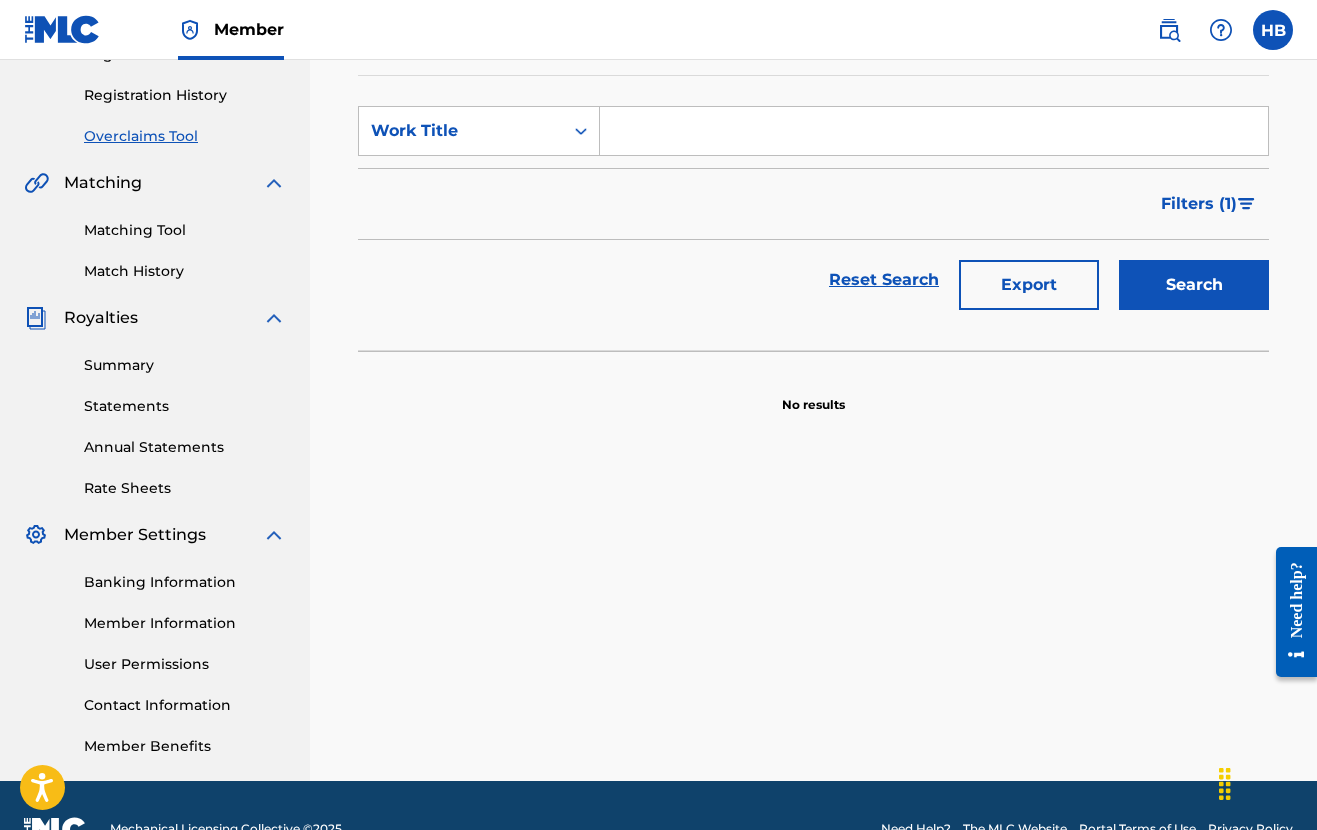 scroll, scrollTop: 382, scrollLeft: 0, axis: vertical 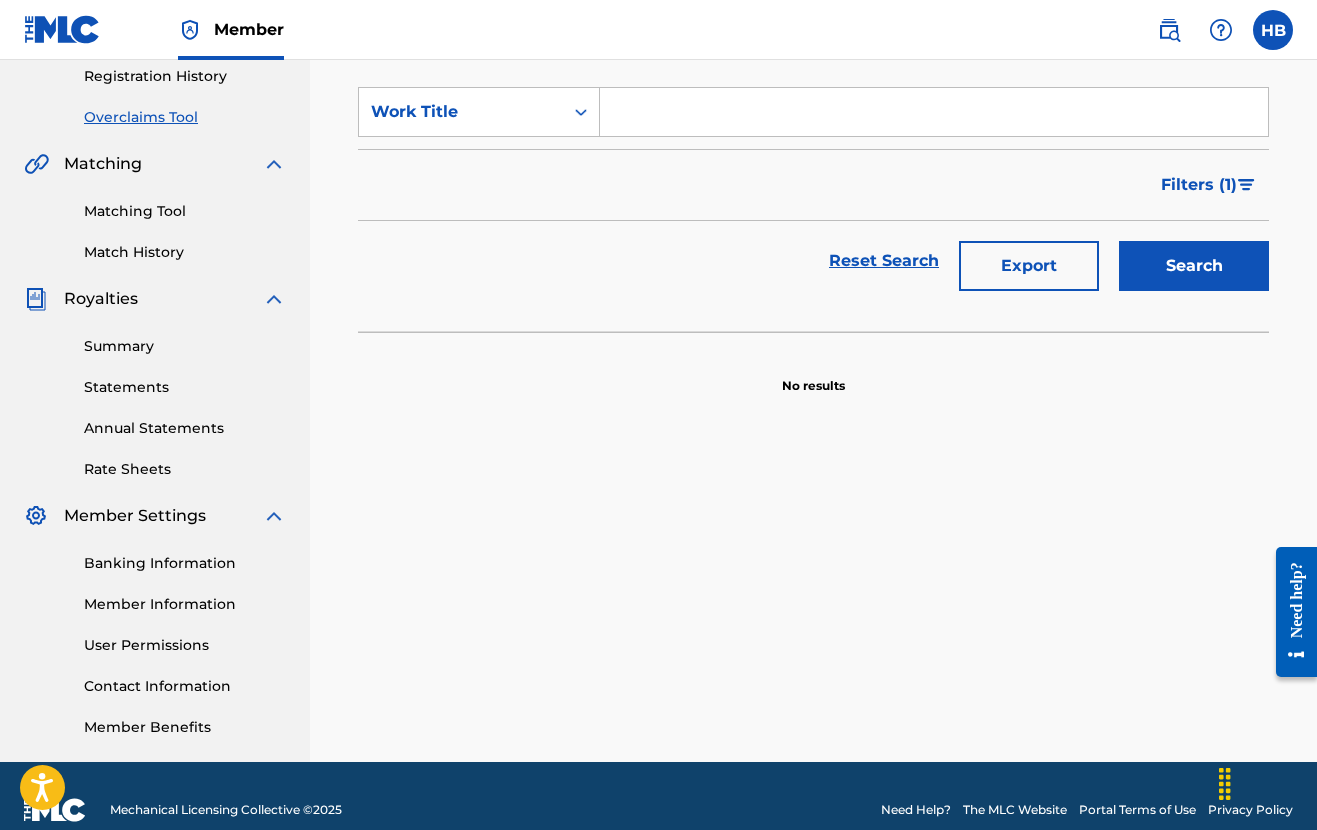 click on "Rate Sheets" at bounding box center (185, 469) 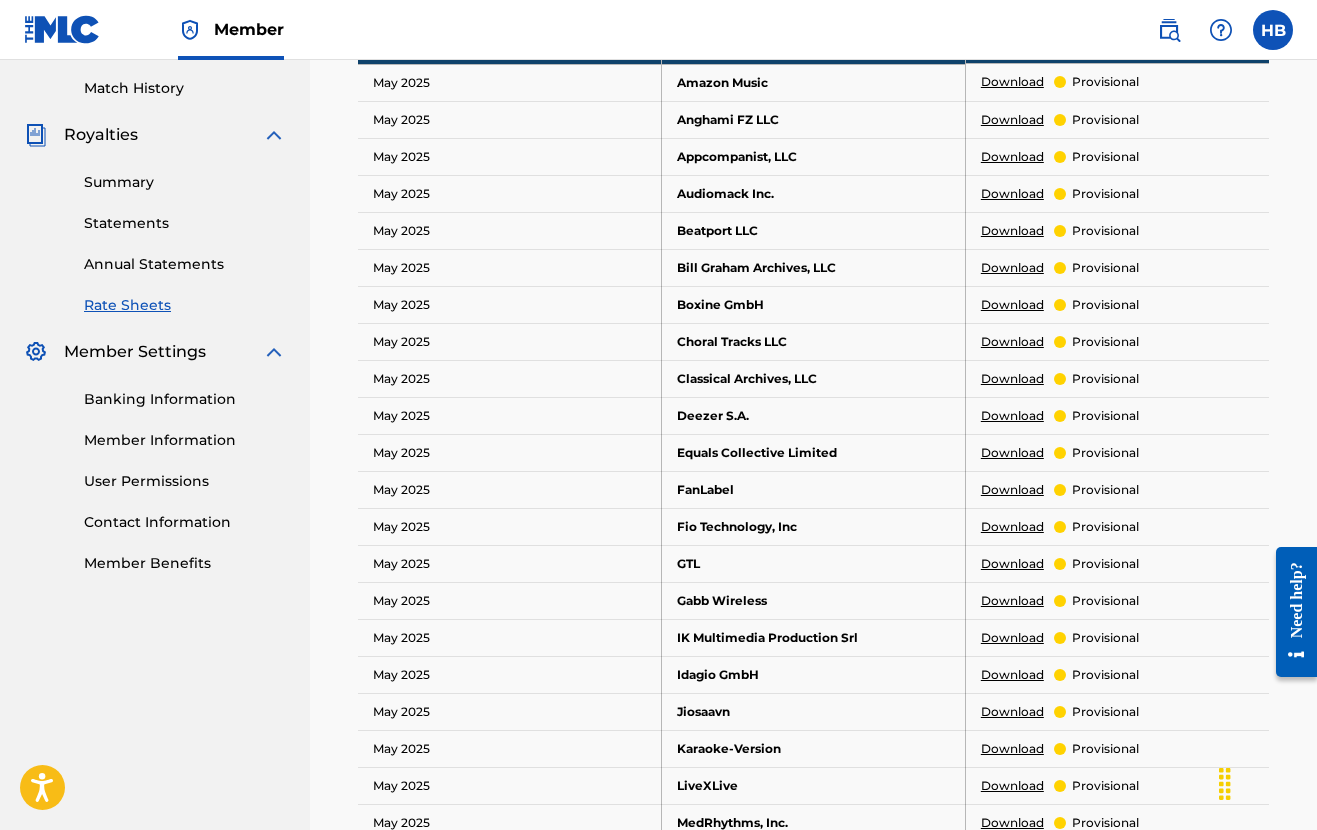 scroll, scrollTop: 588, scrollLeft: 0, axis: vertical 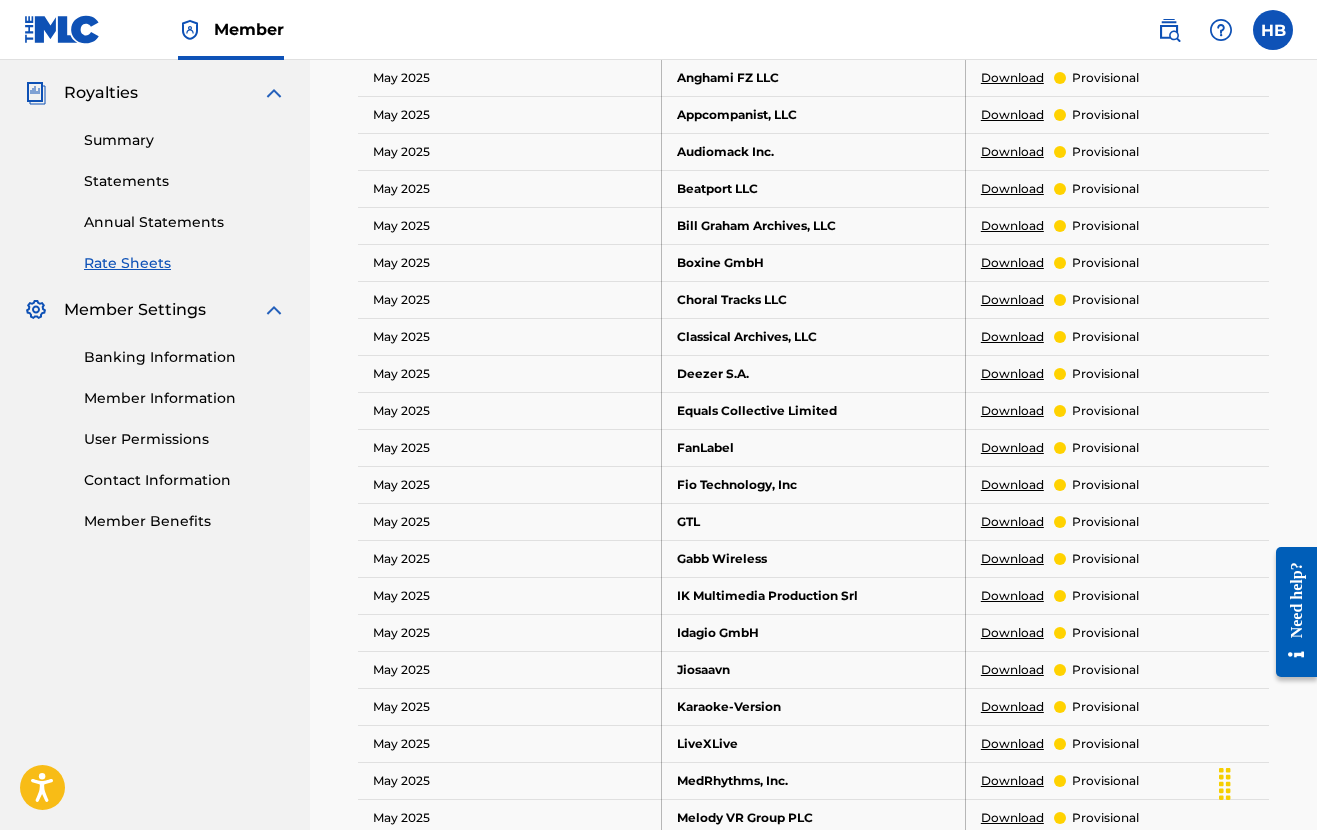 click on "Banking Information" at bounding box center (185, 357) 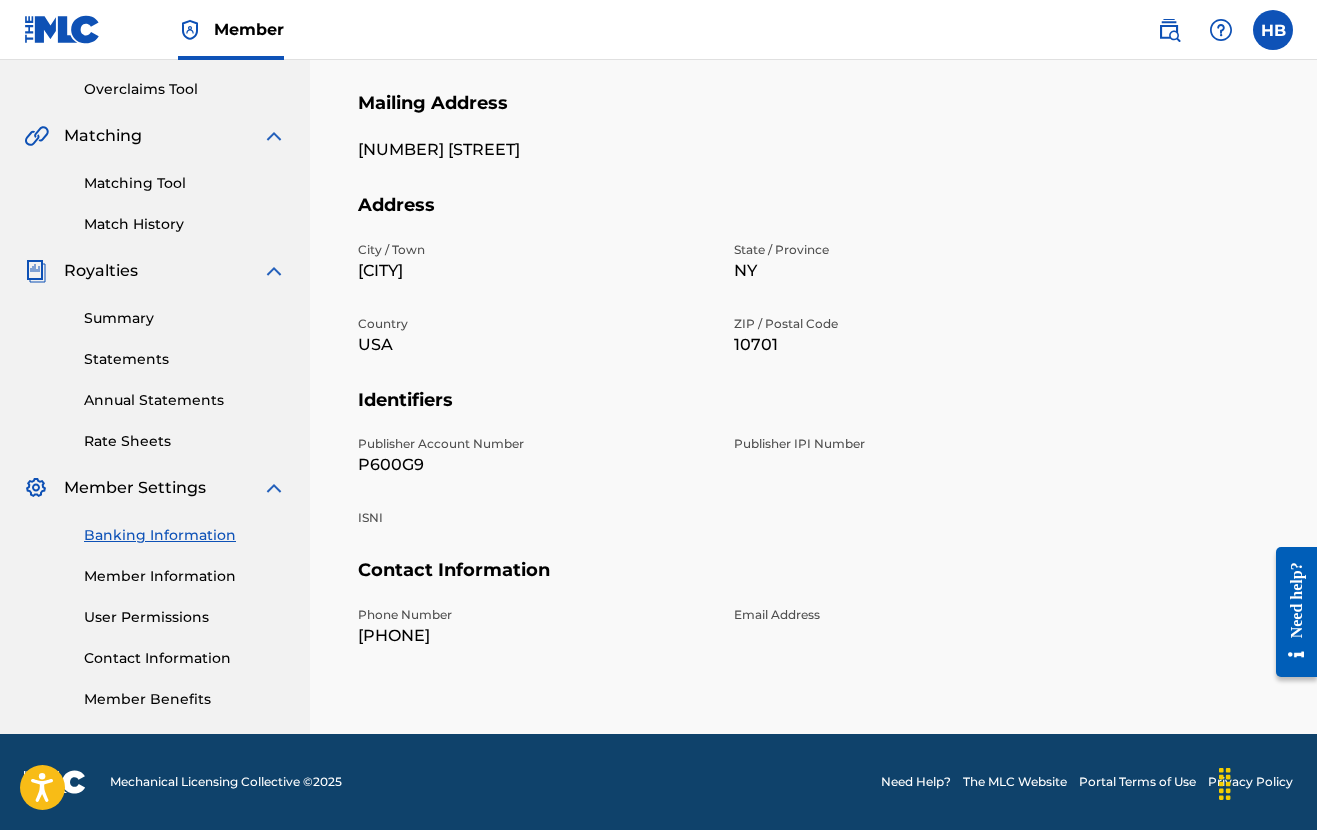 scroll, scrollTop: 0, scrollLeft: 0, axis: both 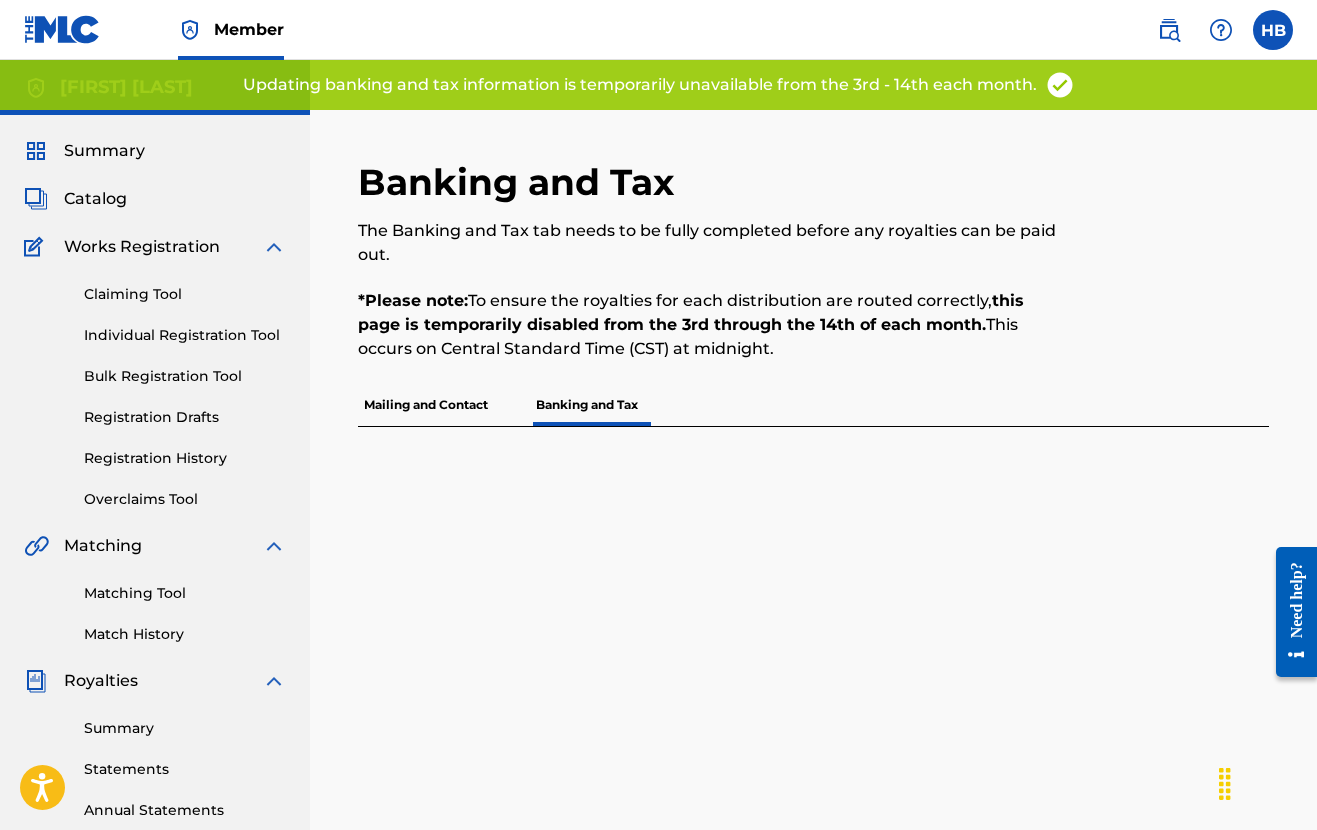 click on "Mailing and Contact" at bounding box center (426, 405) 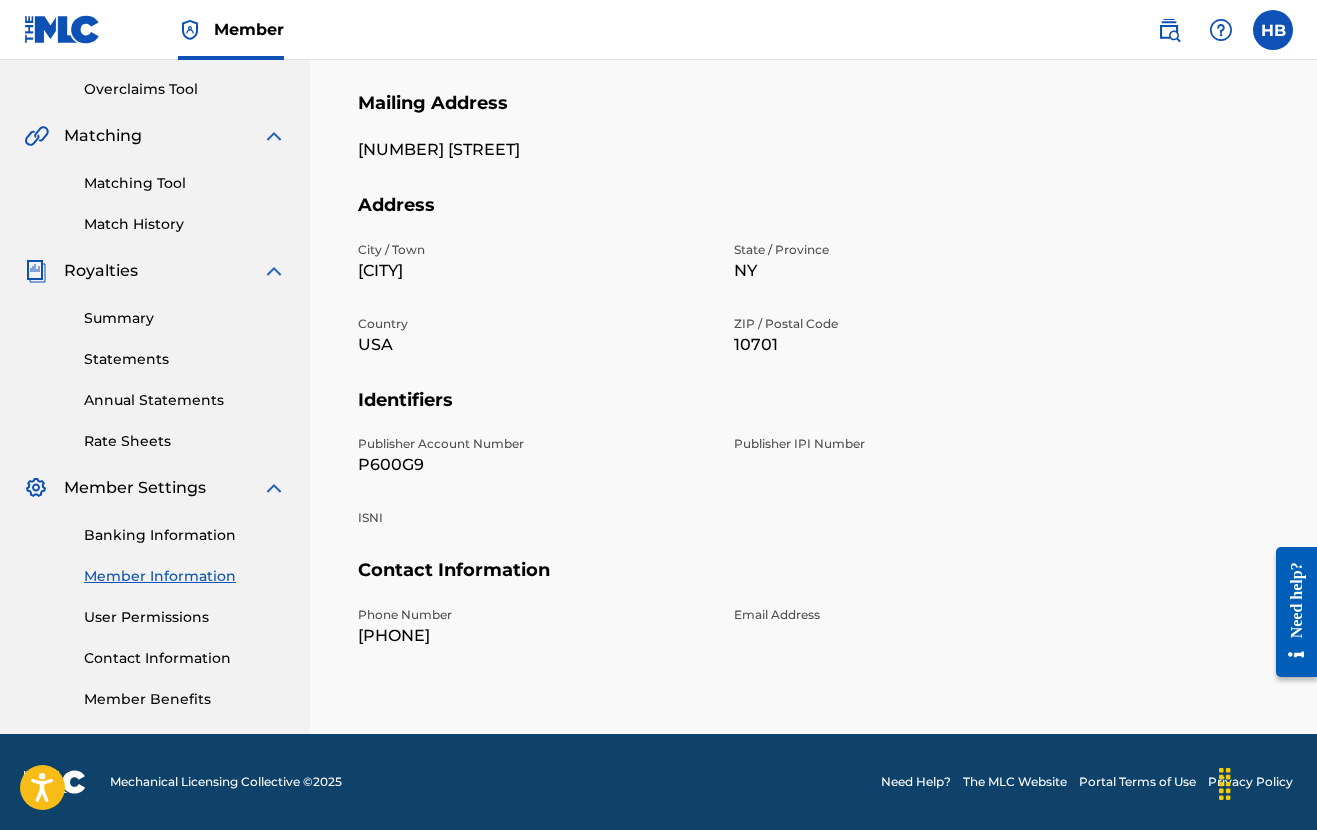 scroll, scrollTop: 410, scrollLeft: 0, axis: vertical 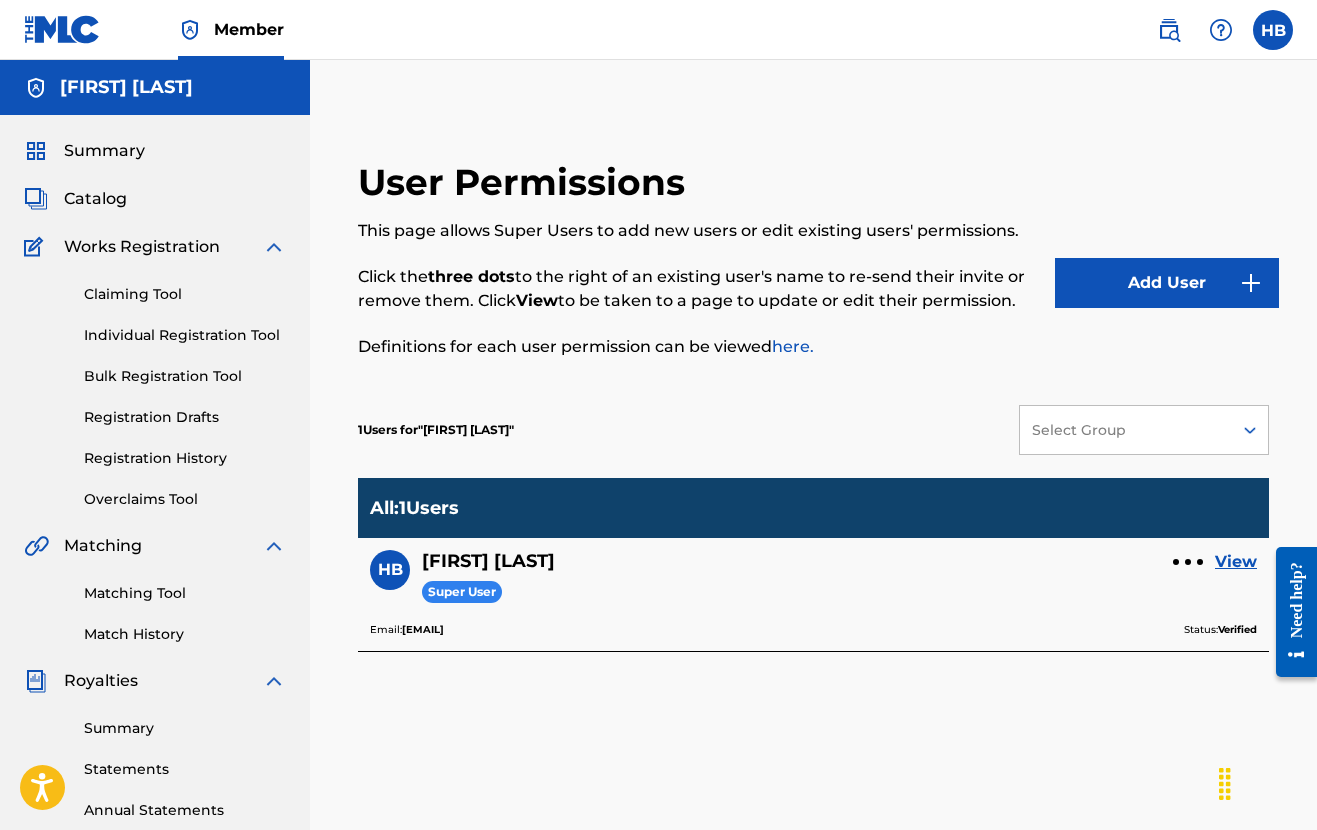 click on "View" at bounding box center (1236, 562) 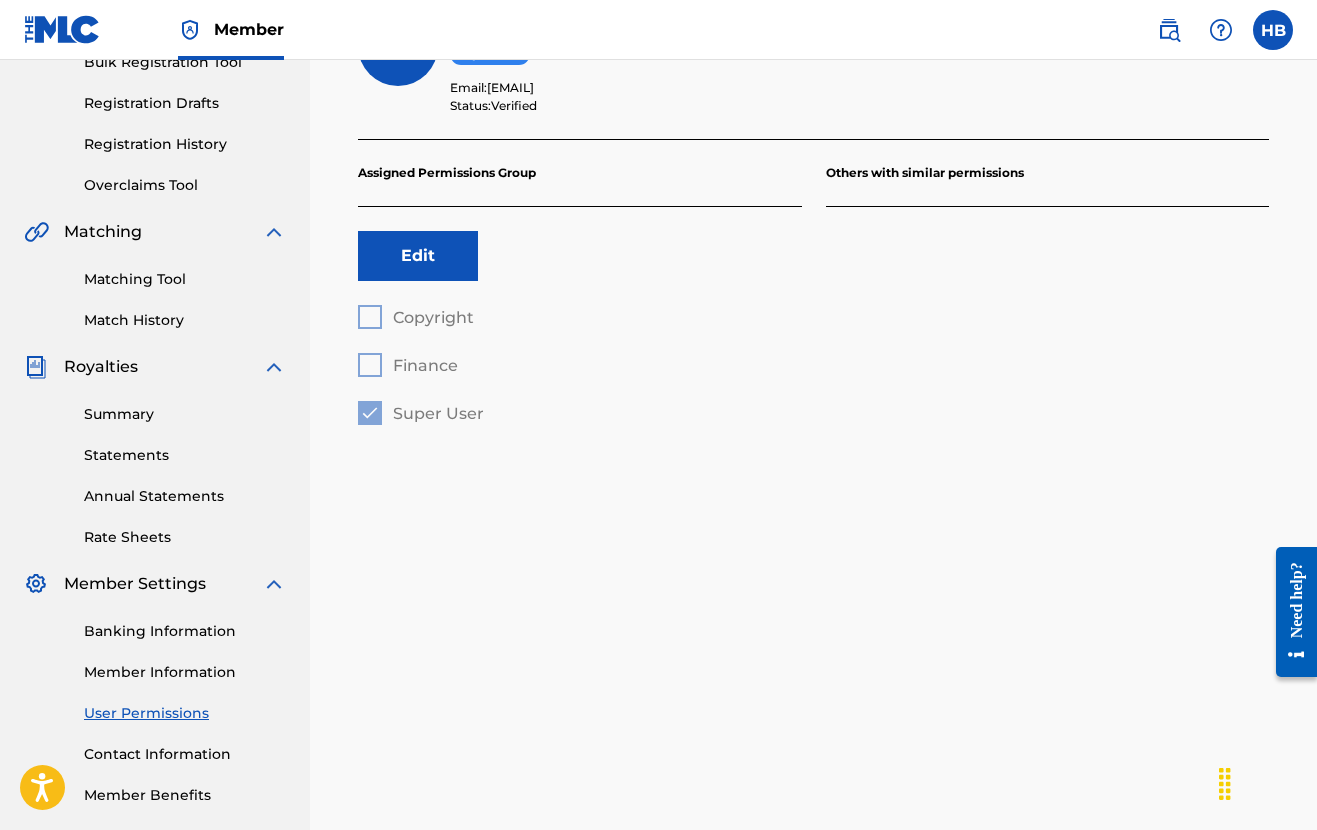 scroll, scrollTop: 317, scrollLeft: 0, axis: vertical 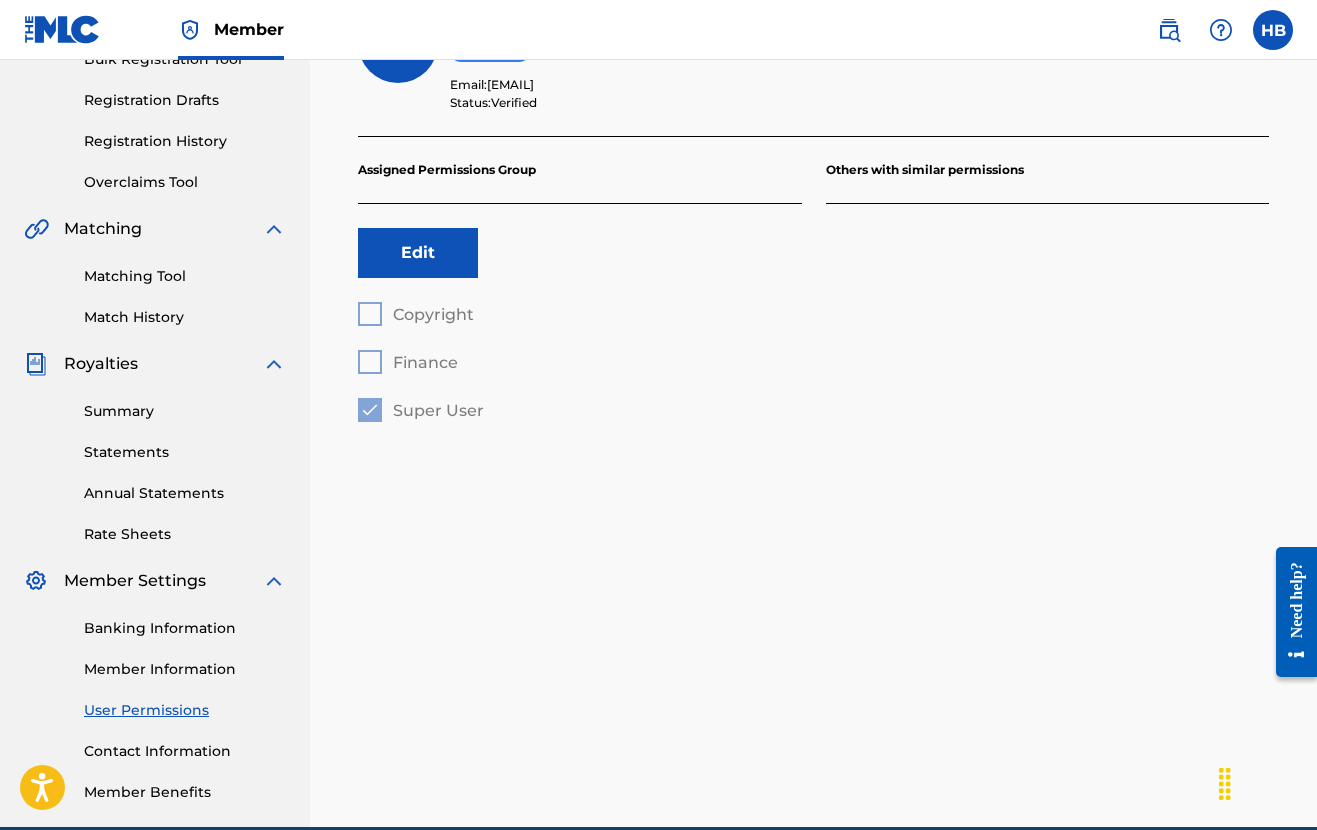 click on "Contact Information" at bounding box center (185, 751) 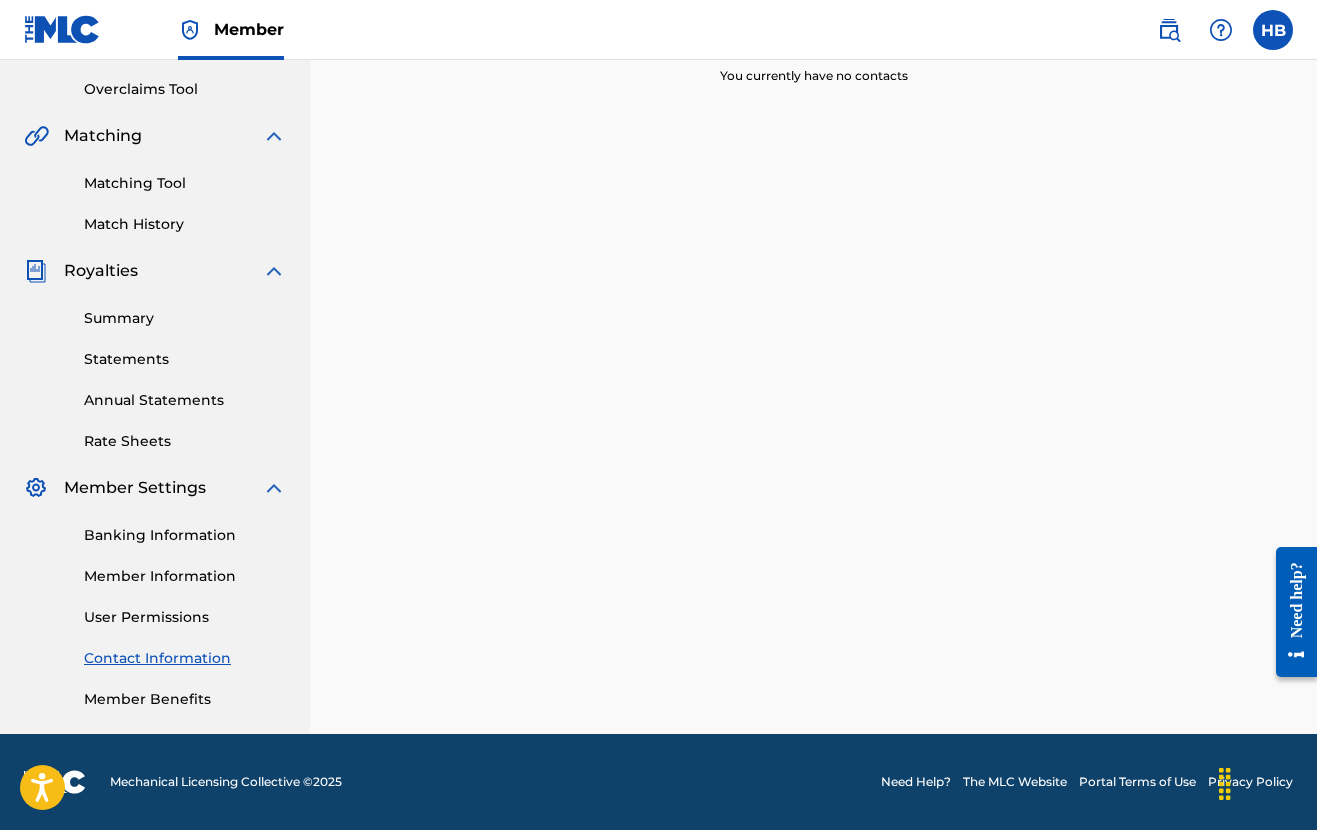 scroll, scrollTop: 410, scrollLeft: 0, axis: vertical 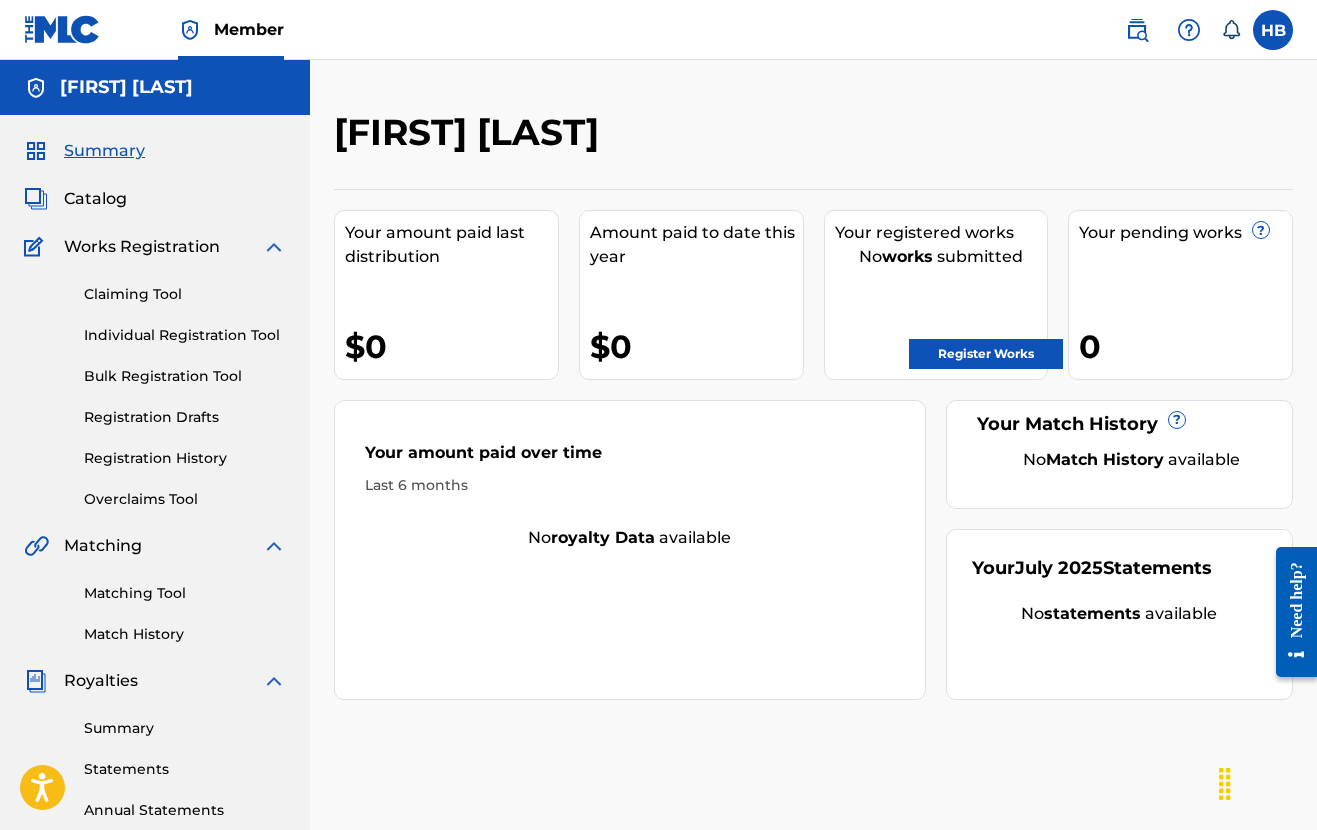 click on "Works Registration" at bounding box center (142, 247) 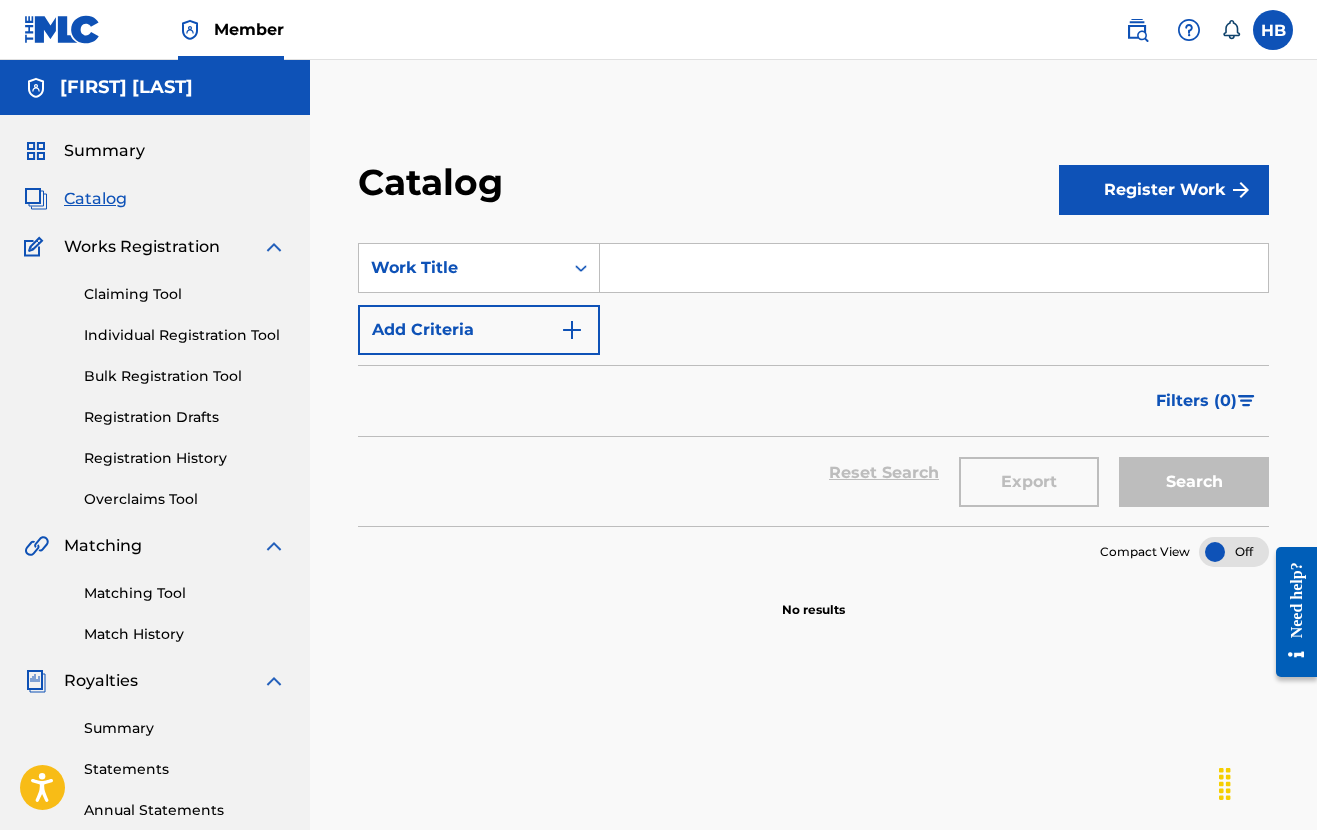 click on "Summary" at bounding box center (104, 151) 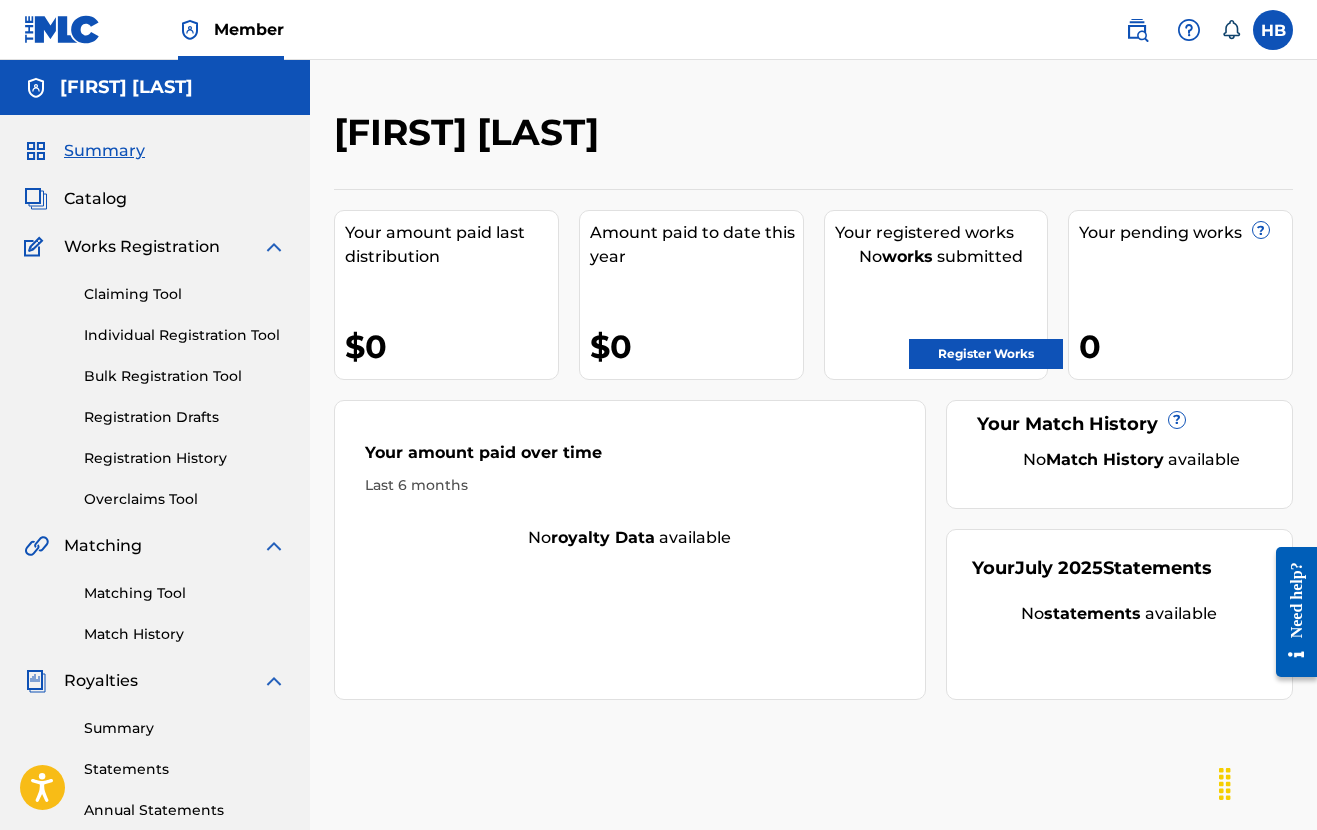 scroll, scrollTop: 0, scrollLeft: 0, axis: both 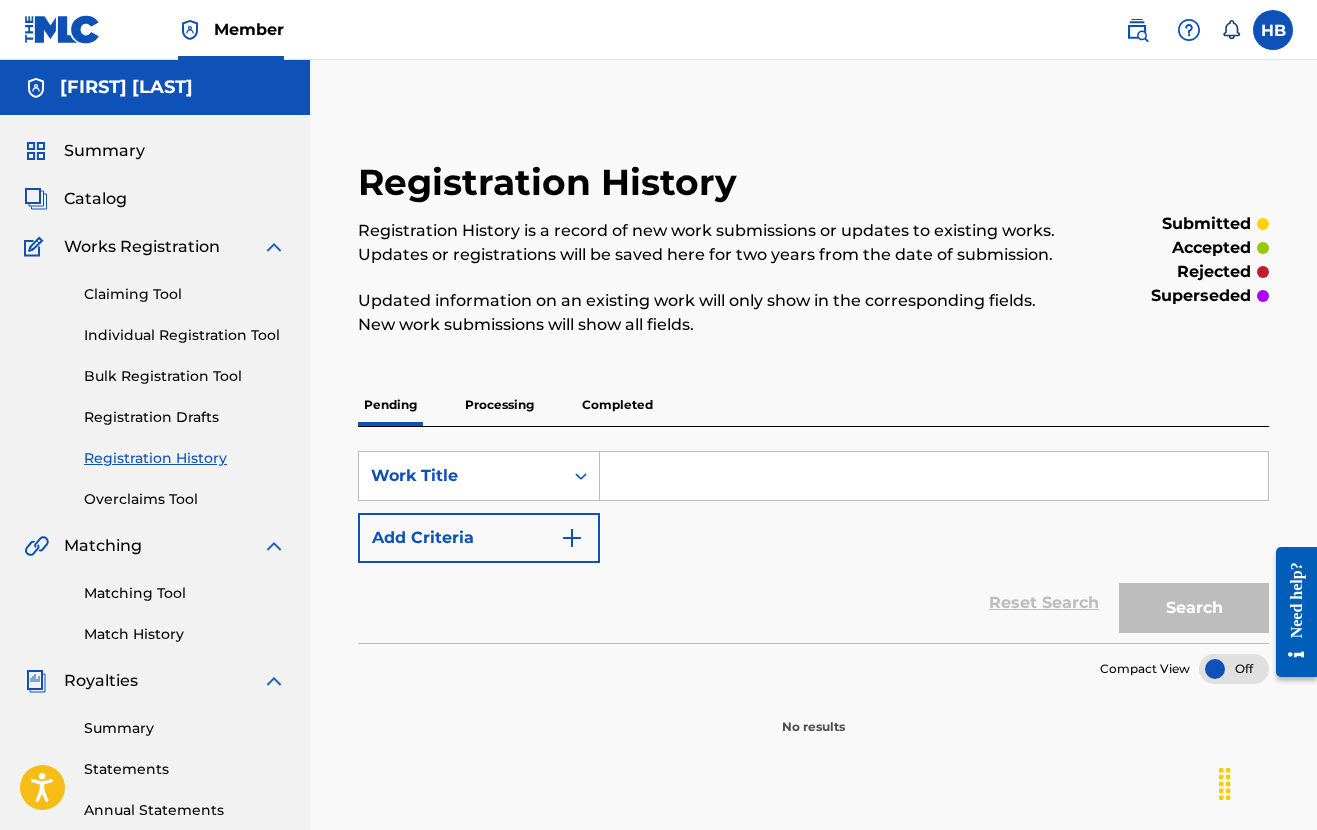 click on "Processing" at bounding box center (499, 405) 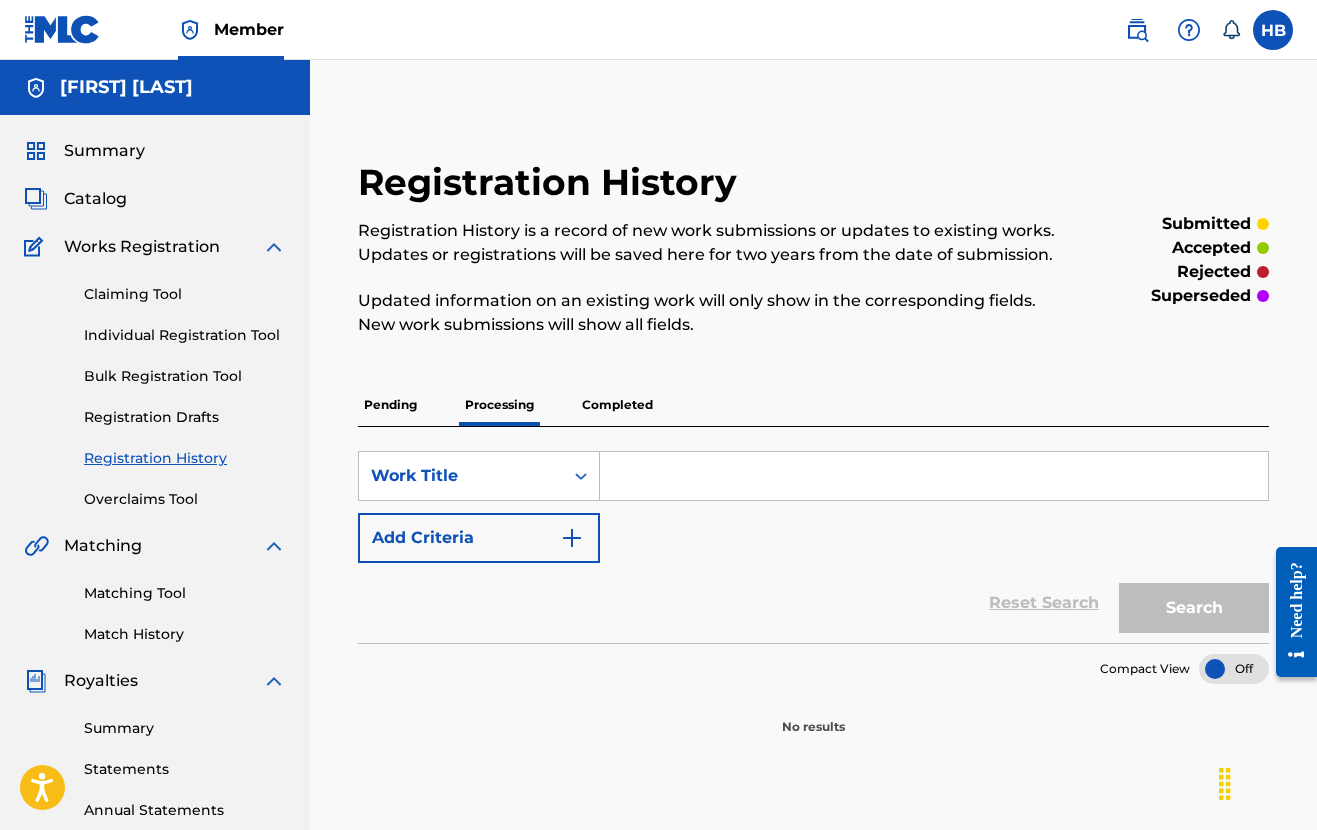 click on "Completed" at bounding box center [617, 405] 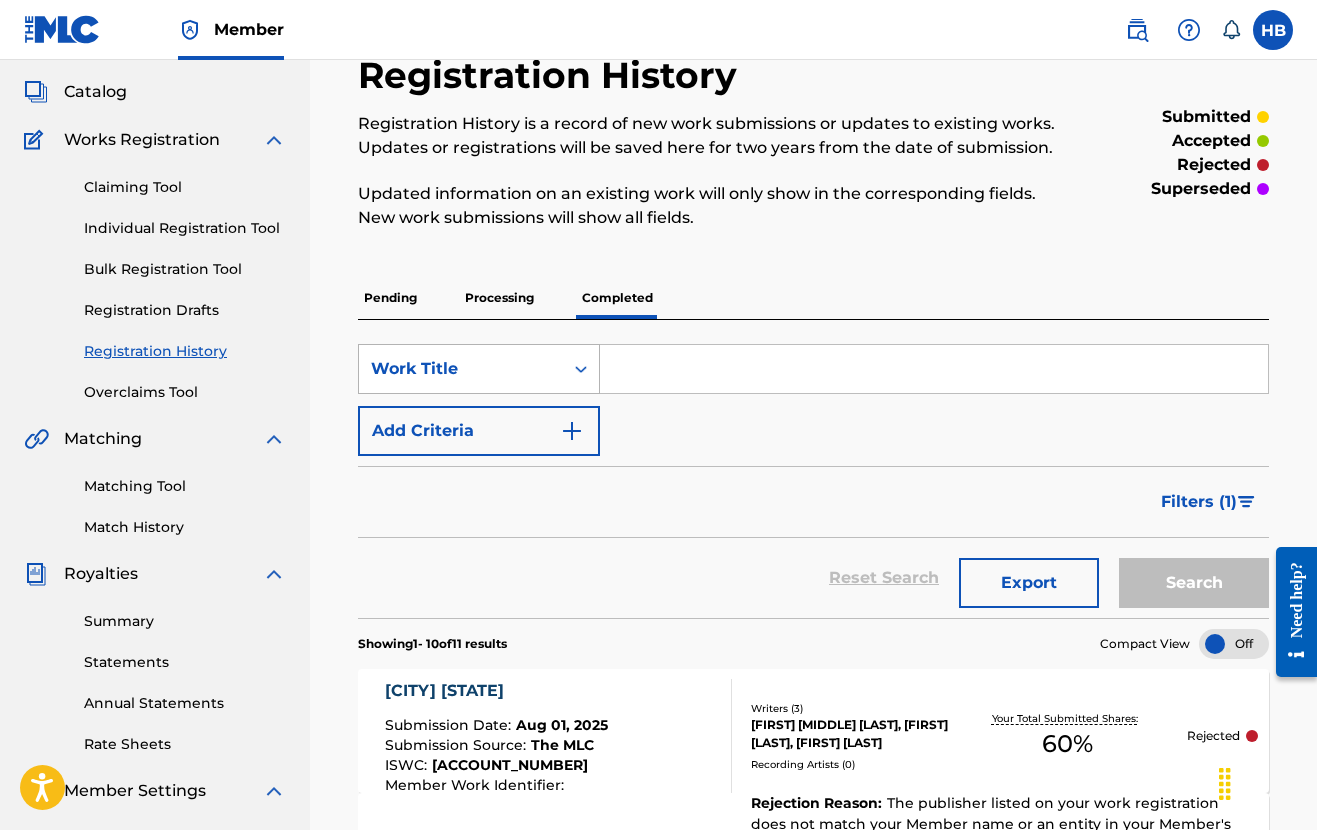 scroll, scrollTop: 142, scrollLeft: 0, axis: vertical 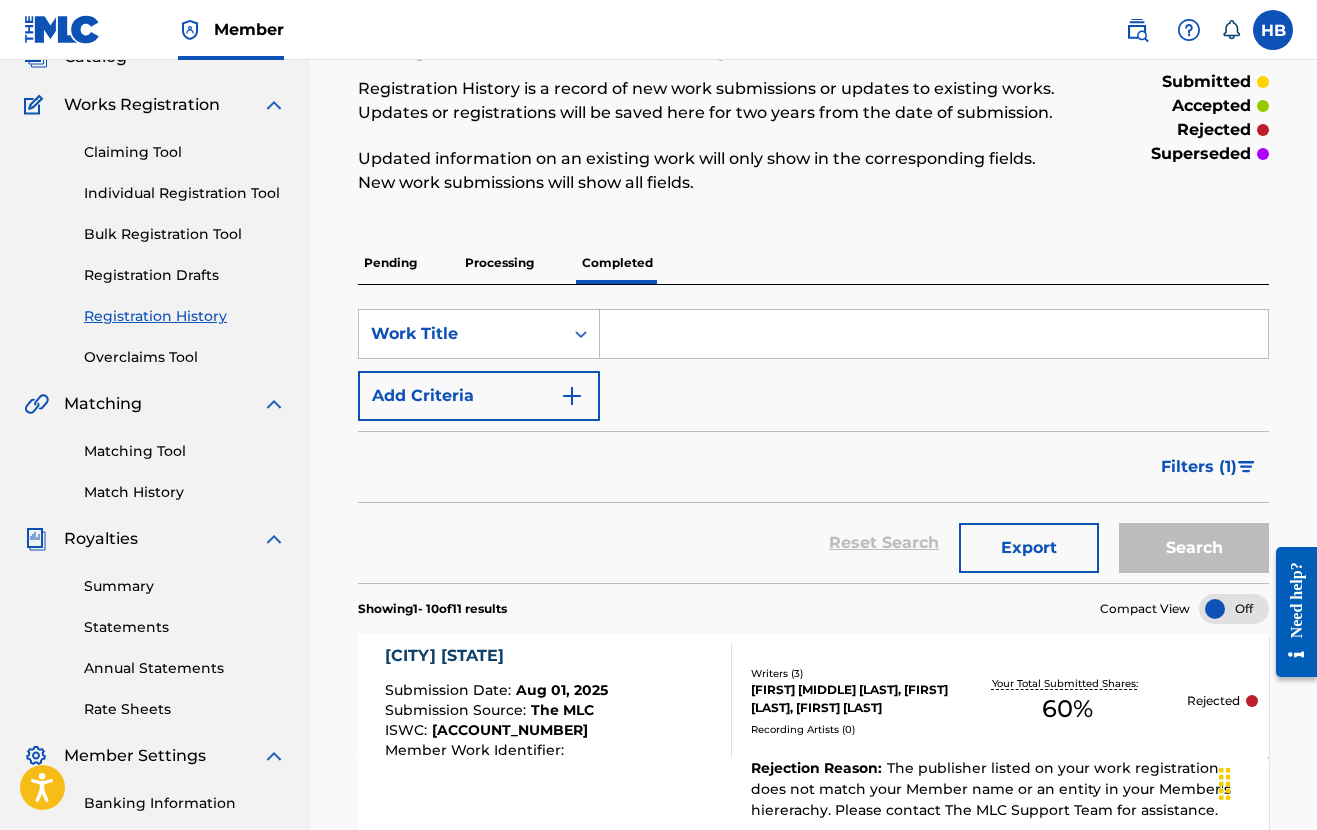 click on "Processing" at bounding box center [499, 263] 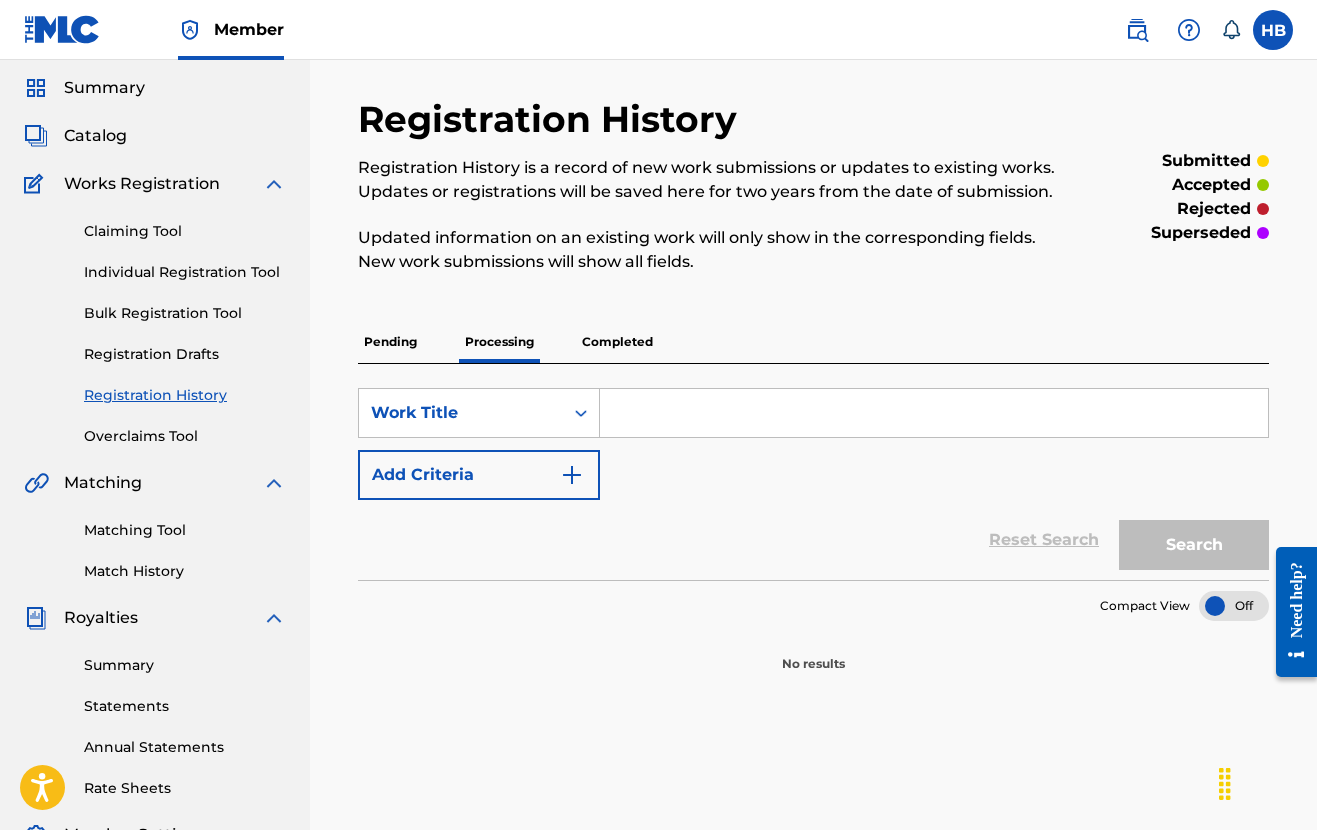 scroll, scrollTop: 104, scrollLeft: 0, axis: vertical 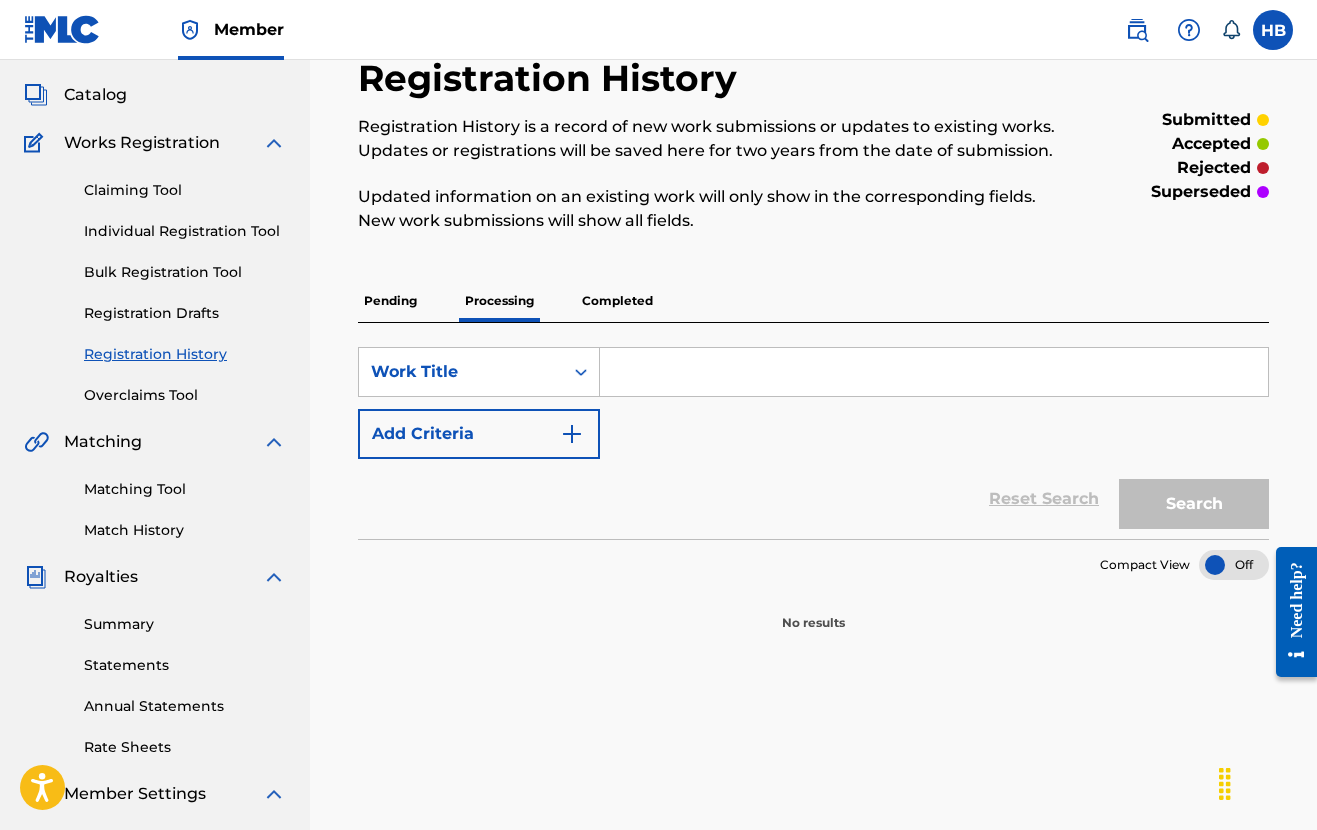 click on "Pending" at bounding box center (390, 301) 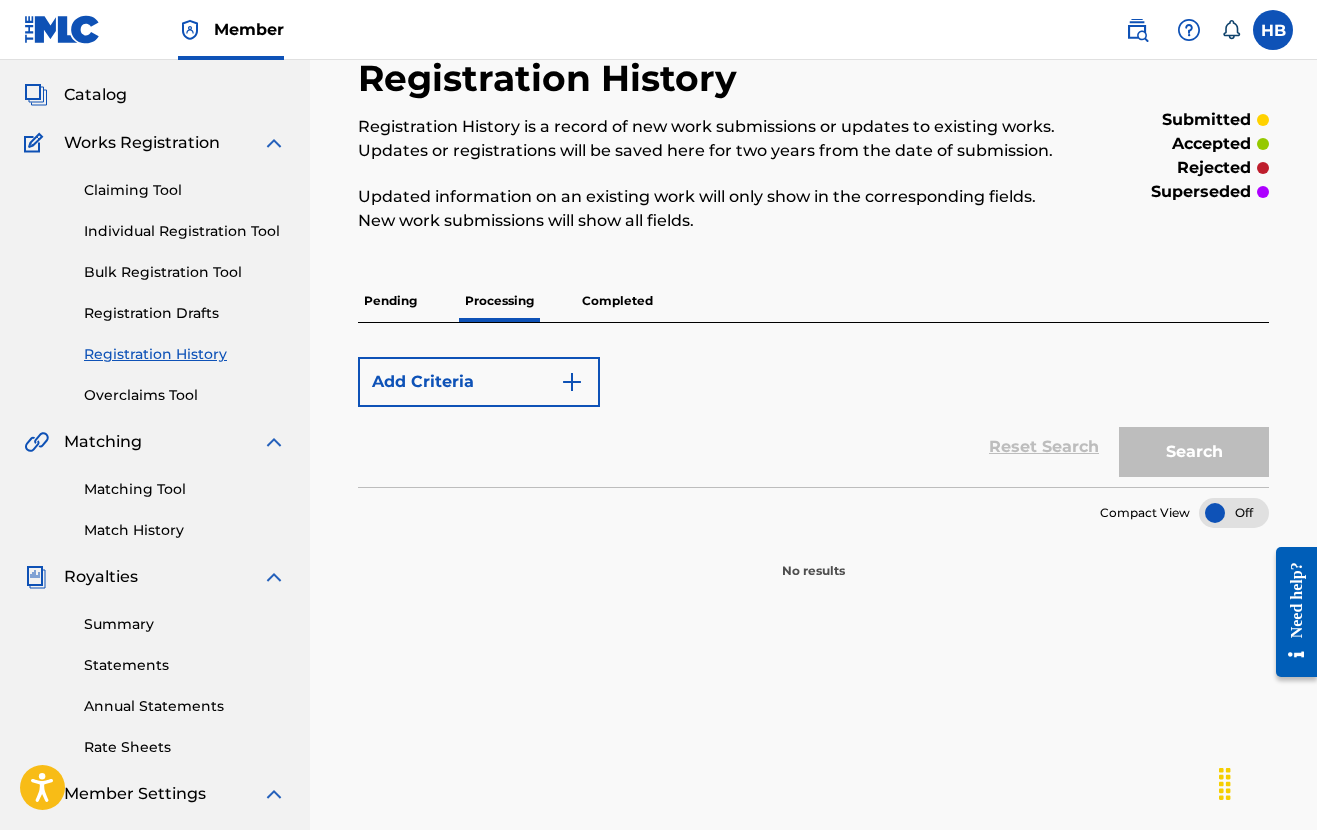 scroll, scrollTop: 0, scrollLeft: 0, axis: both 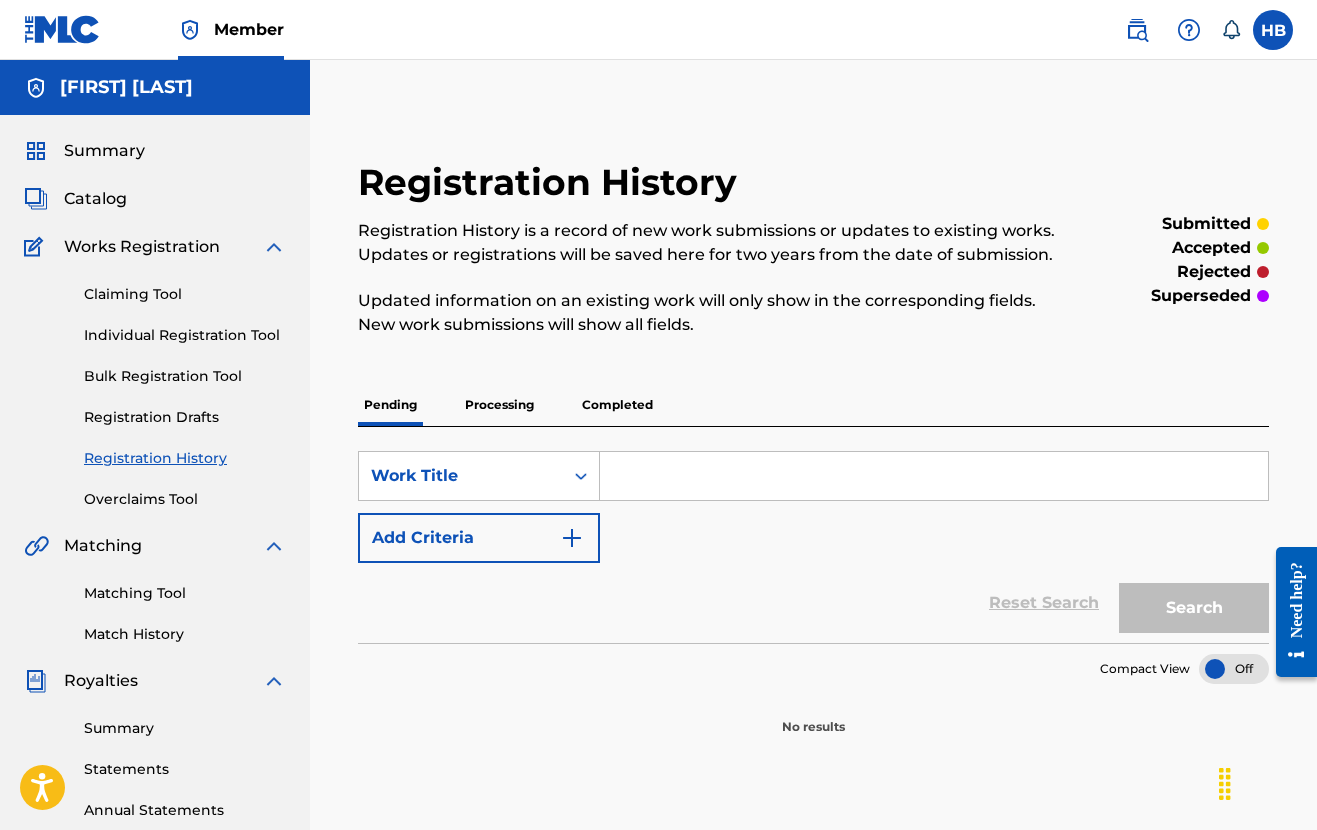click on "Processing" at bounding box center (499, 405) 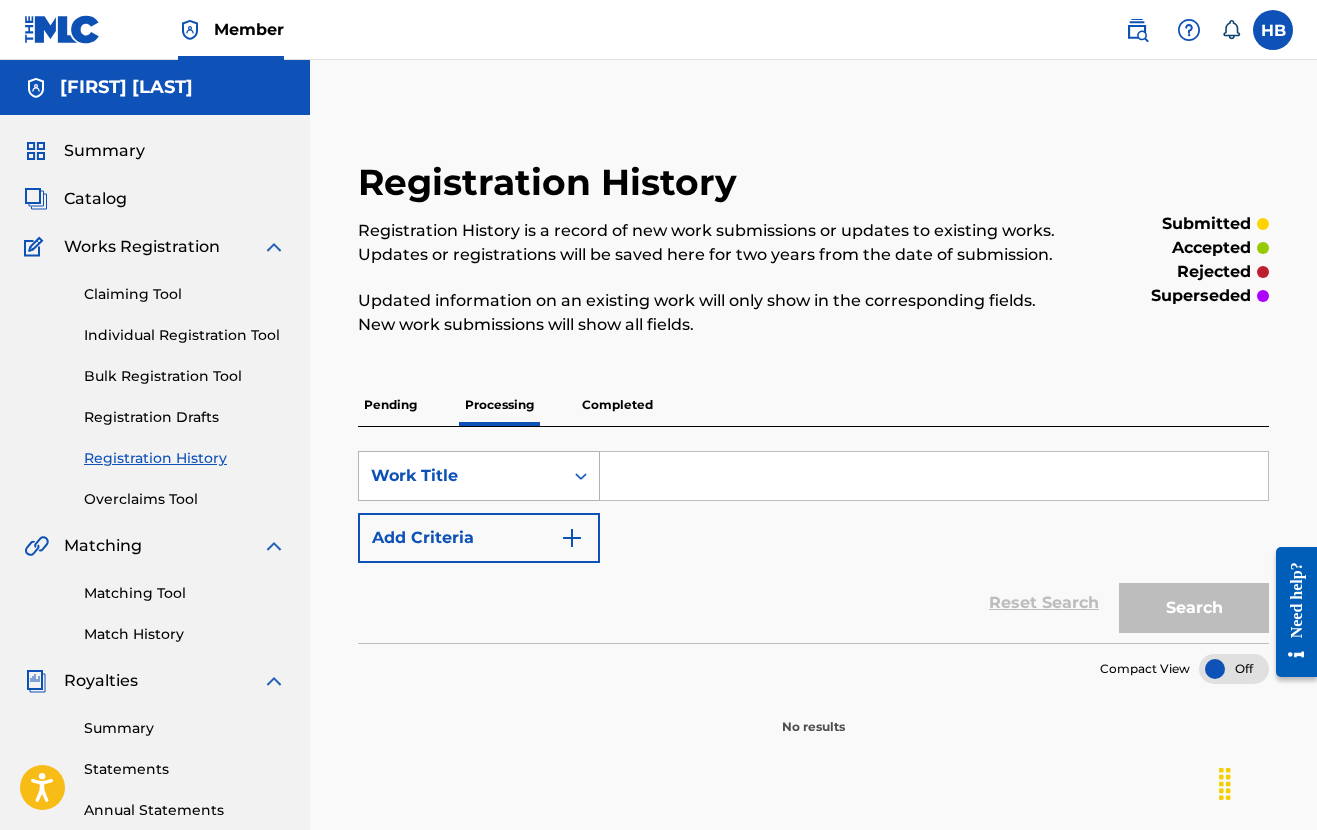 click on "Work Title" at bounding box center [461, 476] 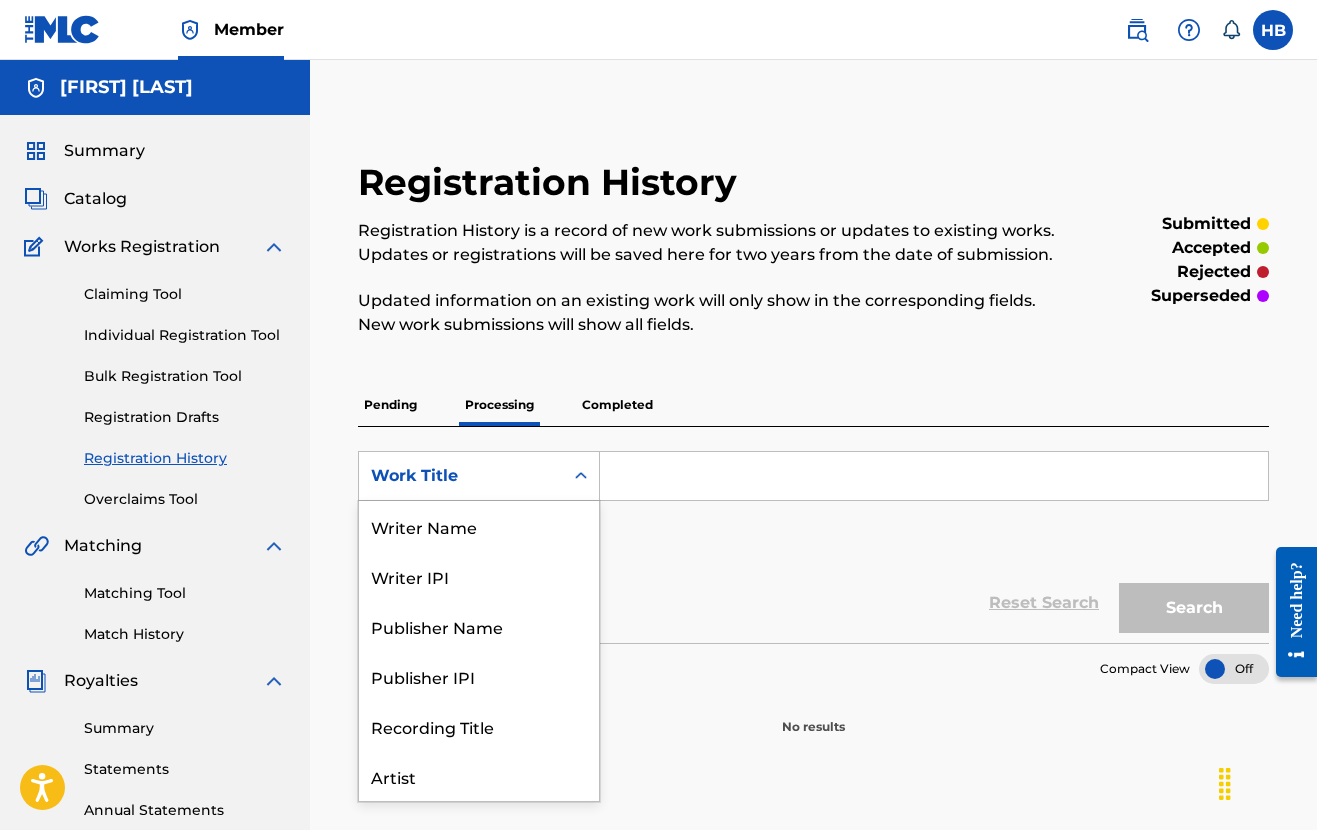 scroll, scrollTop: 100, scrollLeft: 0, axis: vertical 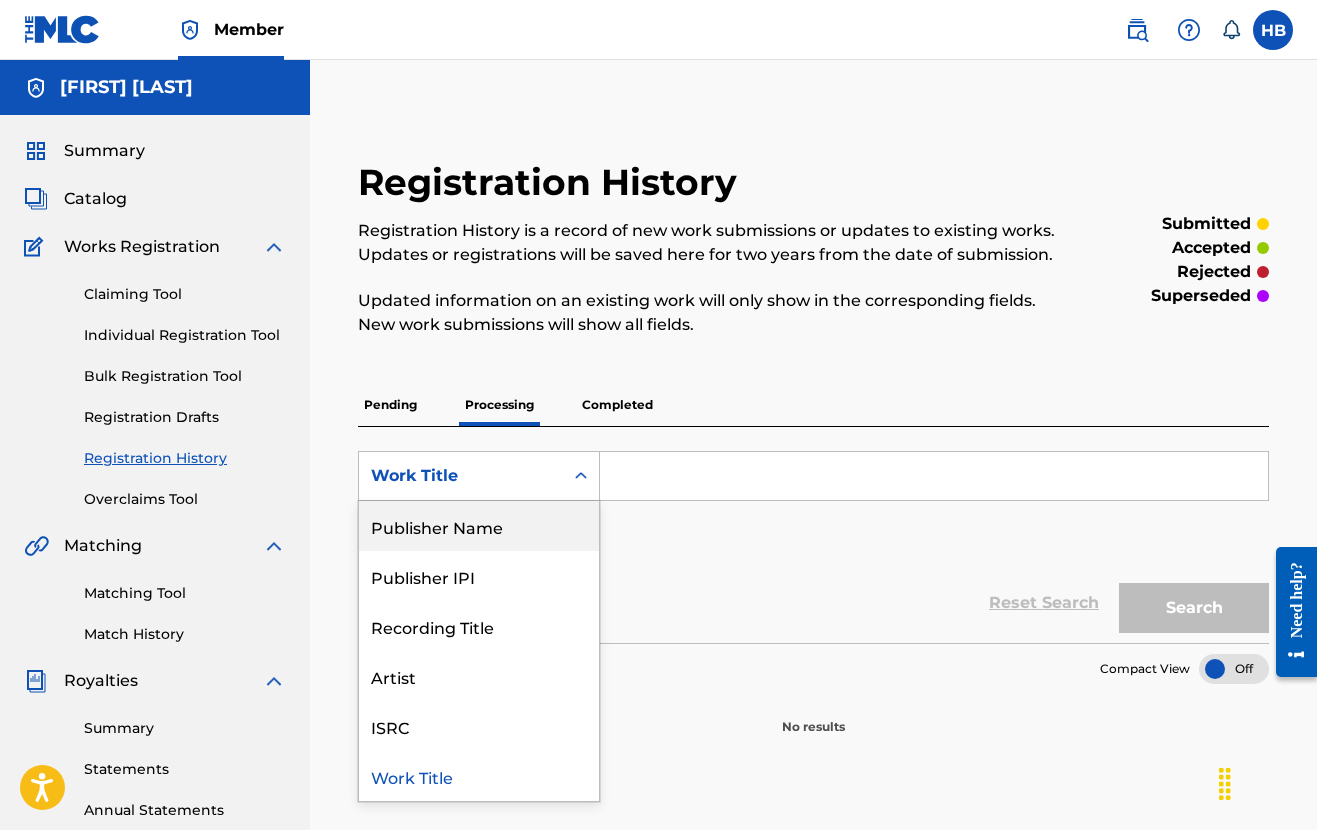 click on "Publisher Name" at bounding box center [479, 526] 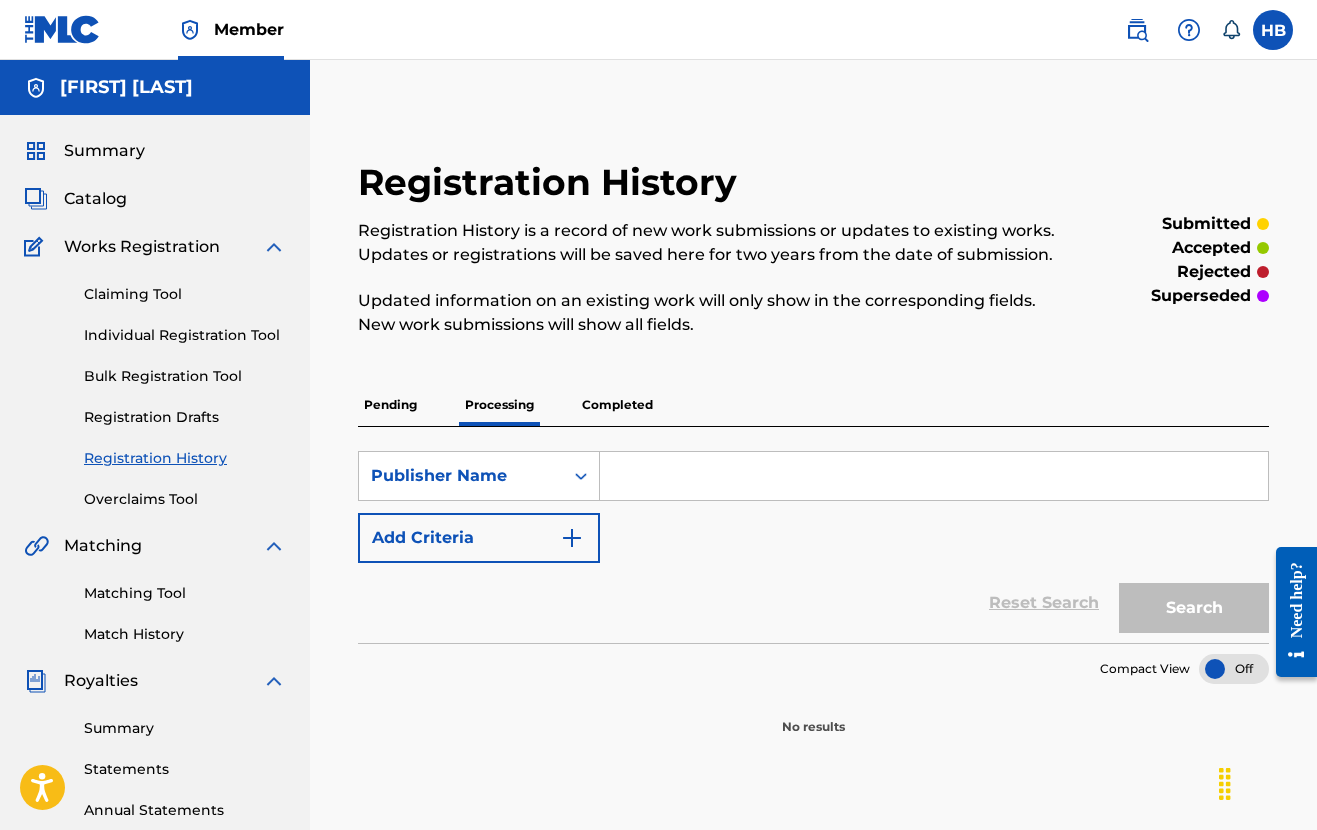 click on "Add Criteria" at bounding box center [479, 538] 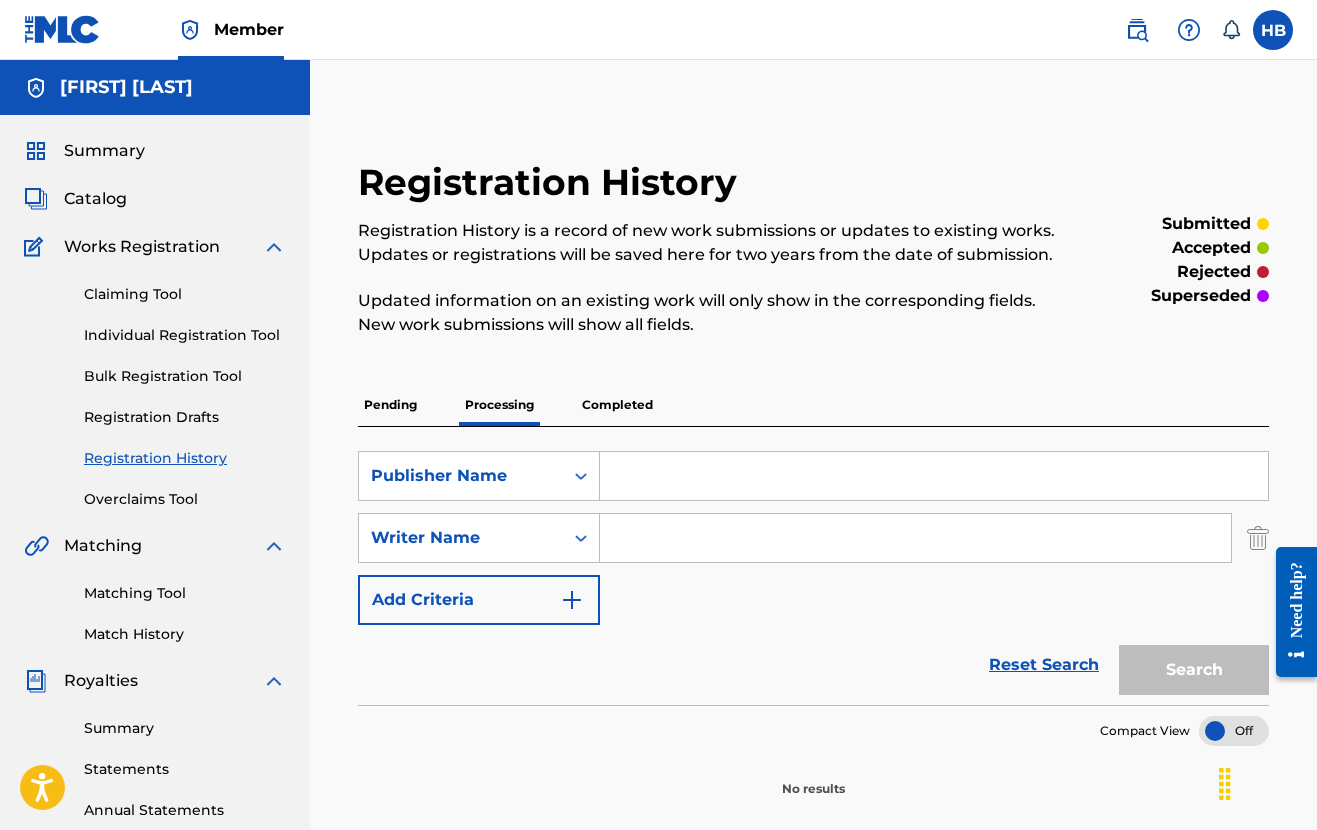 click on "Reset Search" at bounding box center (1044, 665) 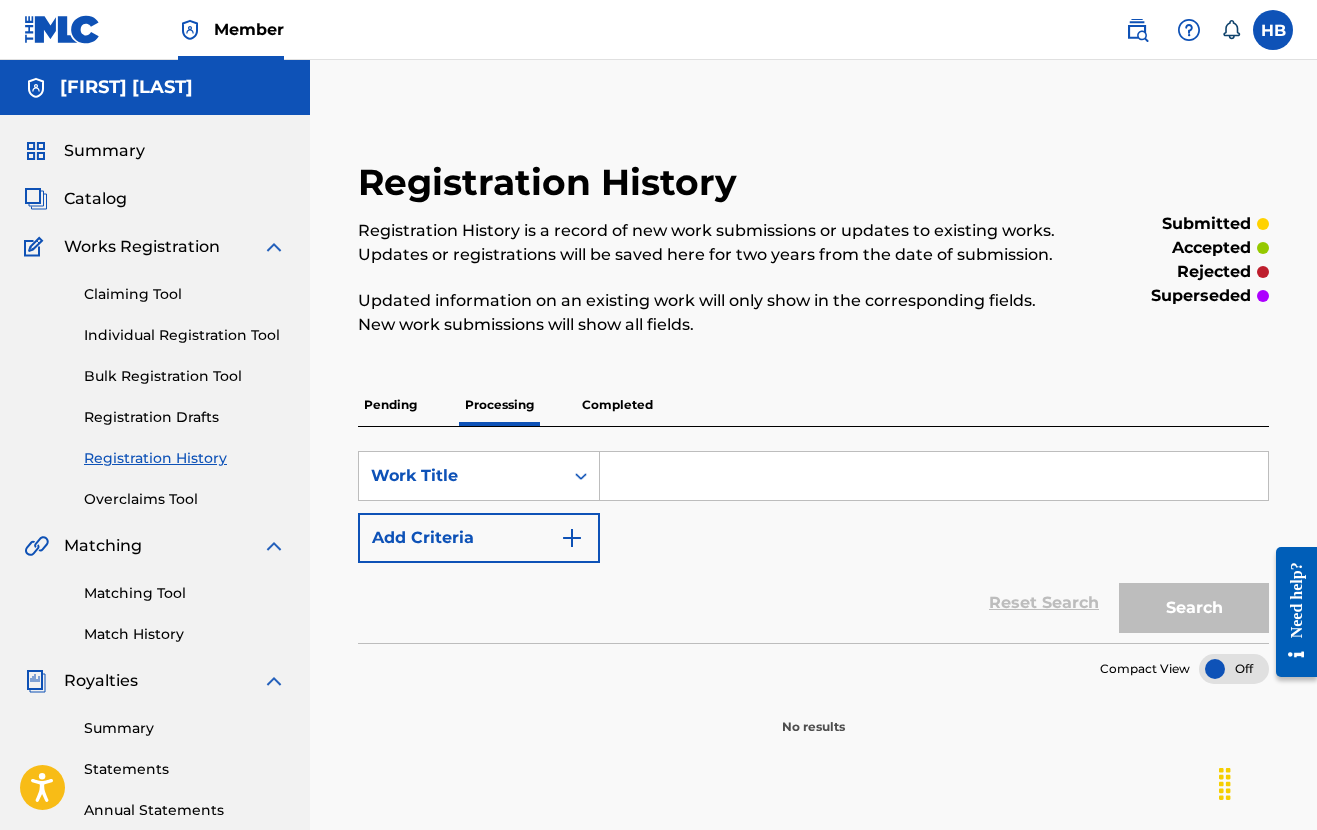 click on "Completed" at bounding box center [617, 405] 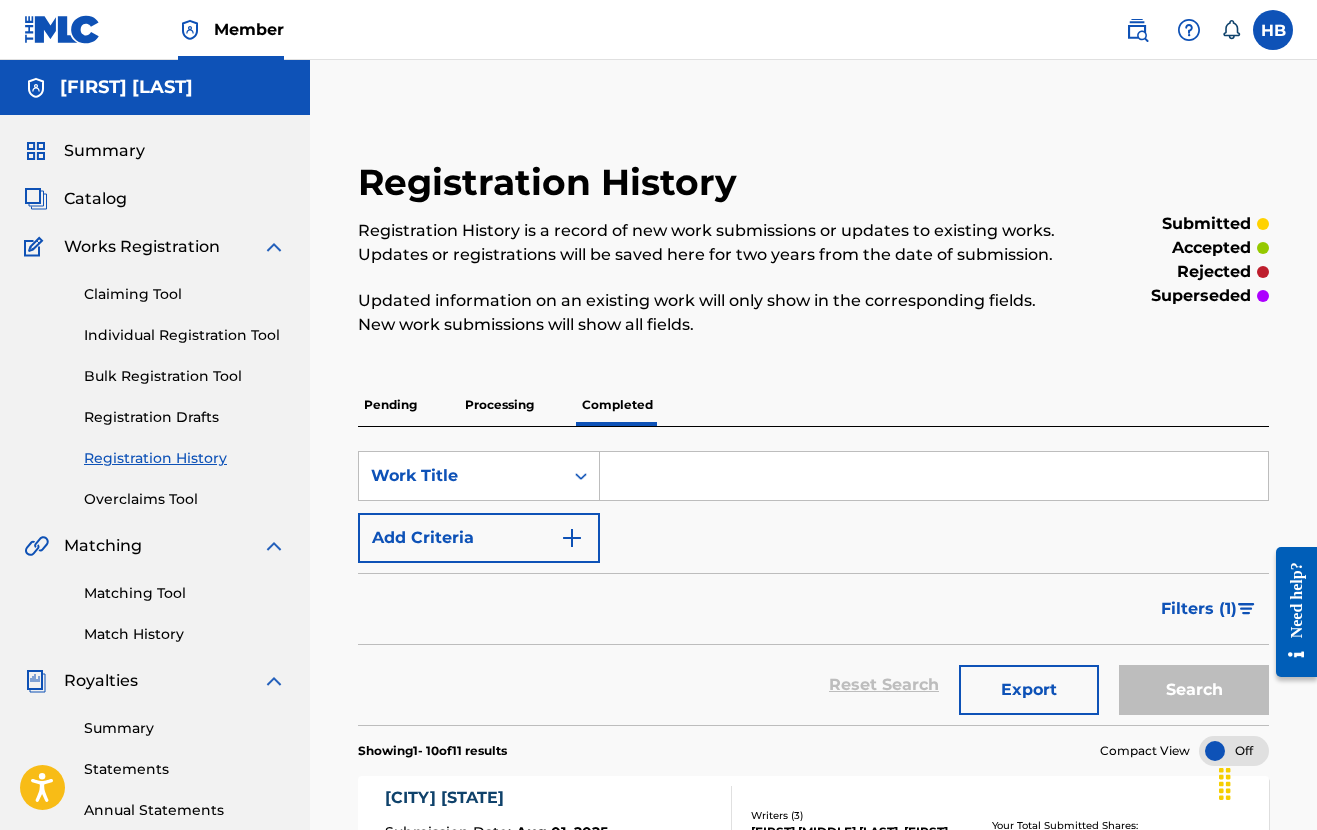 click on "Processing" at bounding box center [499, 405] 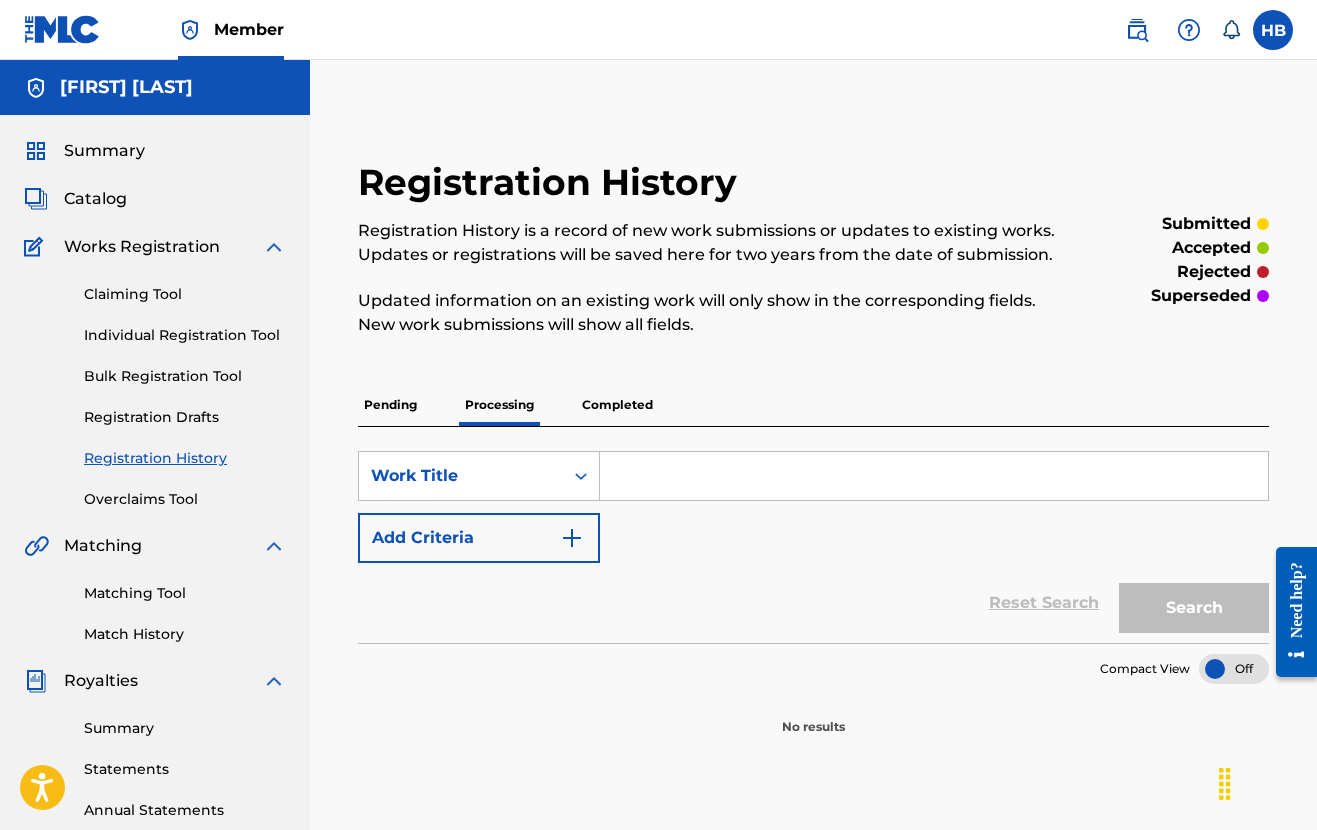 click on "Pending" at bounding box center (390, 405) 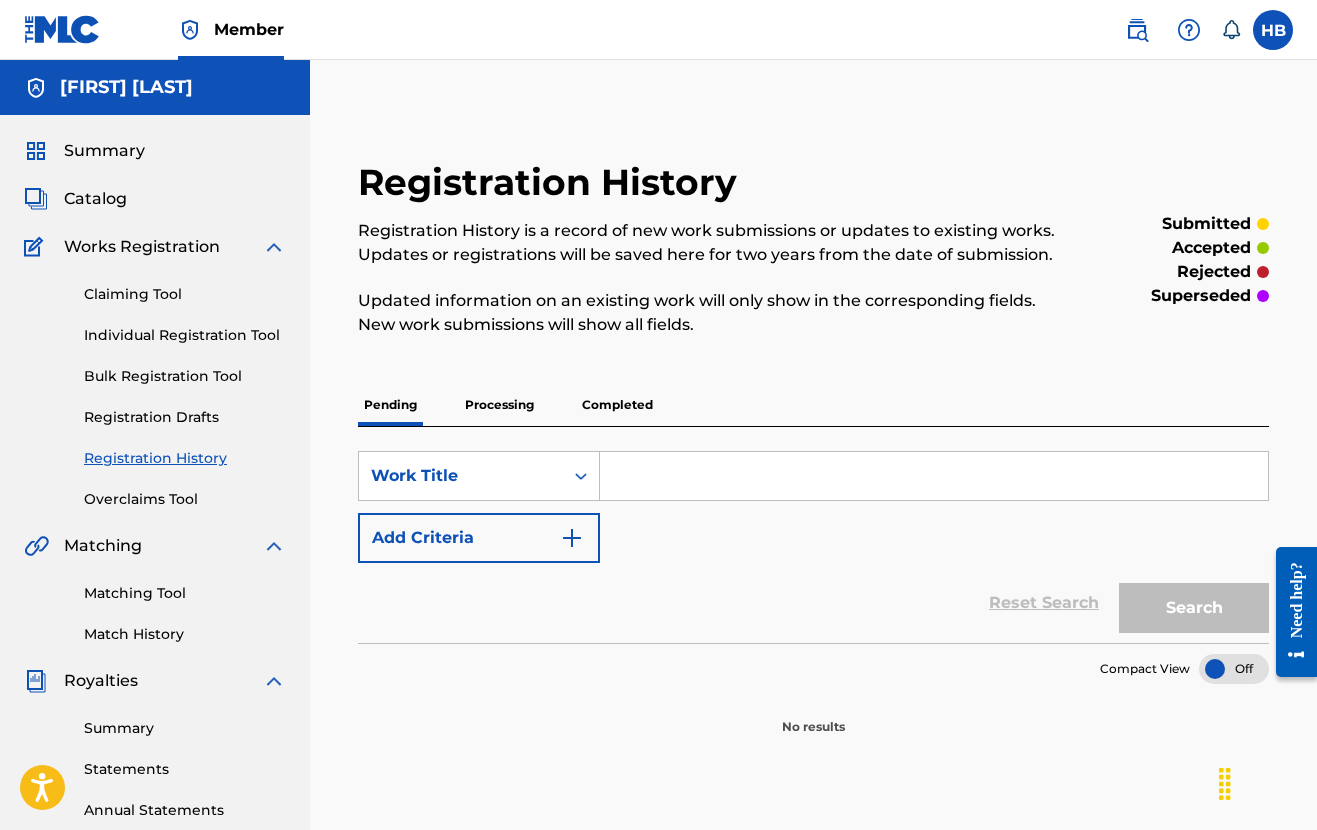 click on "Completed" at bounding box center (617, 405) 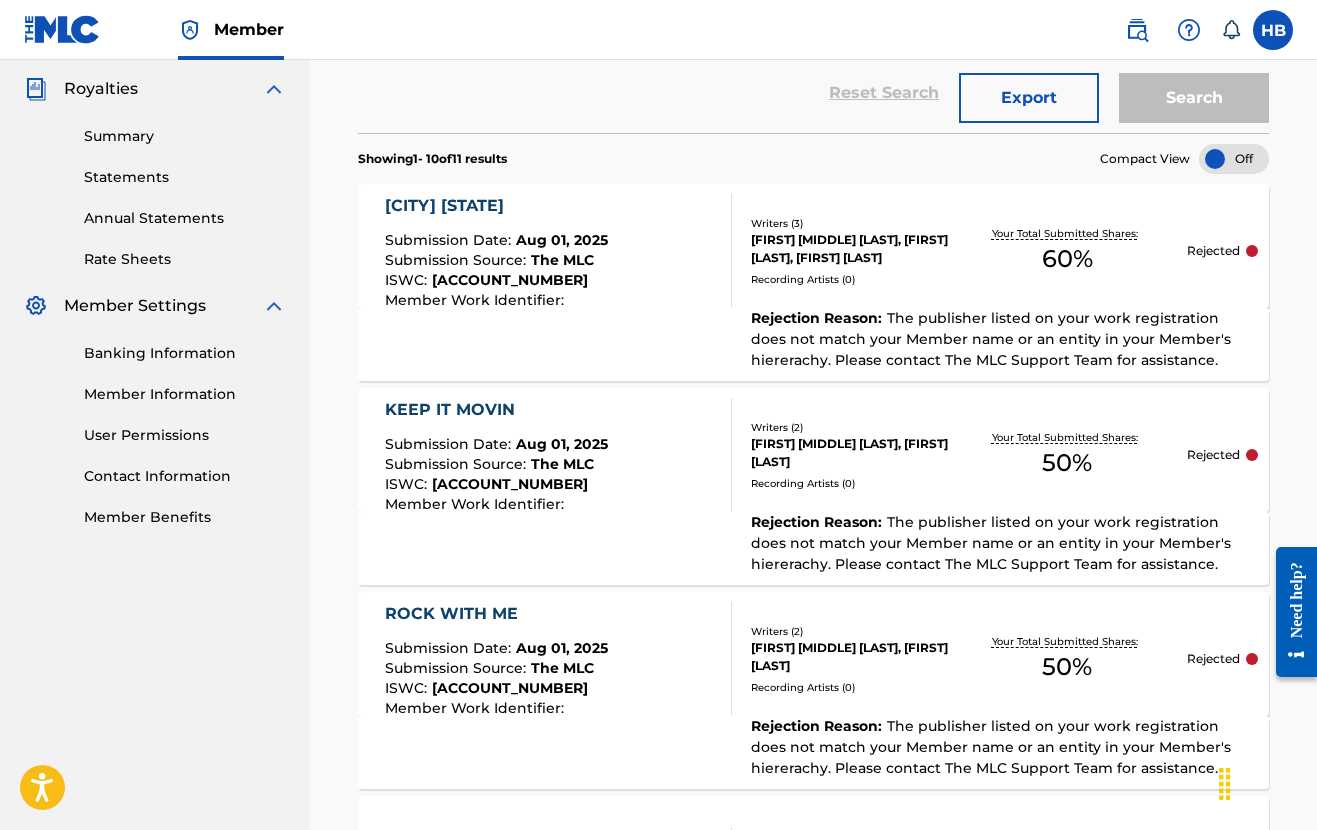 scroll, scrollTop: 610, scrollLeft: 0, axis: vertical 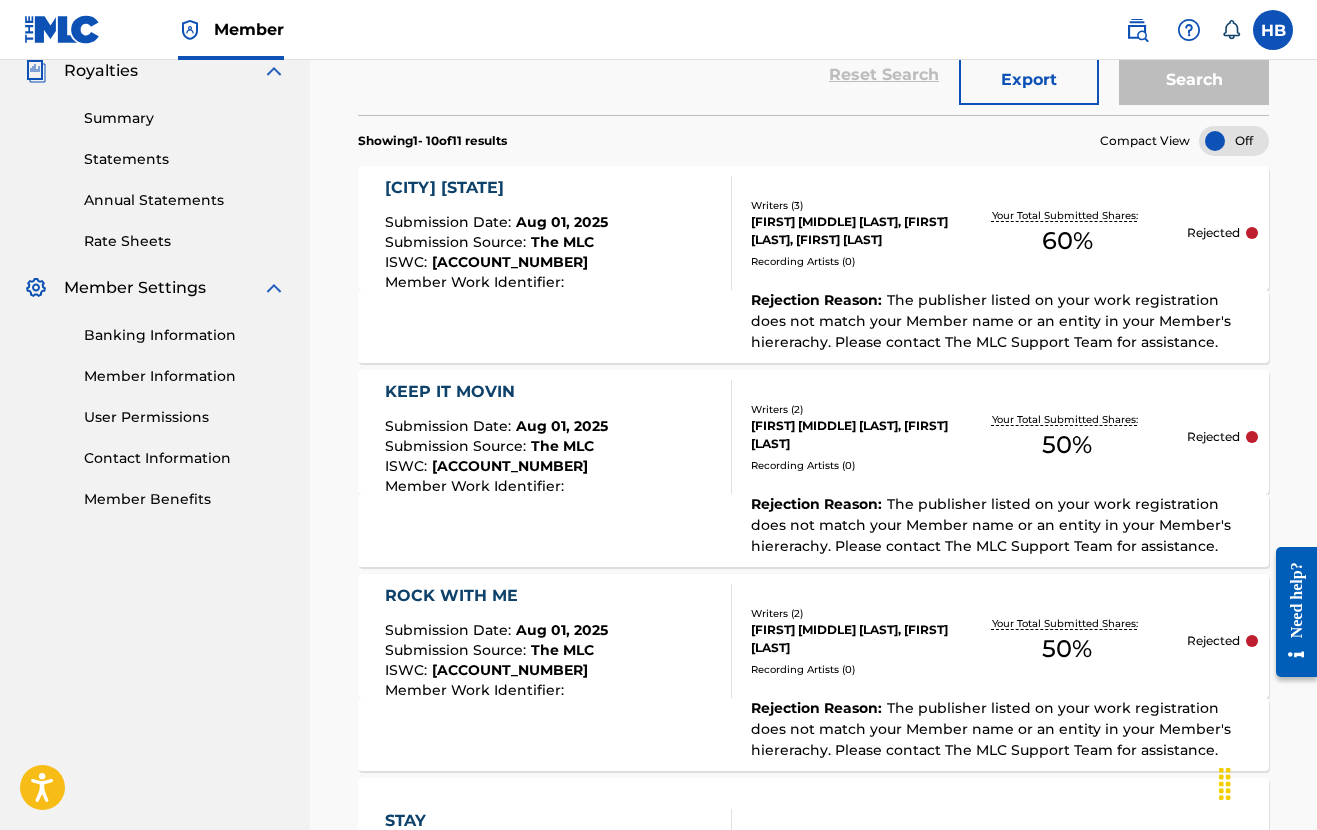click on "The publisher listed on your work registration does not match your Member name or an entity in your Member's hiererachy. Please contact The MLC Support Team for assistance." at bounding box center [991, 321] 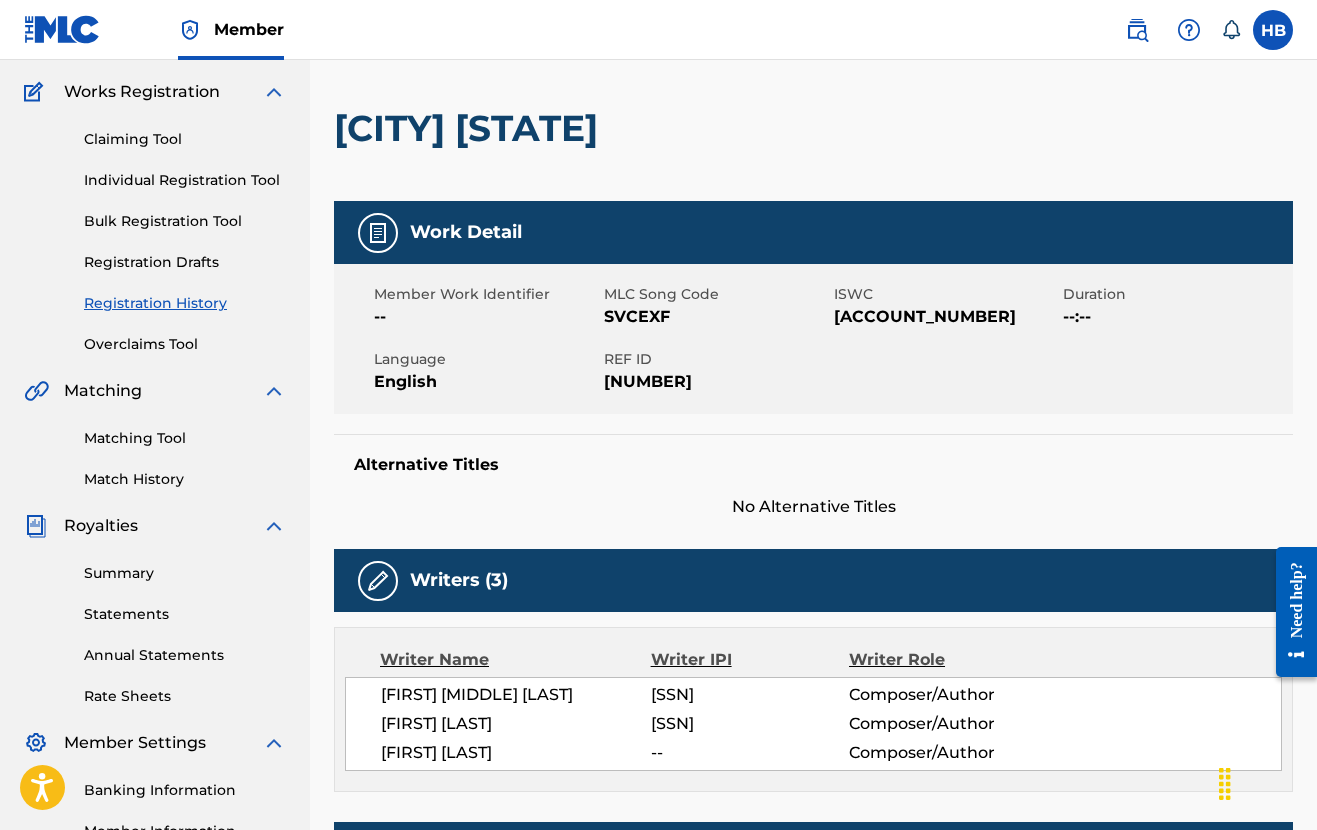 scroll, scrollTop: 89, scrollLeft: 0, axis: vertical 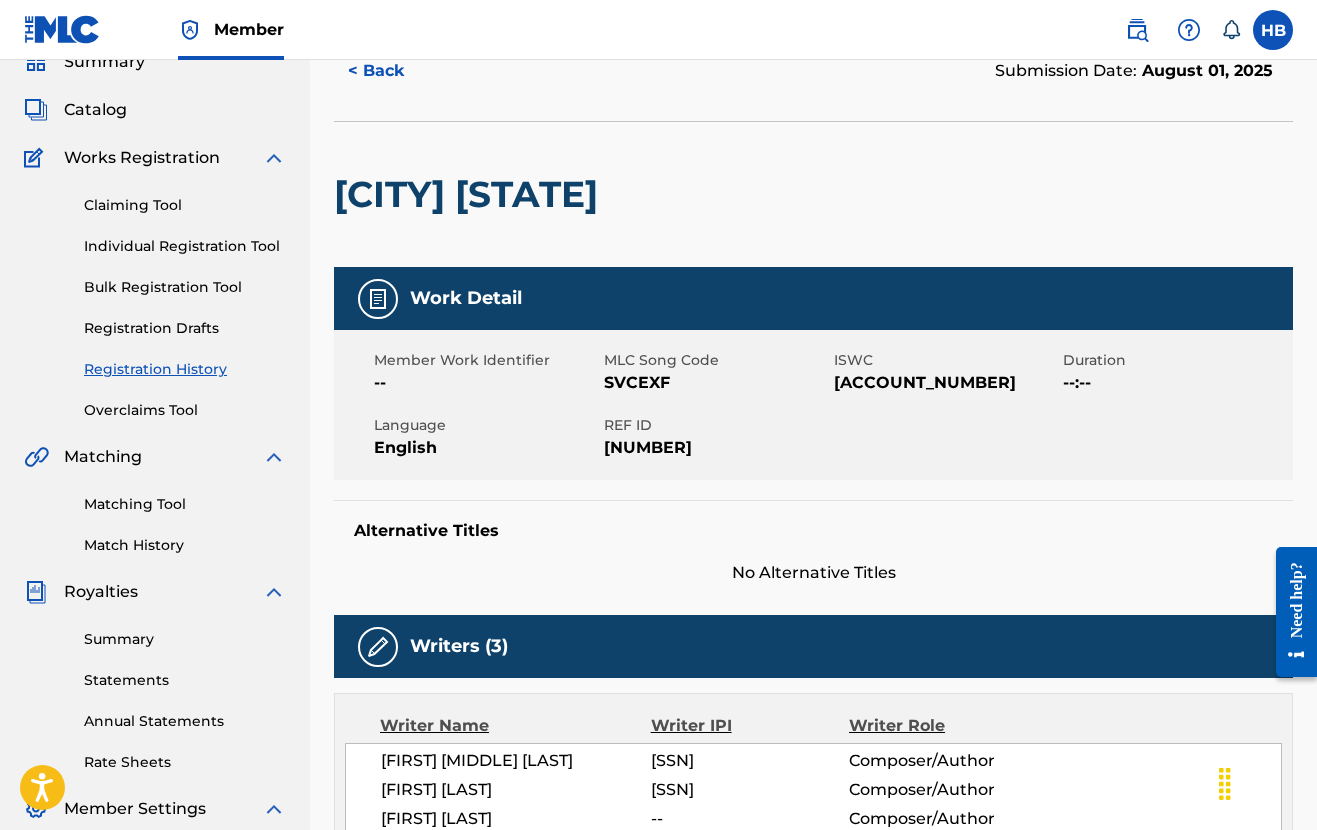 click at bounding box center (1273, 30) 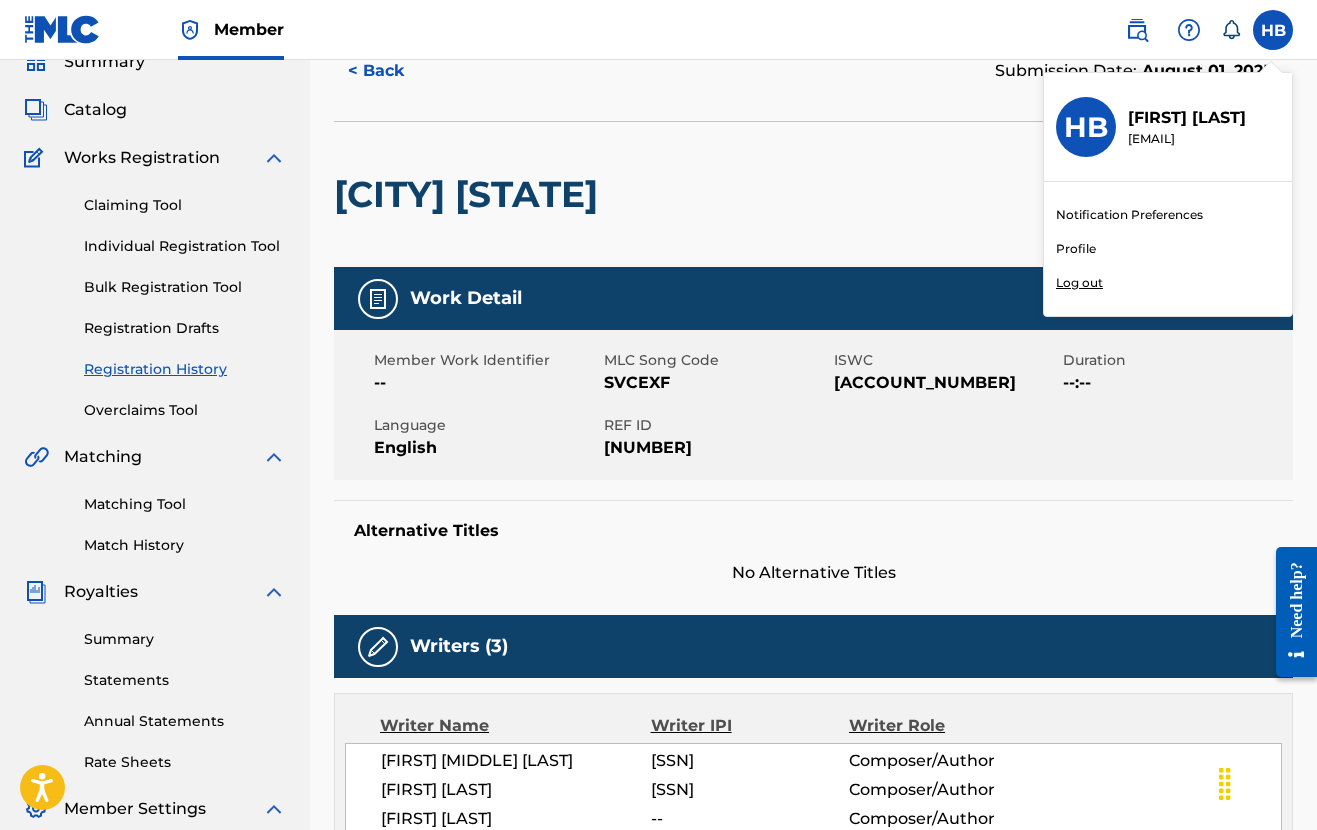 click on "Profile" at bounding box center [1076, 249] 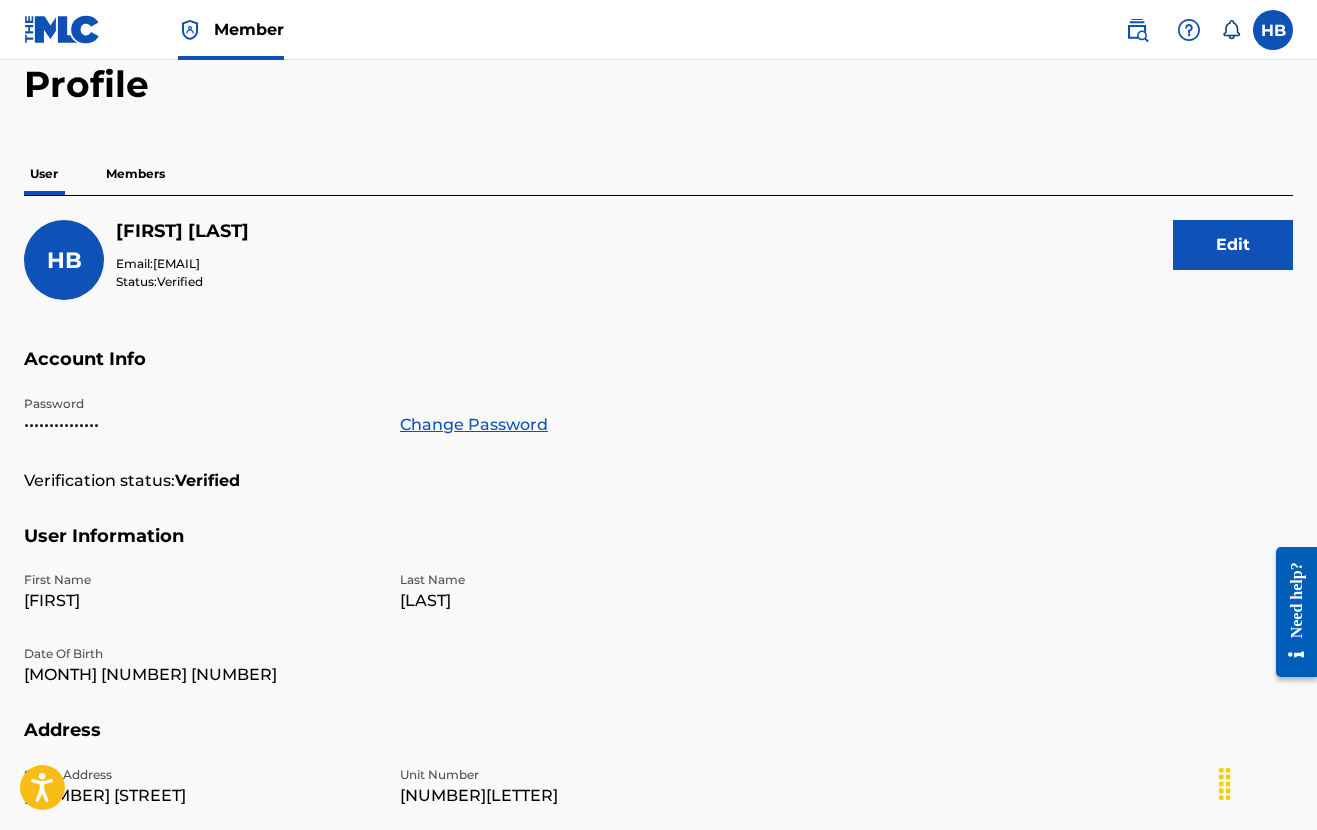 scroll, scrollTop: 106, scrollLeft: 0, axis: vertical 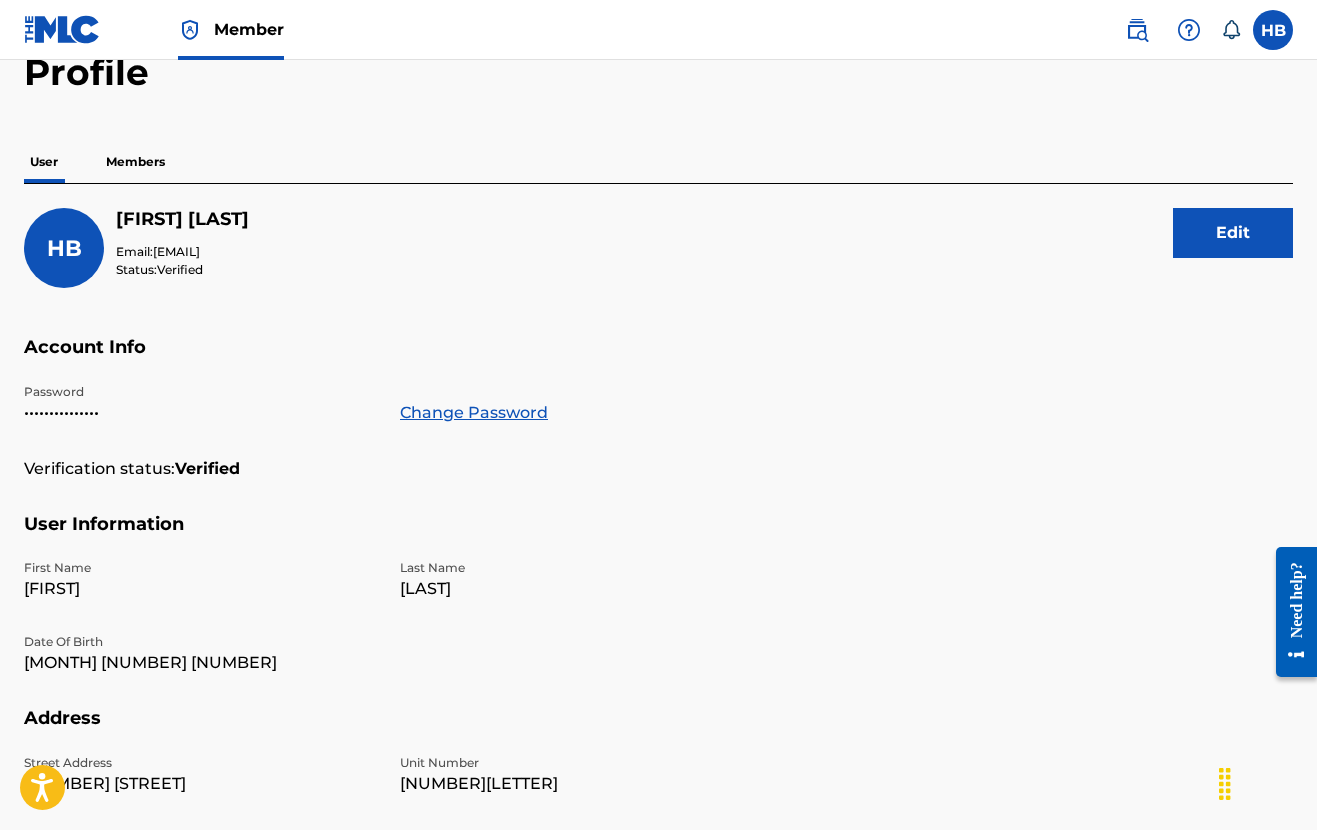 click on "Members" at bounding box center (135, 162) 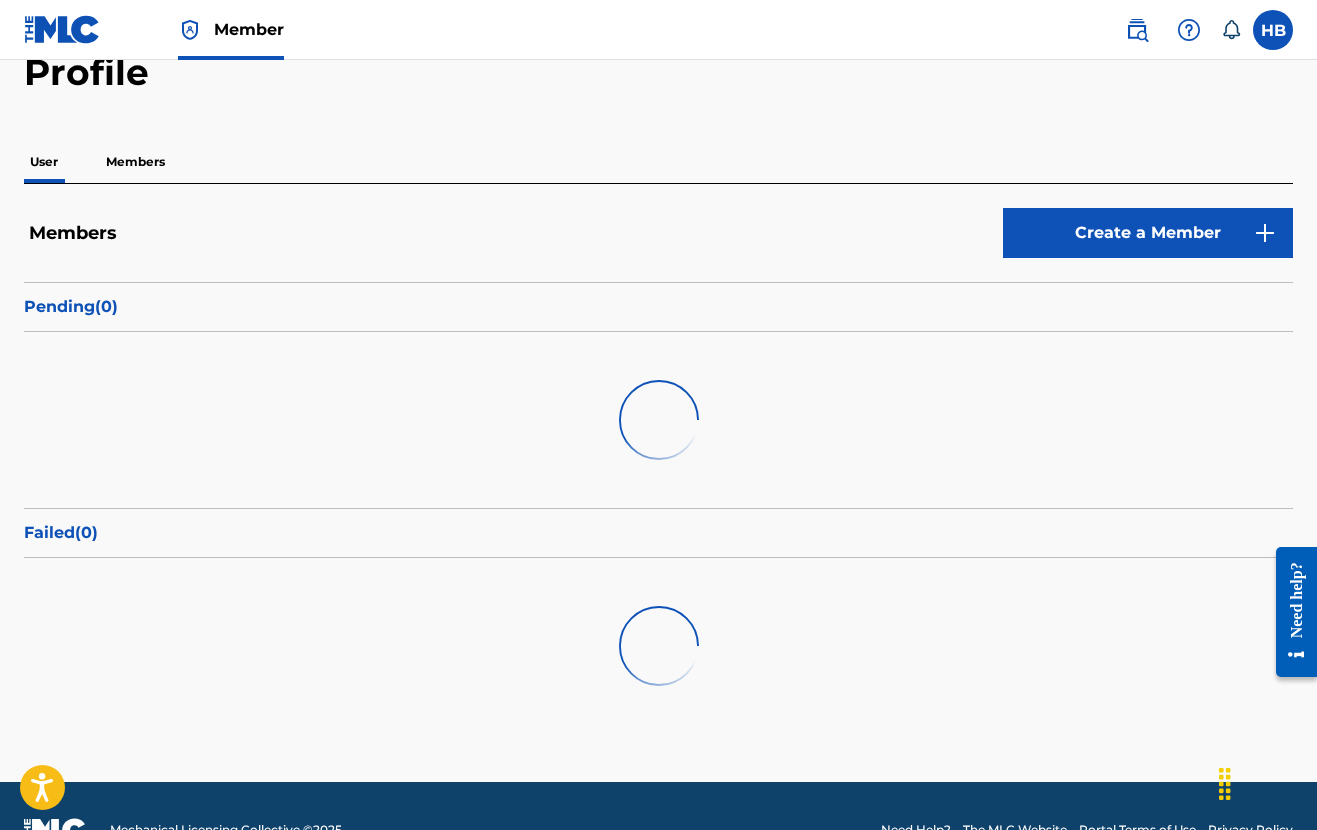 scroll, scrollTop: 0, scrollLeft: 0, axis: both 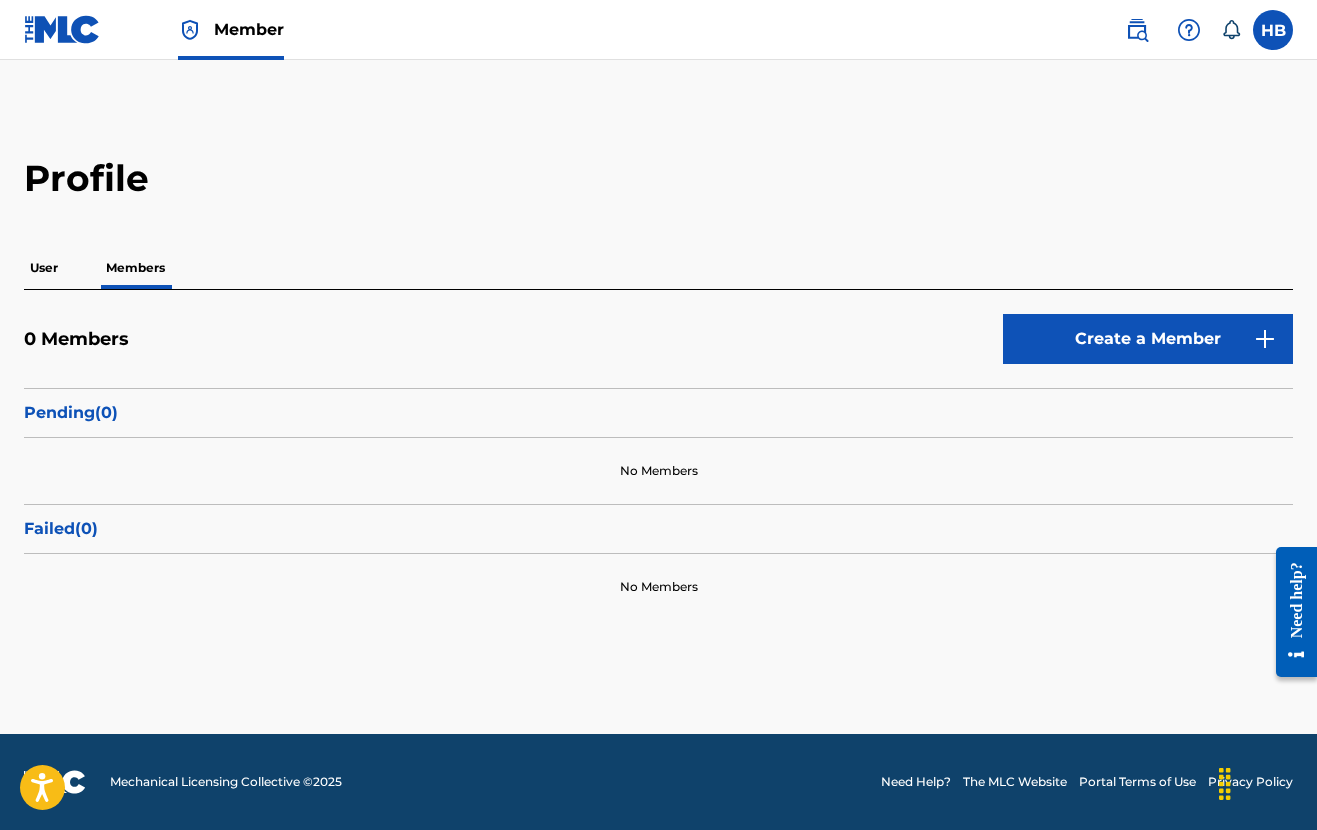 click on "Pending  ( 0 )" at bounding box center [658, 413] 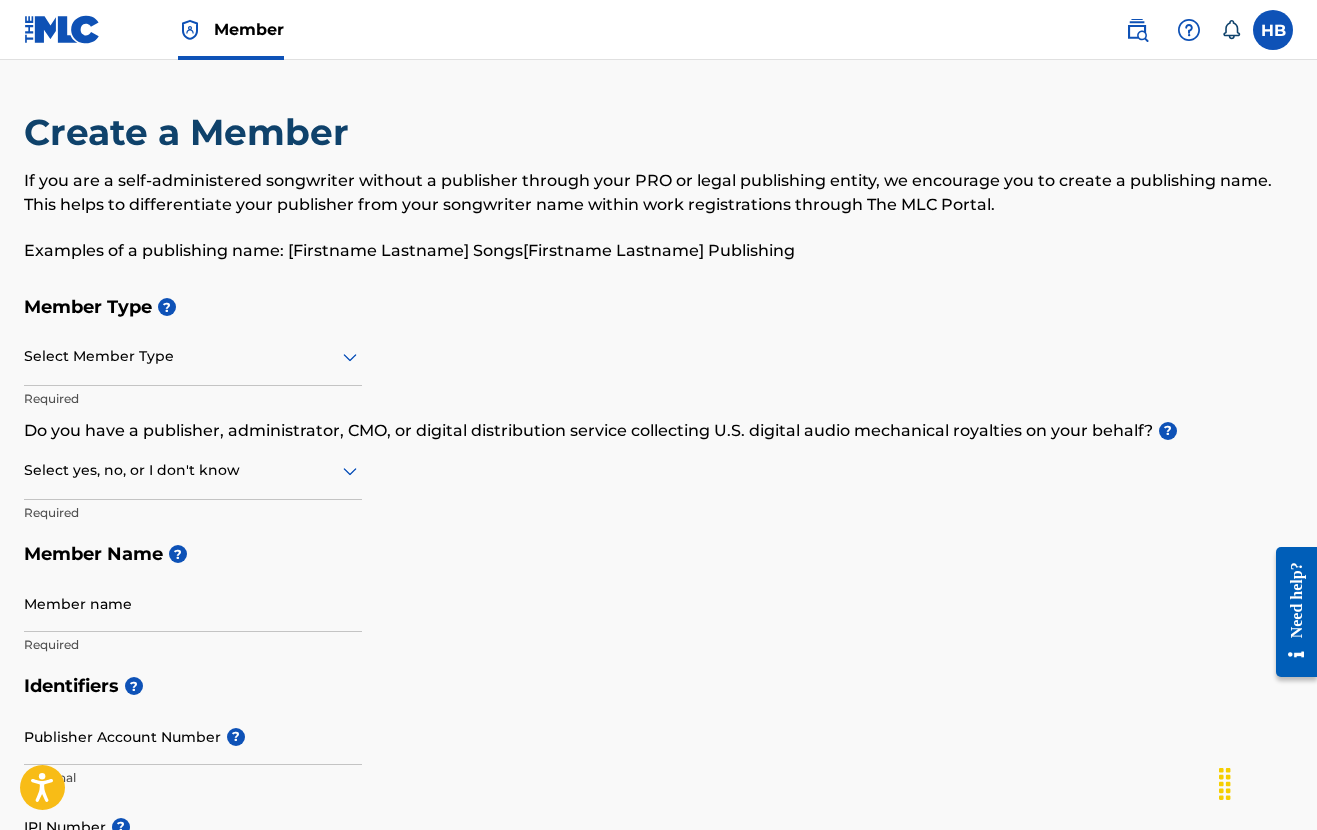 click at bounding box center (193, 356) 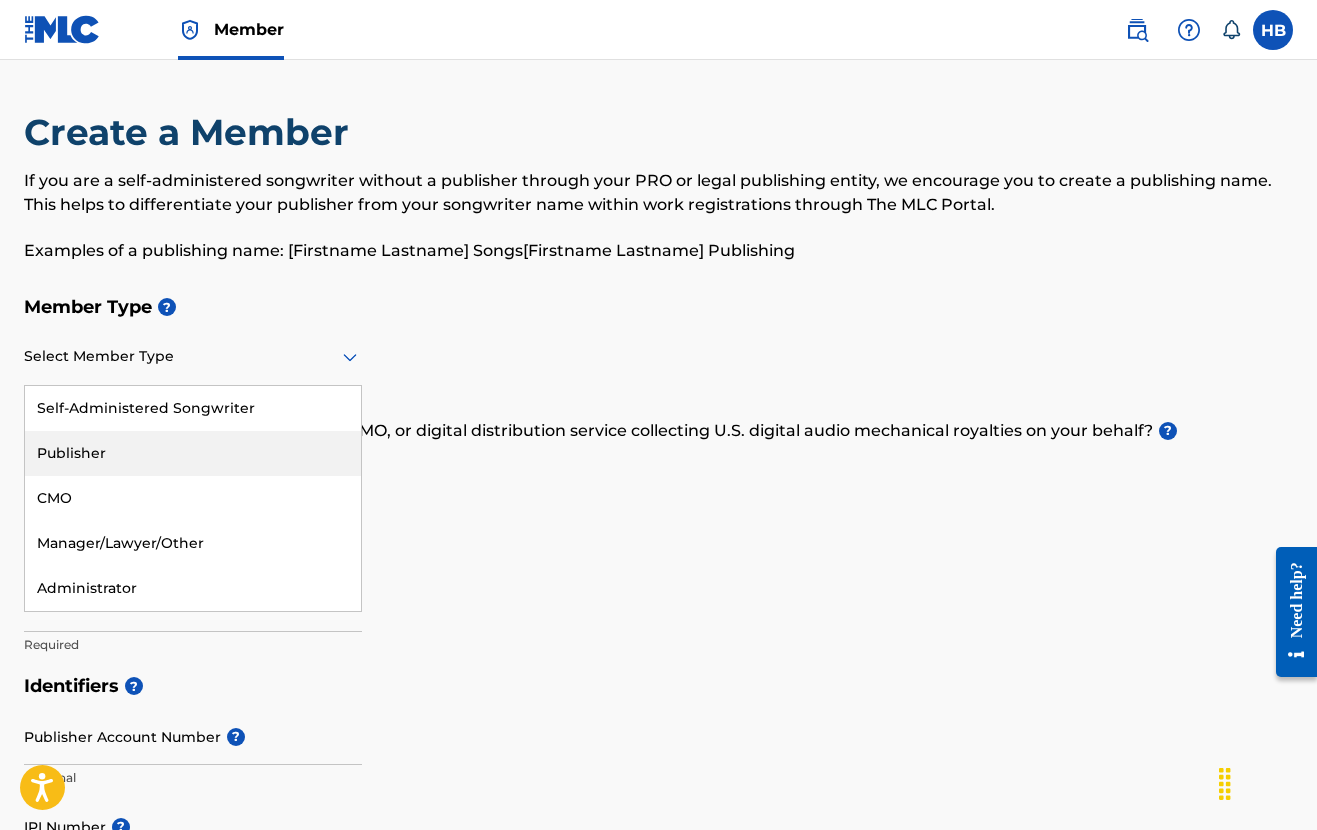 click on "Publisher" at bounding box center (193, 453) 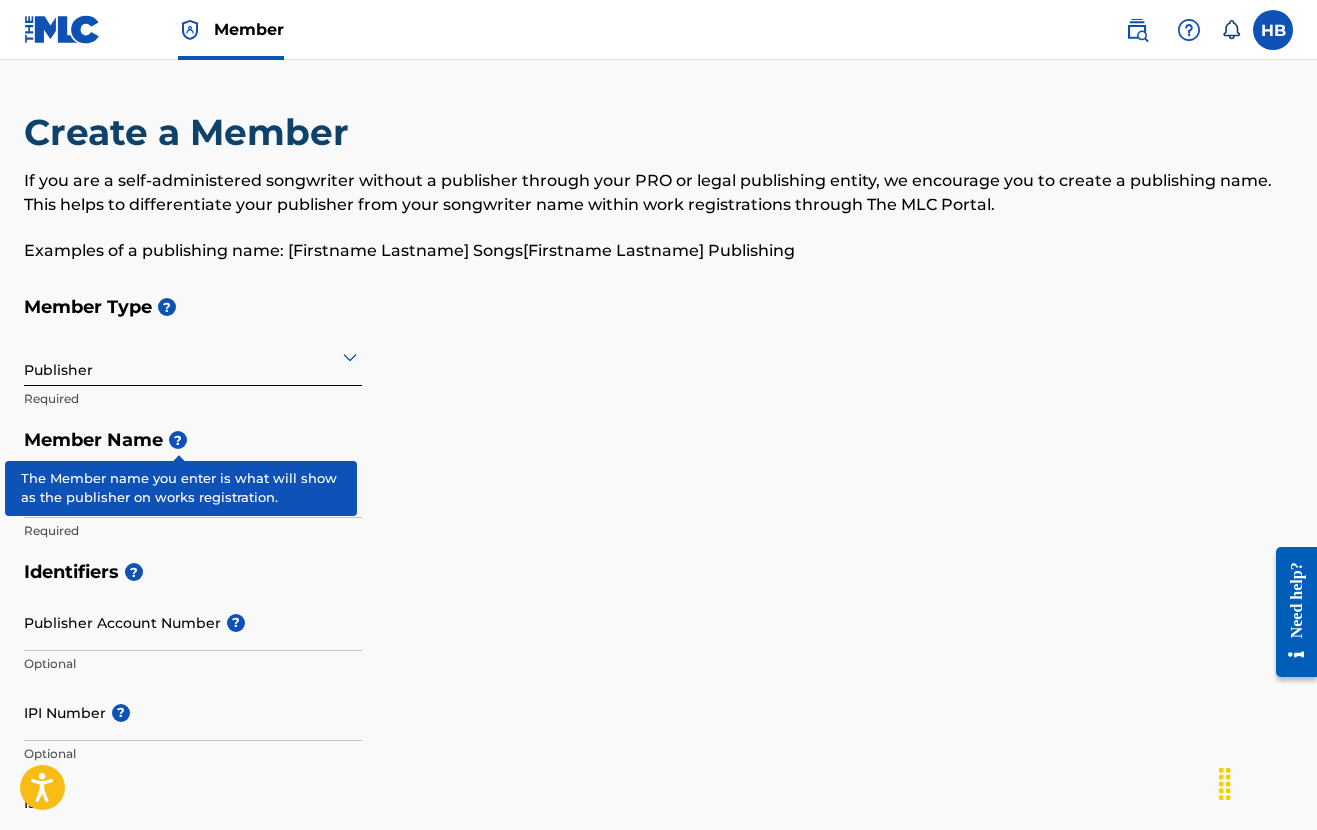 click on "?" at bounding box center (178, 440) 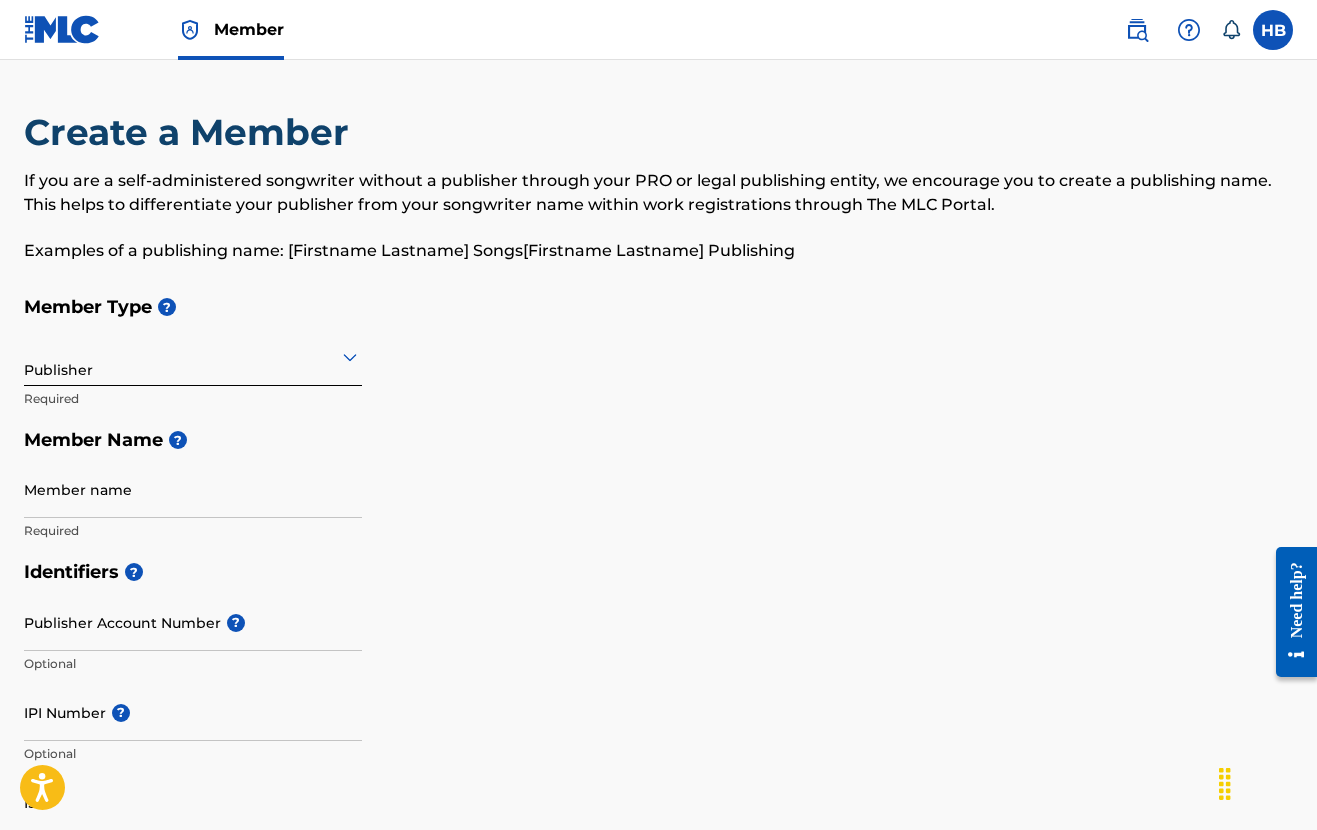 click on "Publisher Required" at bounding box center [193, 374] 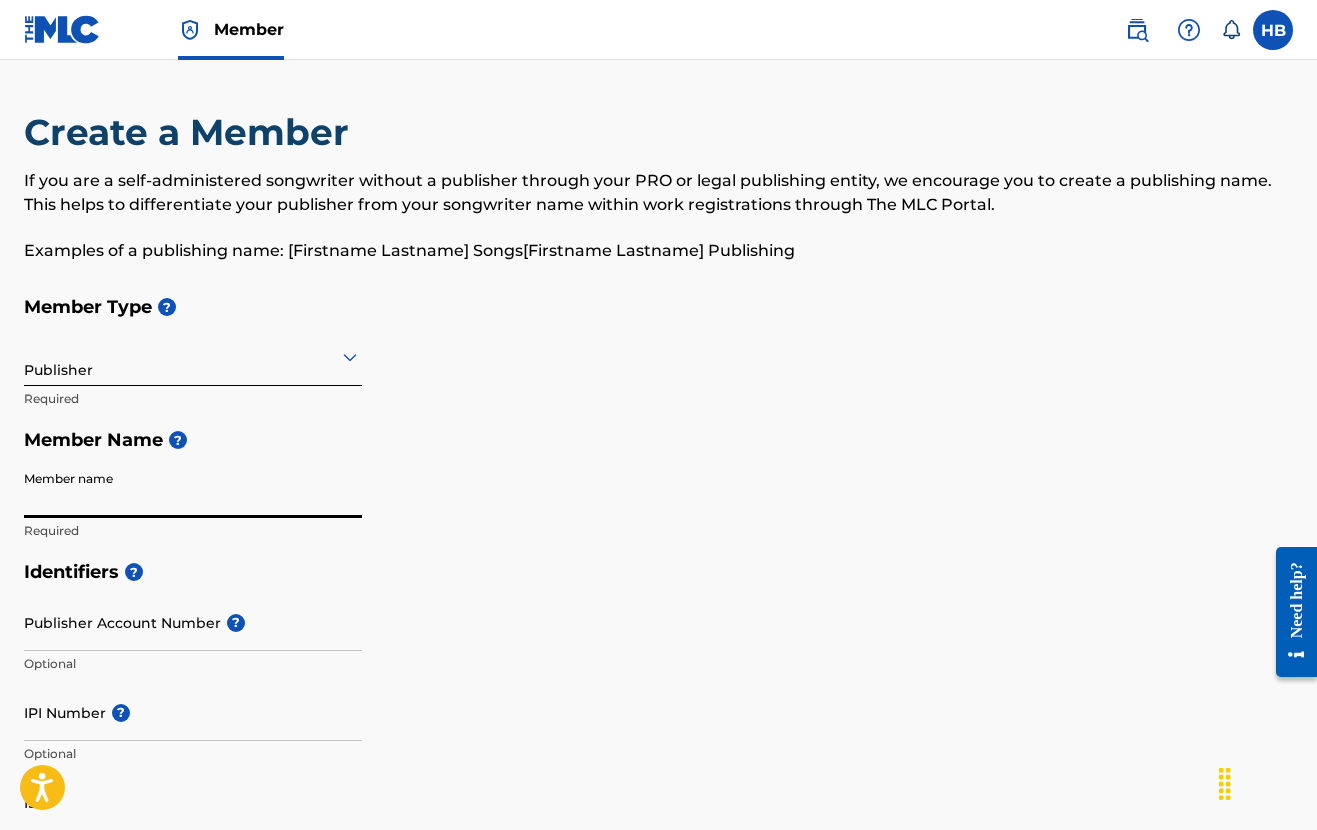 click on "Member name" at bounding box center (193, 489) 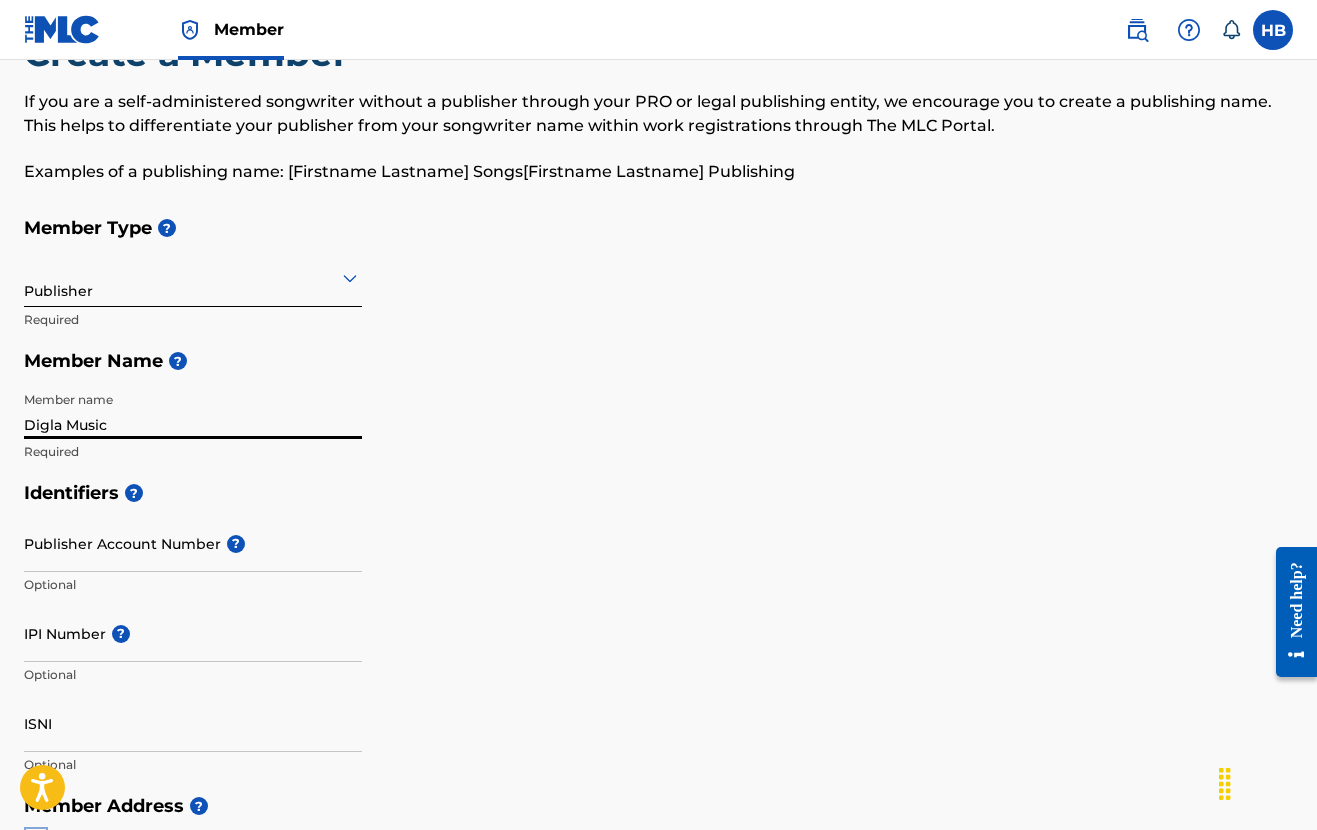 scroll, scrollTop: 100, scrollLeft: 0, axis: vertical 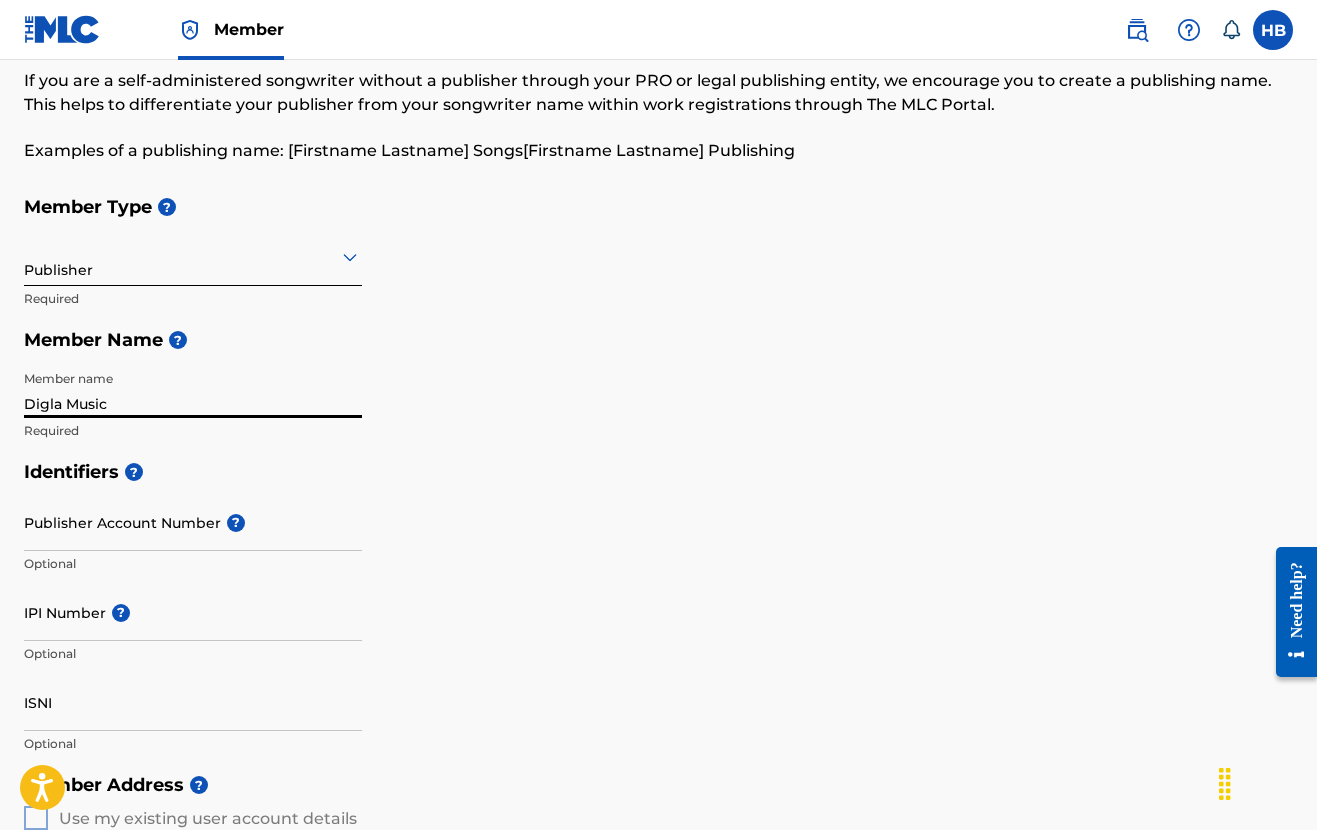 type on "Digla Music" 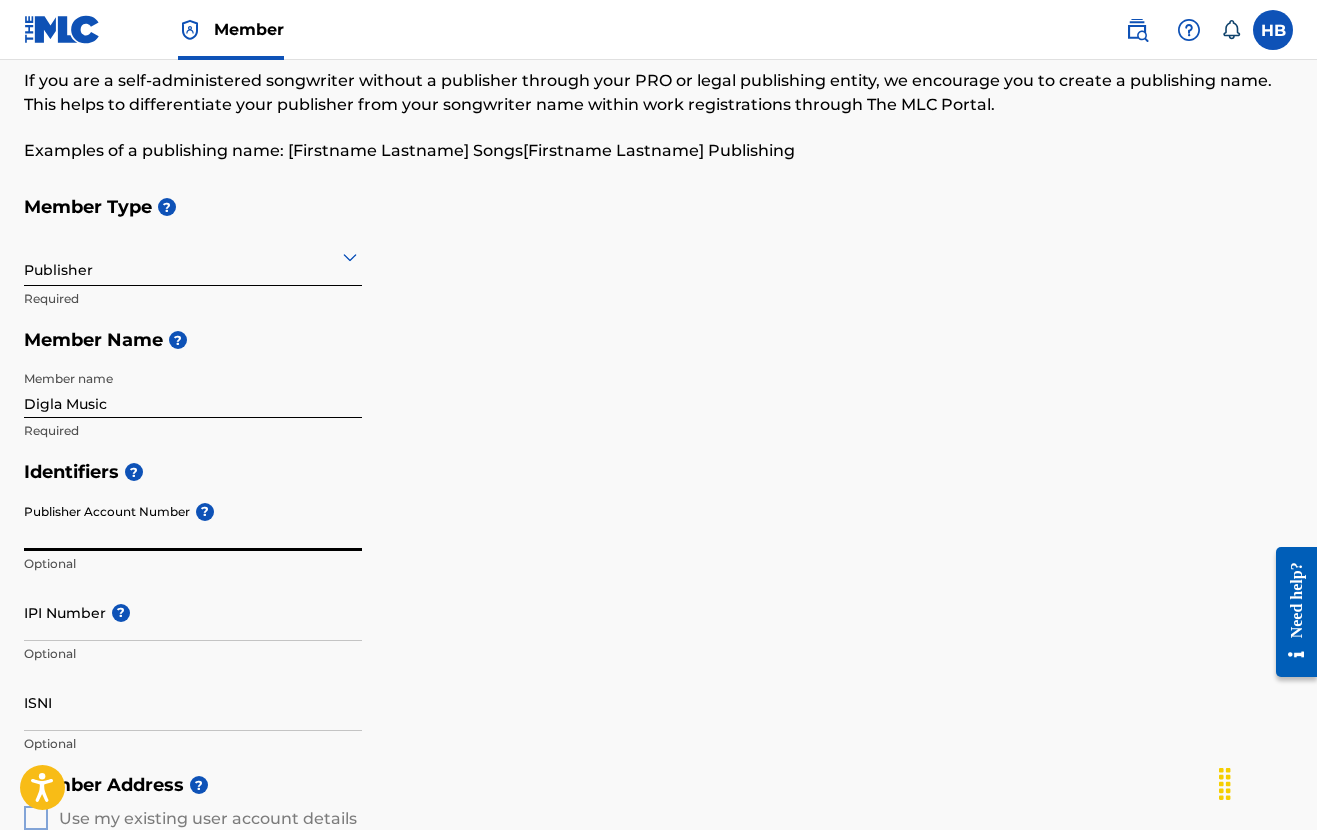 click on "Publisher Account Number ?" at bounding box center (193, 522) 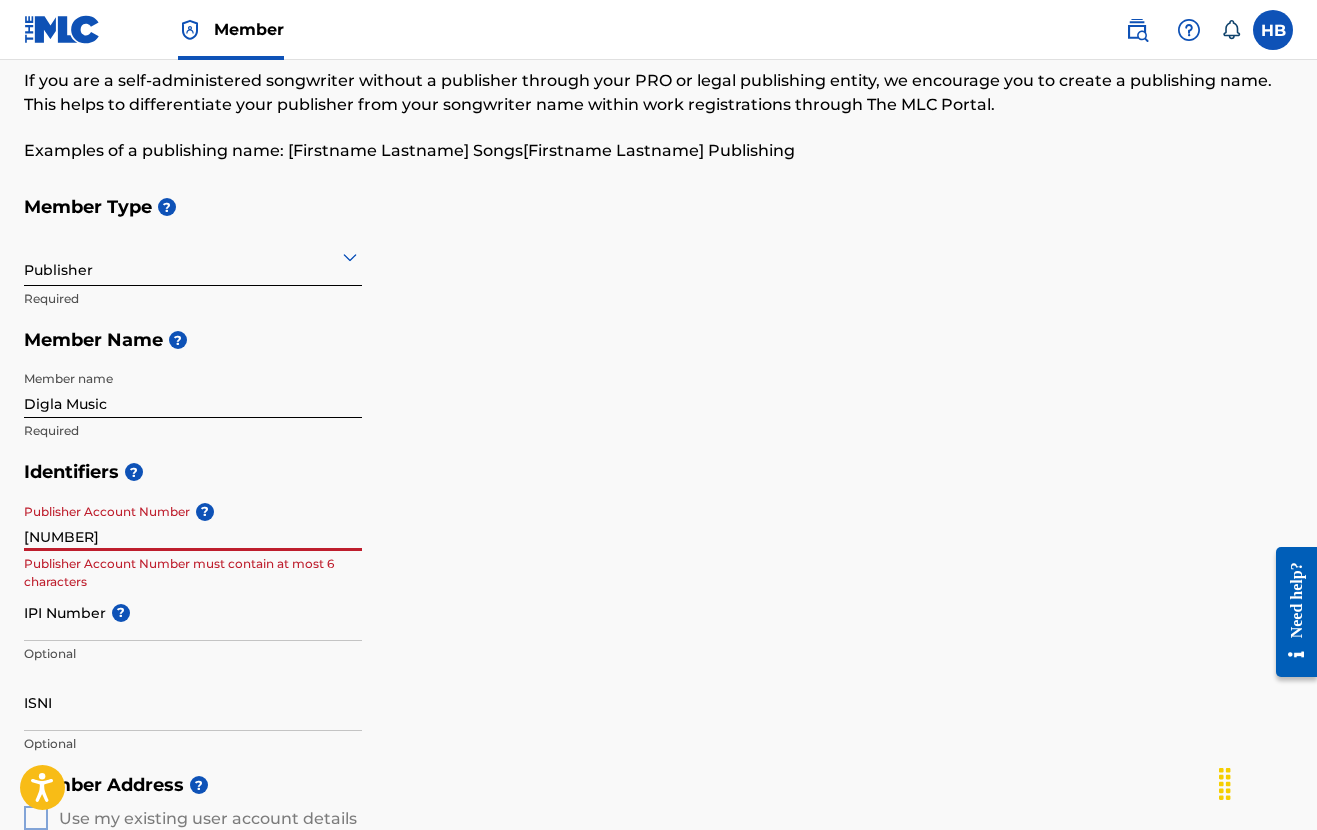 click on "403012041" at bounding box center [193, 522] 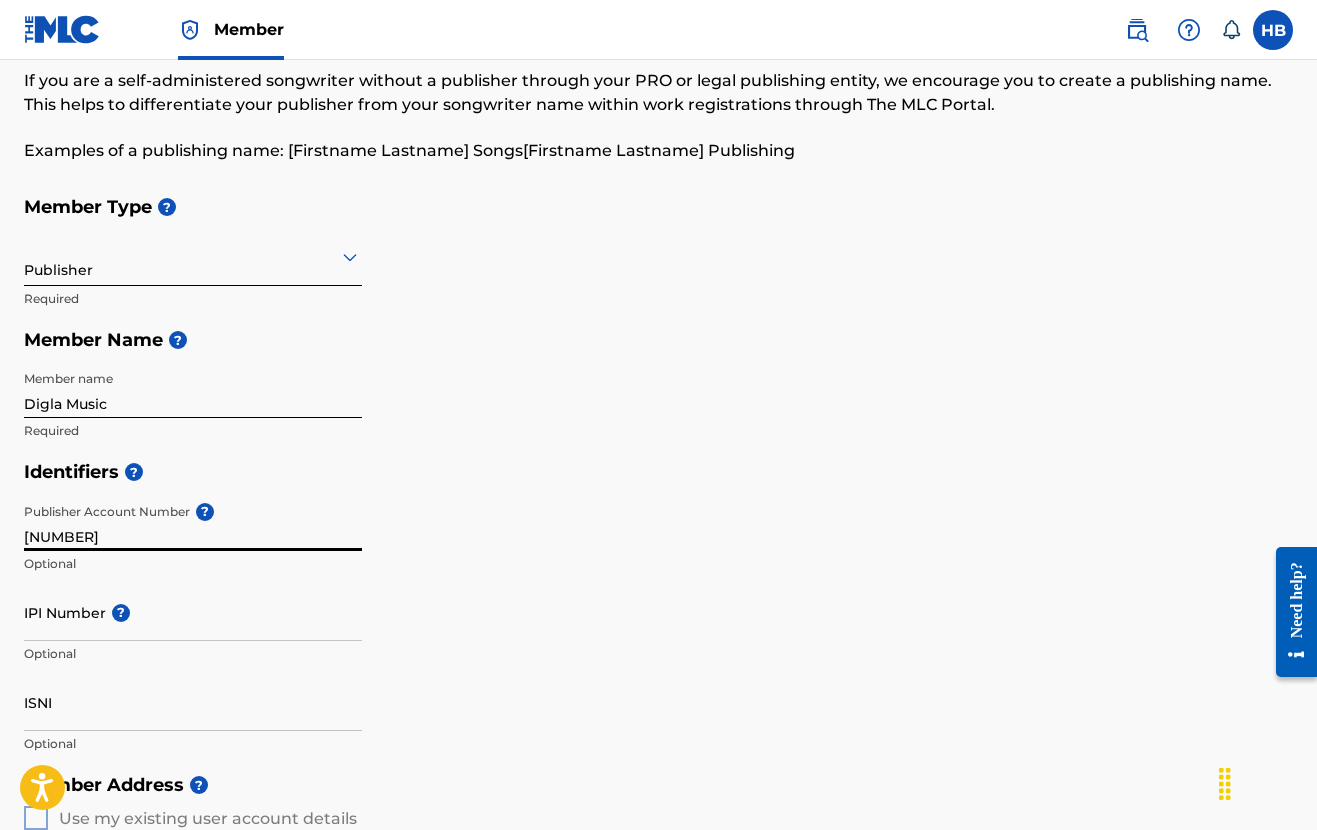 type on "65829" 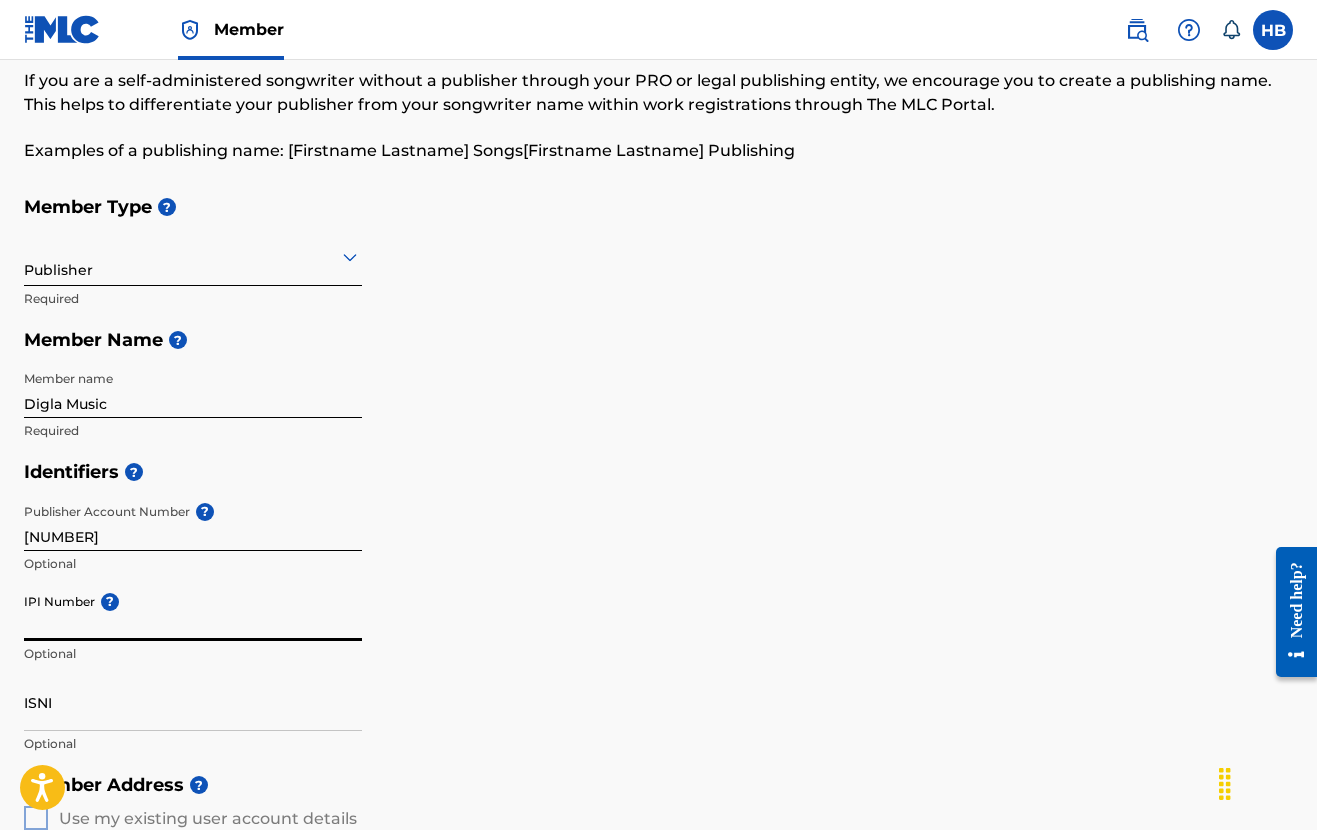 click on "IPI Number ?" at bounding box center [193, 612] 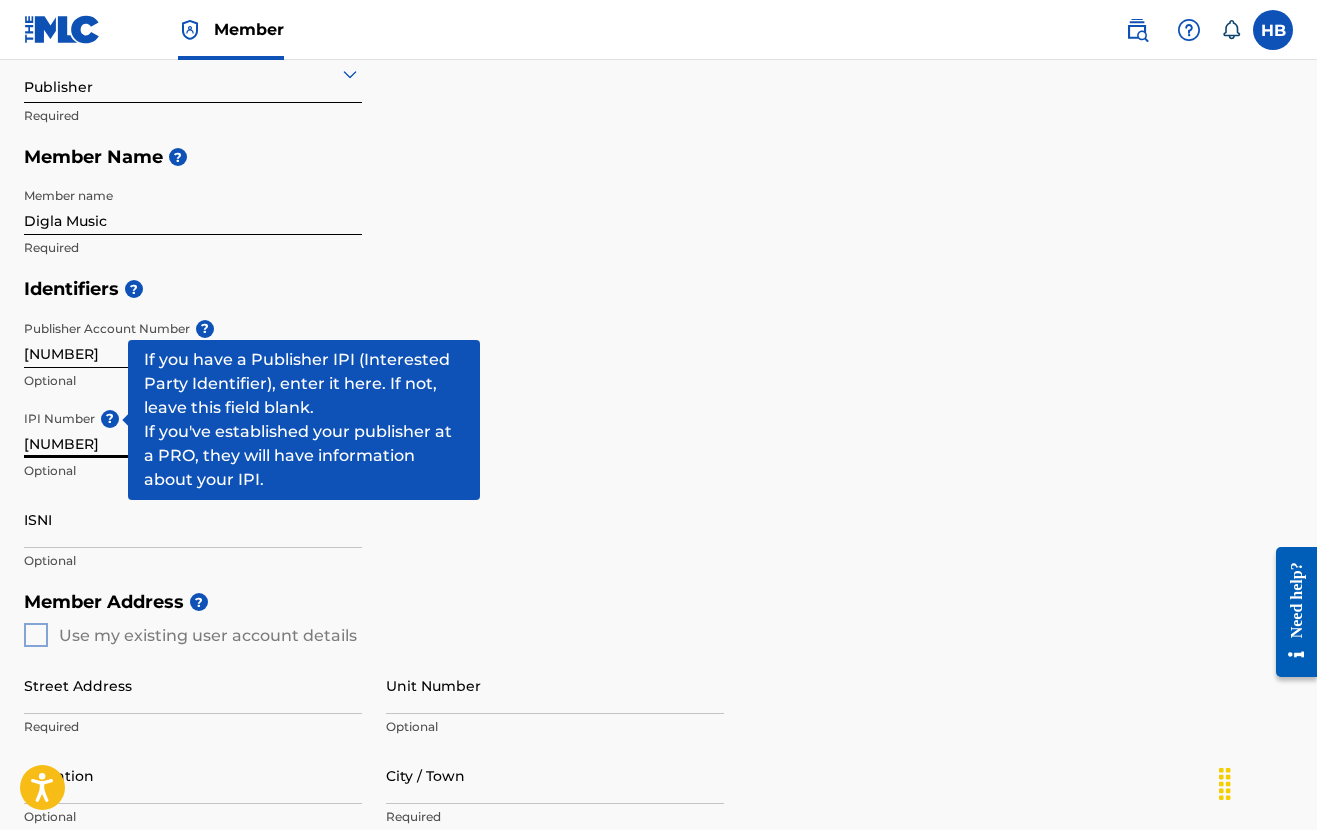 scroll, scrollTop: 351, scrollLeft: 0, axis: vertical 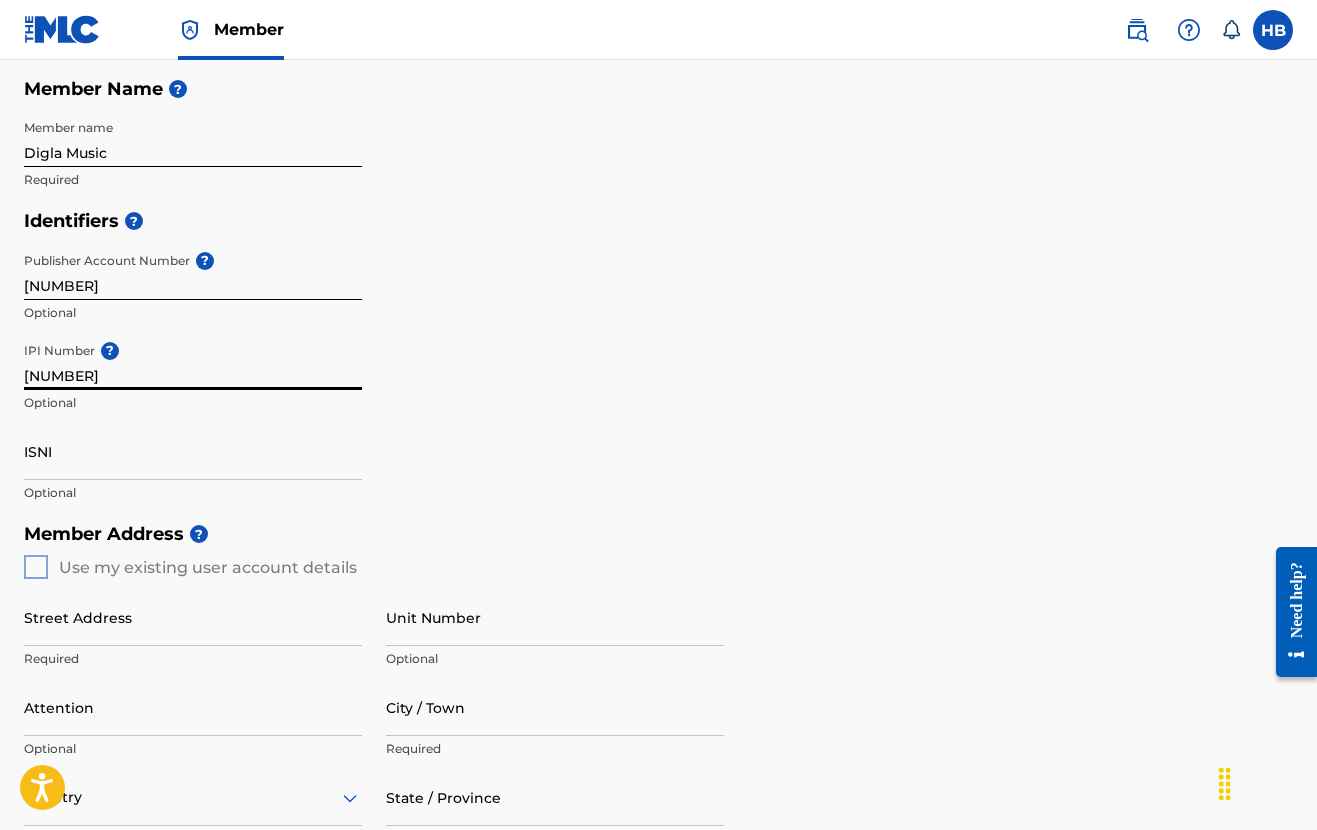 type on "403012041" 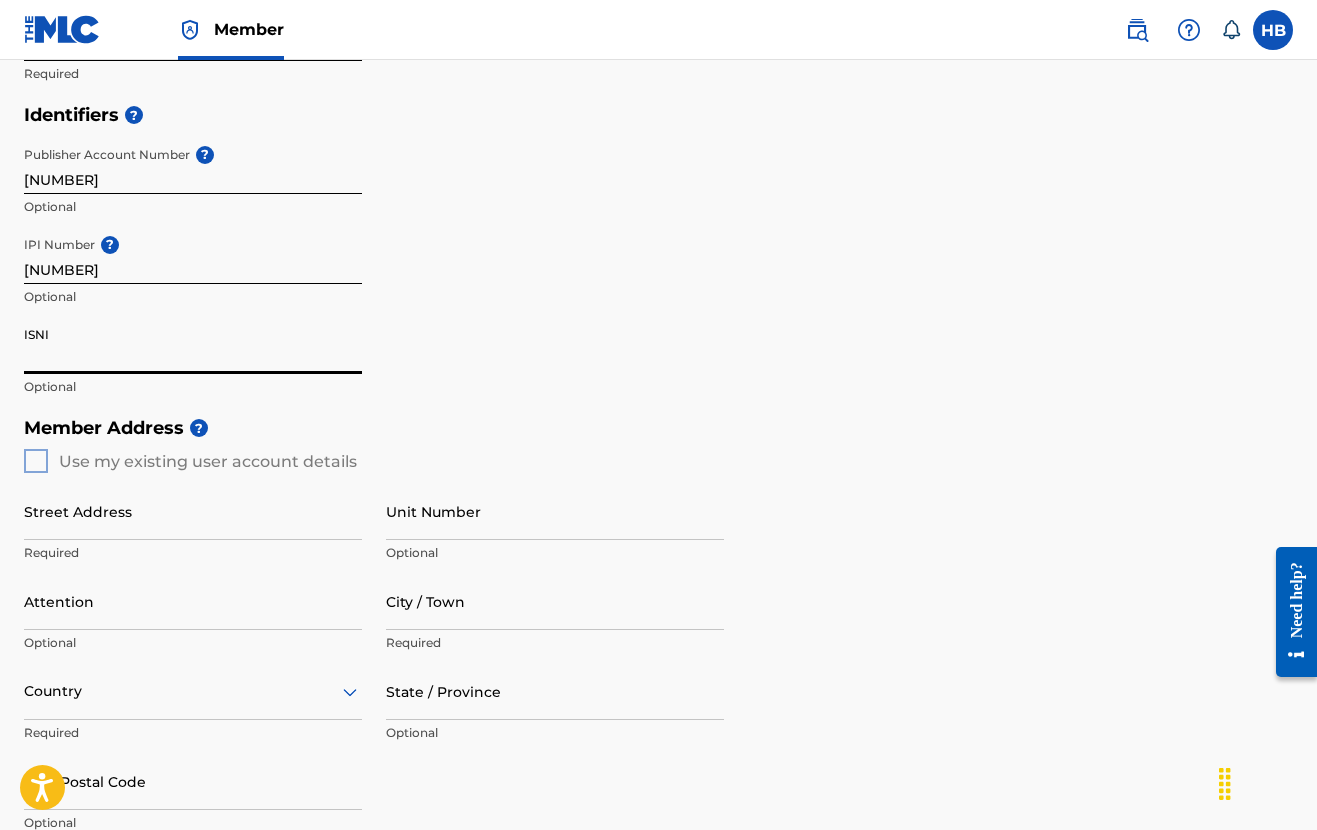 scroll, scrollTop: 494, scrollLeft: 0, axis: vertical 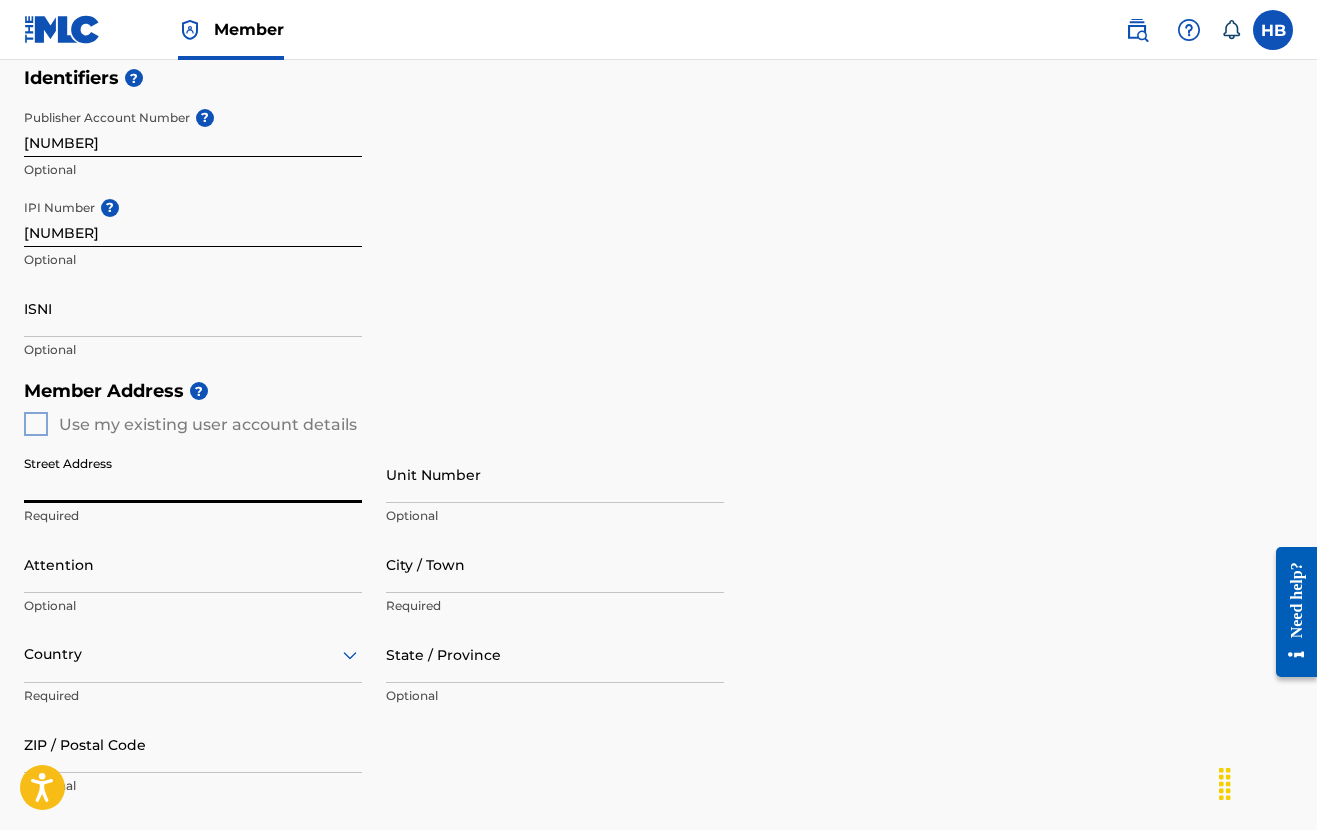 click on "Street Address Required Unit Number Optional Attention Optional City / Town Required Country Required State / Province Optional ZIP / Postal Code Optional" at bounding box center (374, 626) 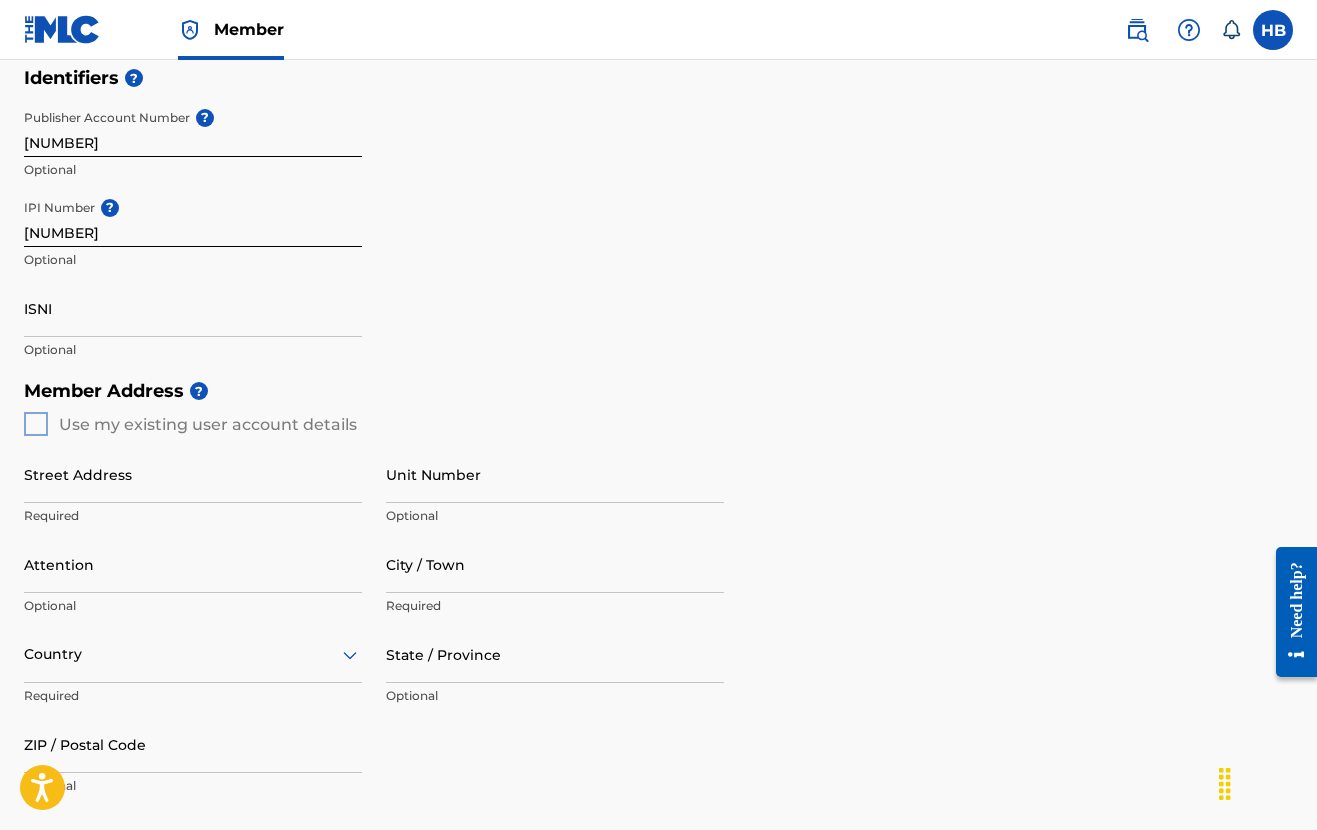 click on "Street Address" at bounding box center (193, 474) 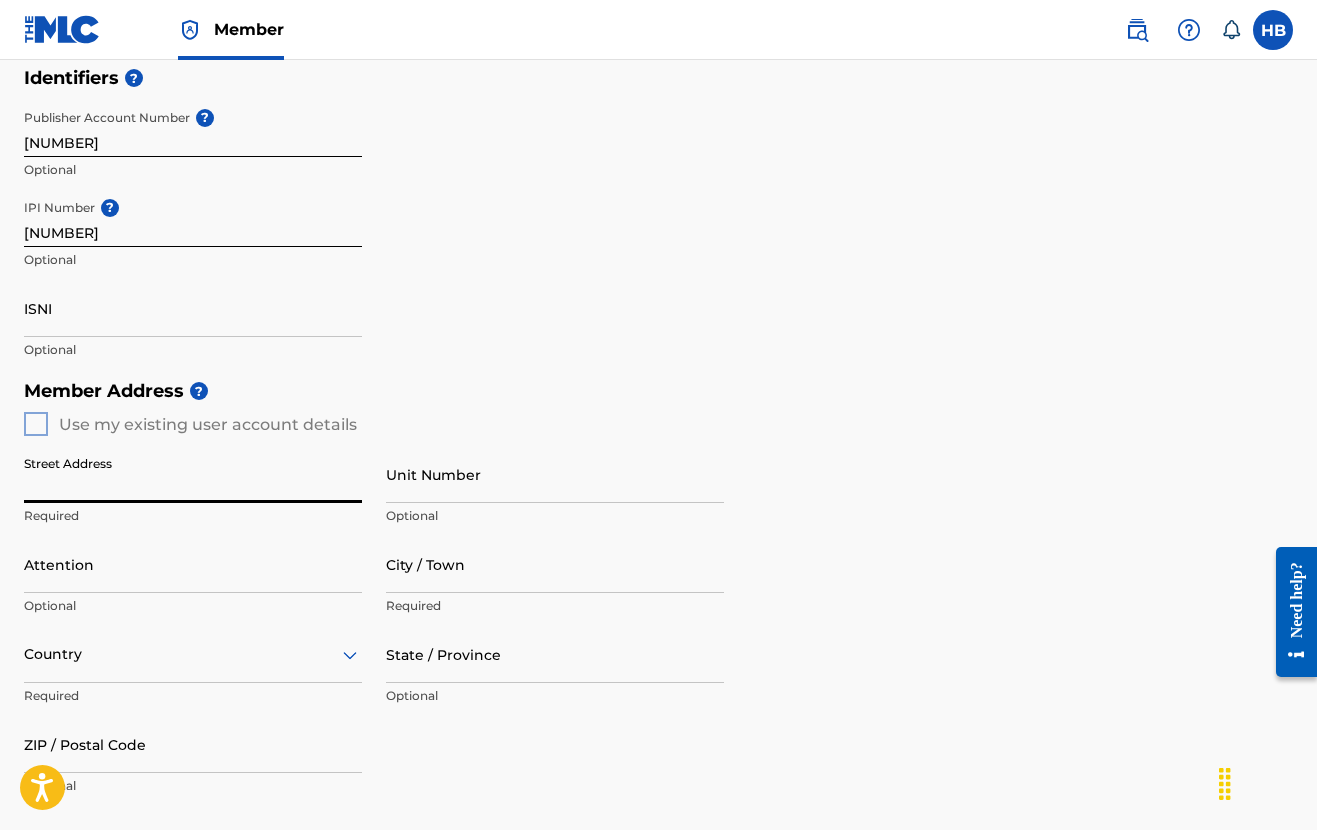click on "Street Address" at bounding box center (193, 474) 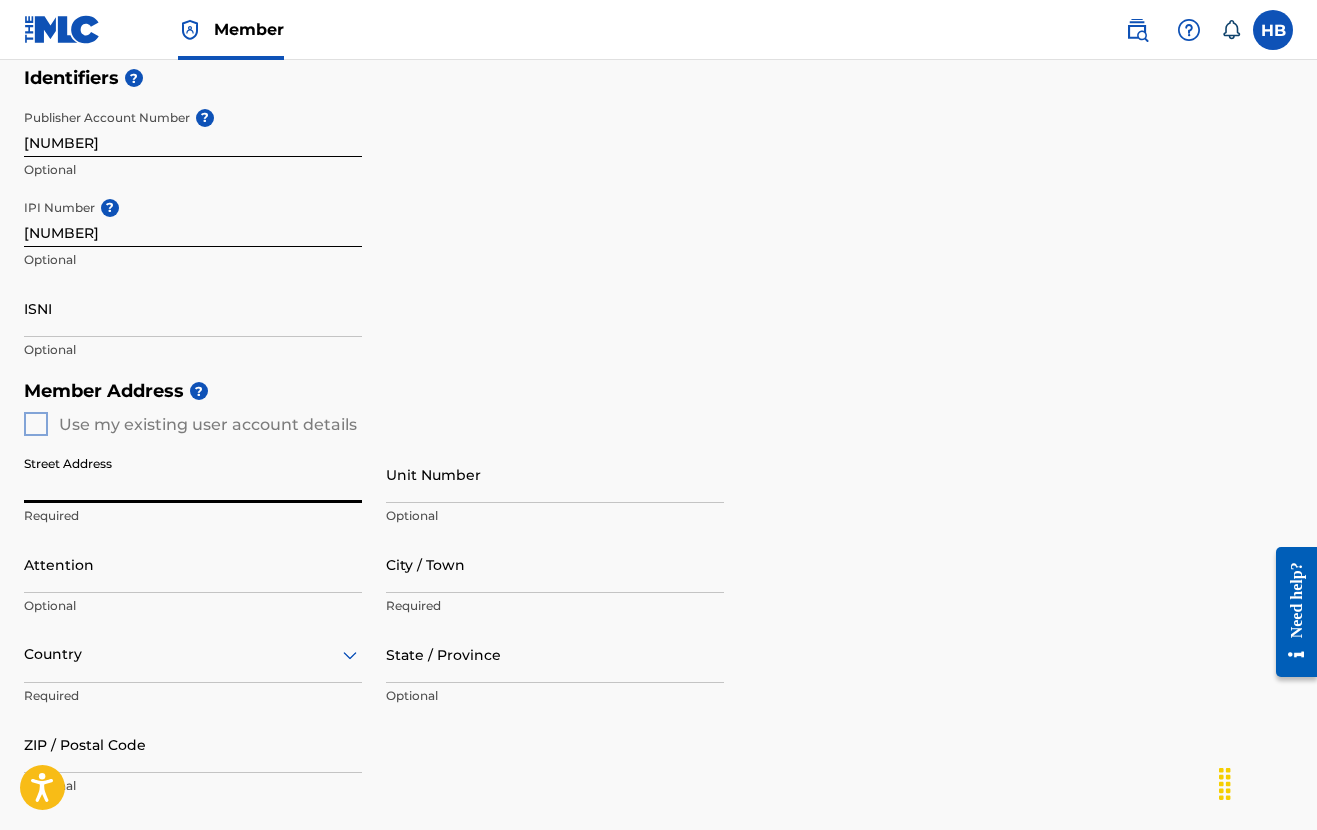type on "45 Main Street" 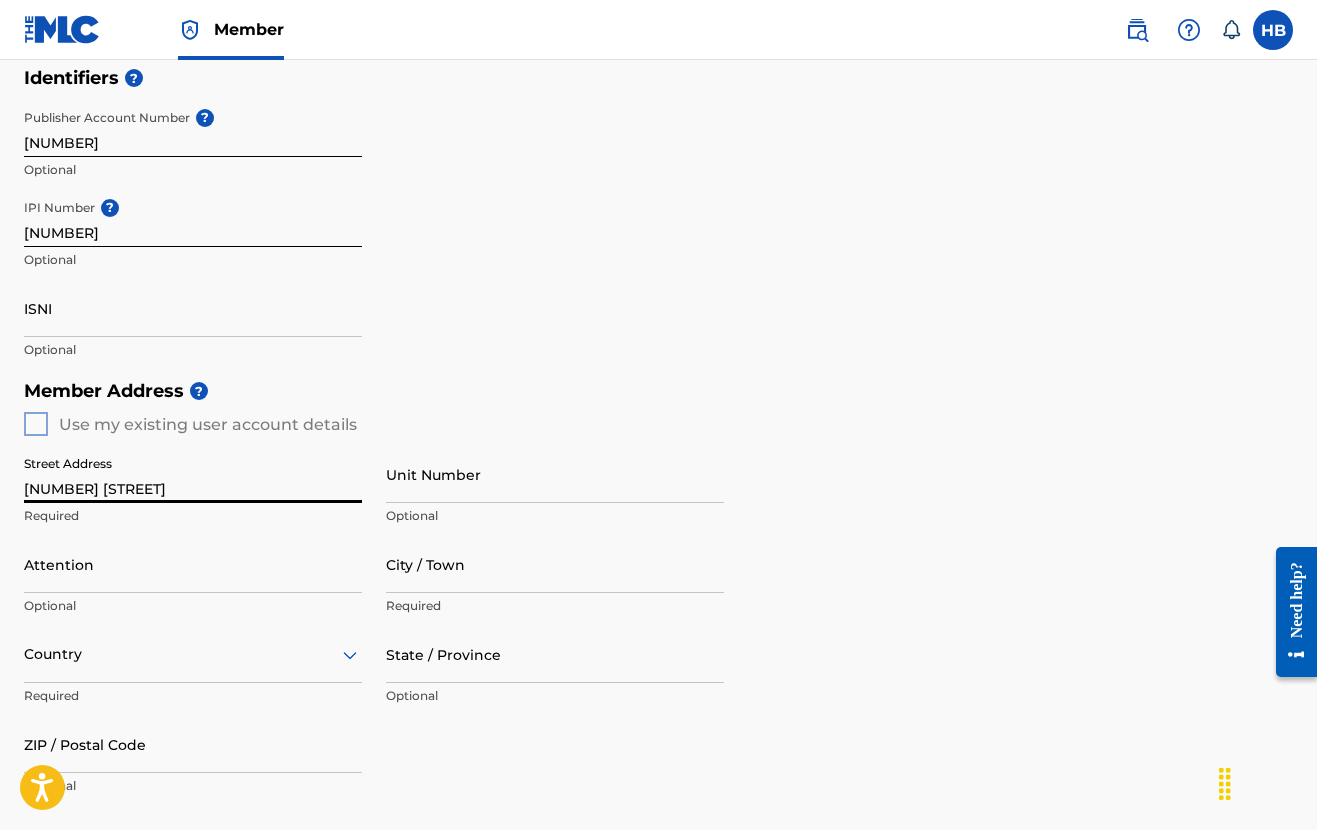 type on "Apt 402C" 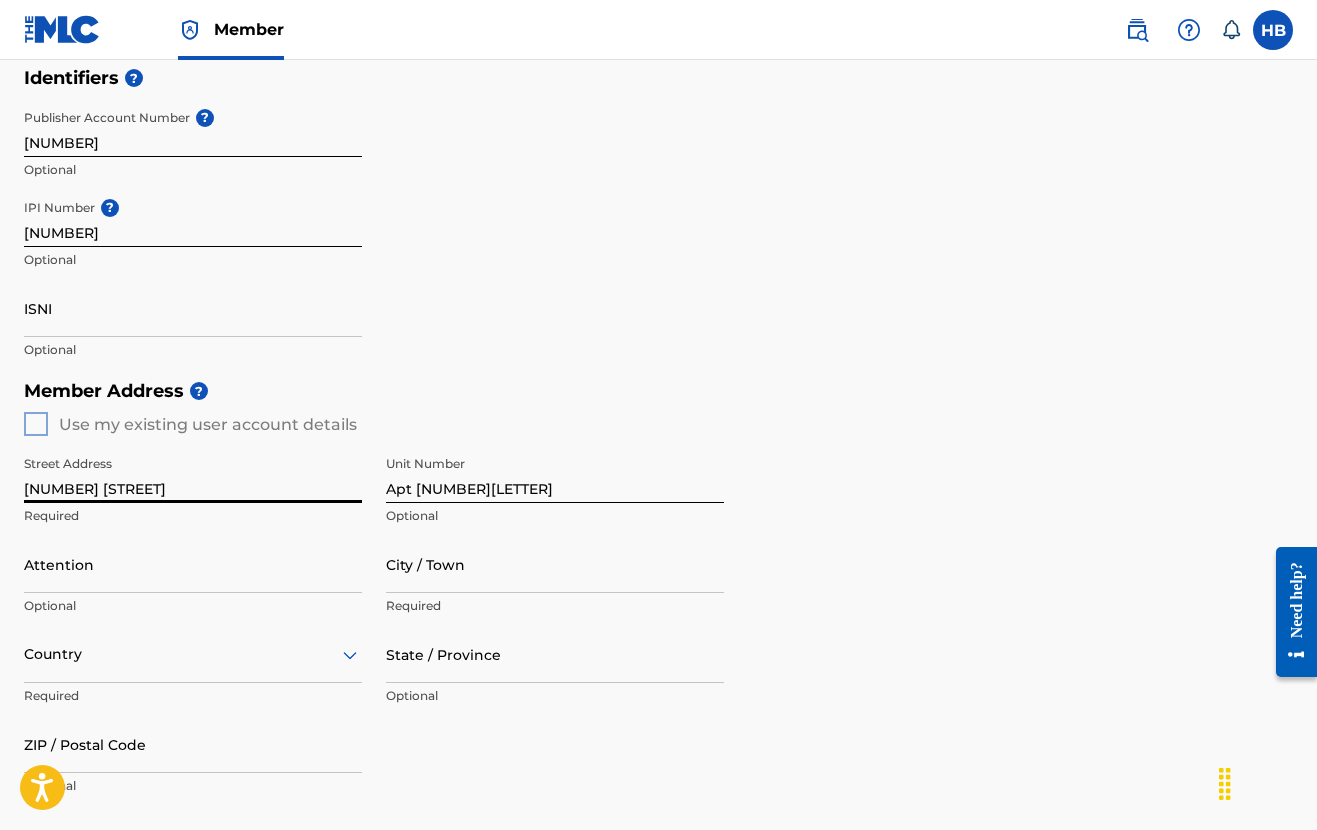 type on "[CITY]" 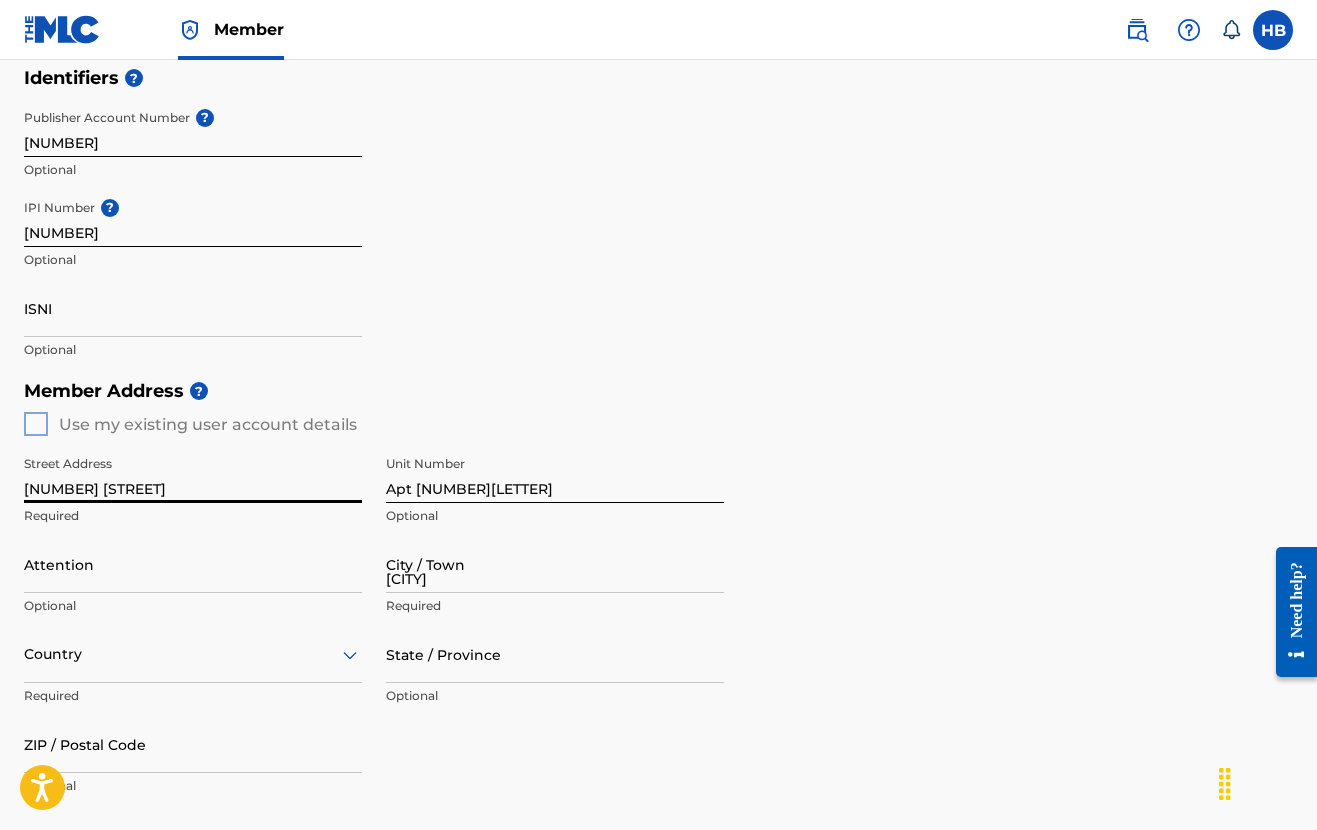 type on "United States" 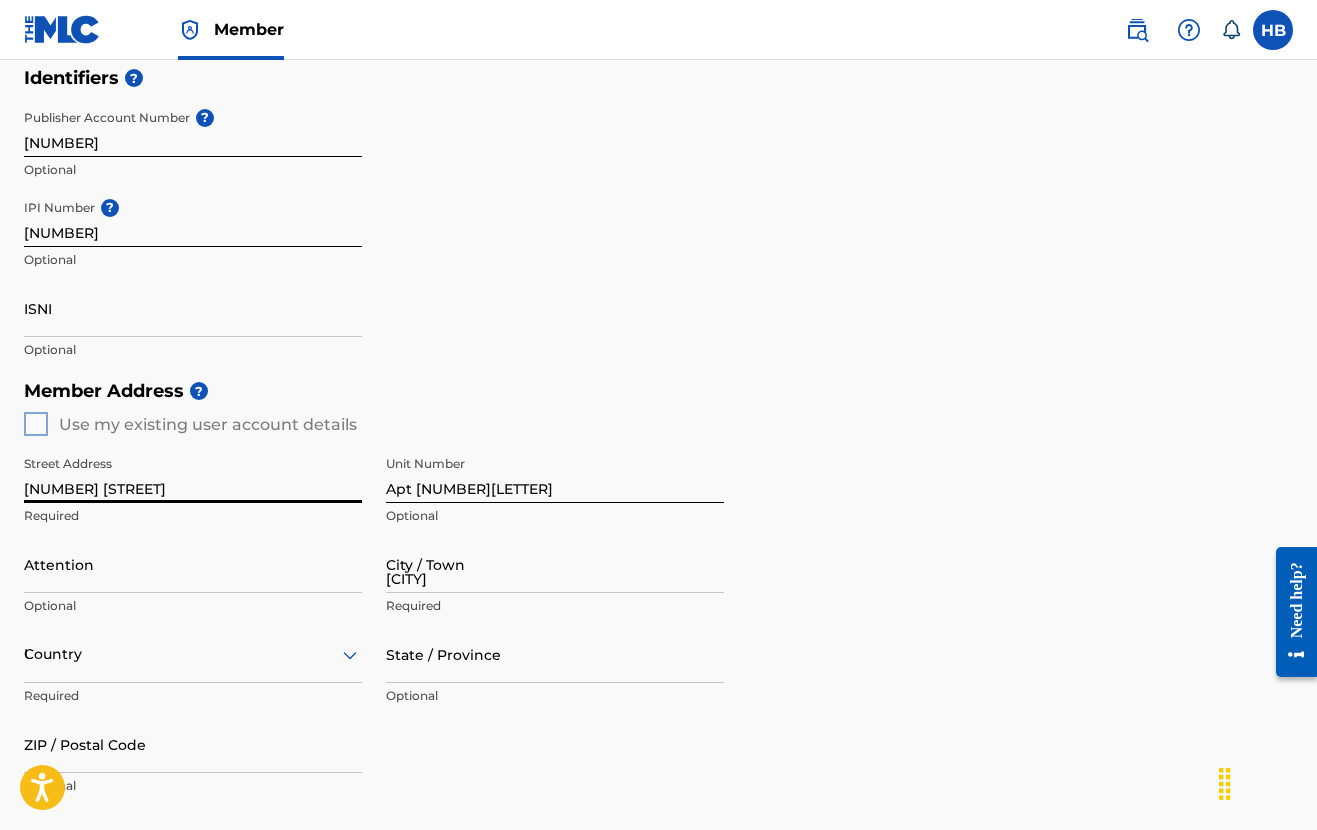 type on "NY" 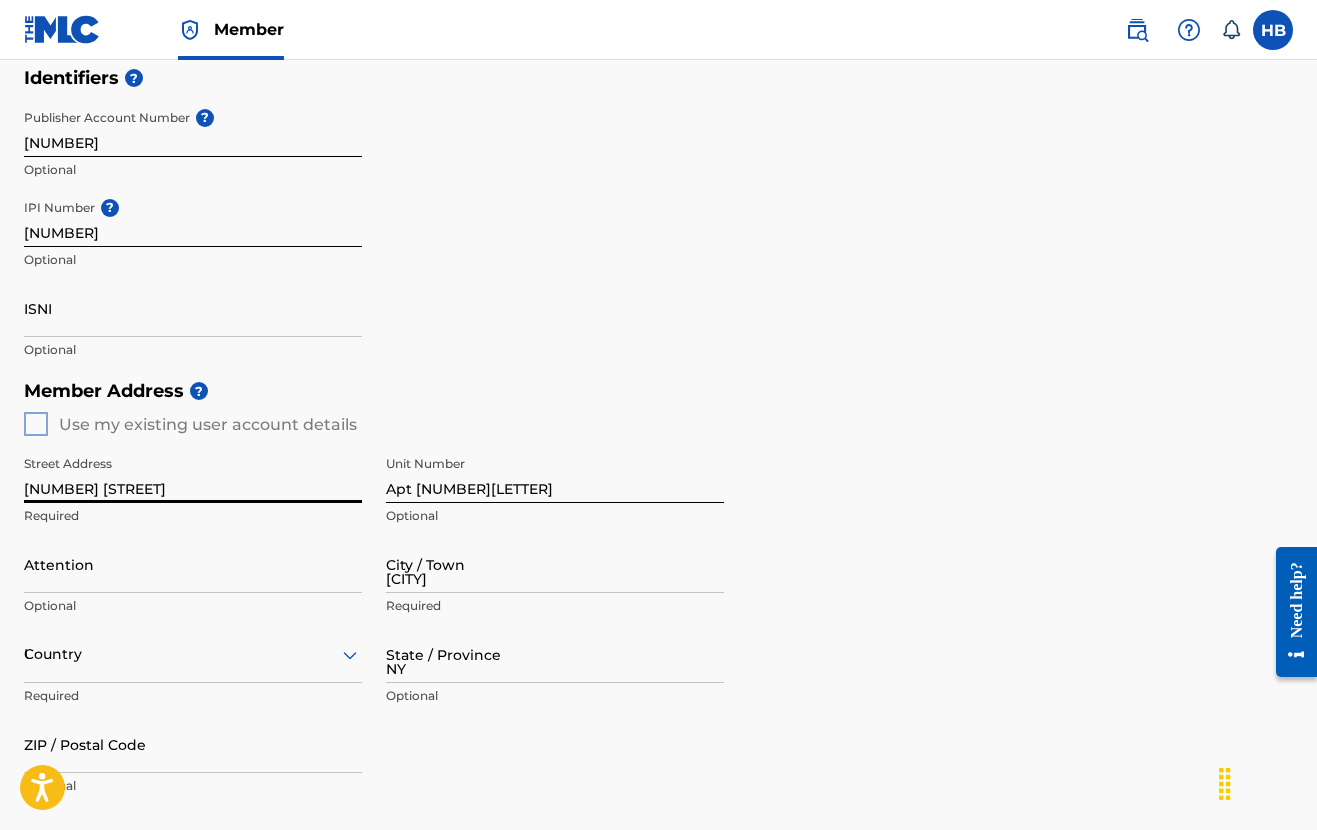 type on "10701" 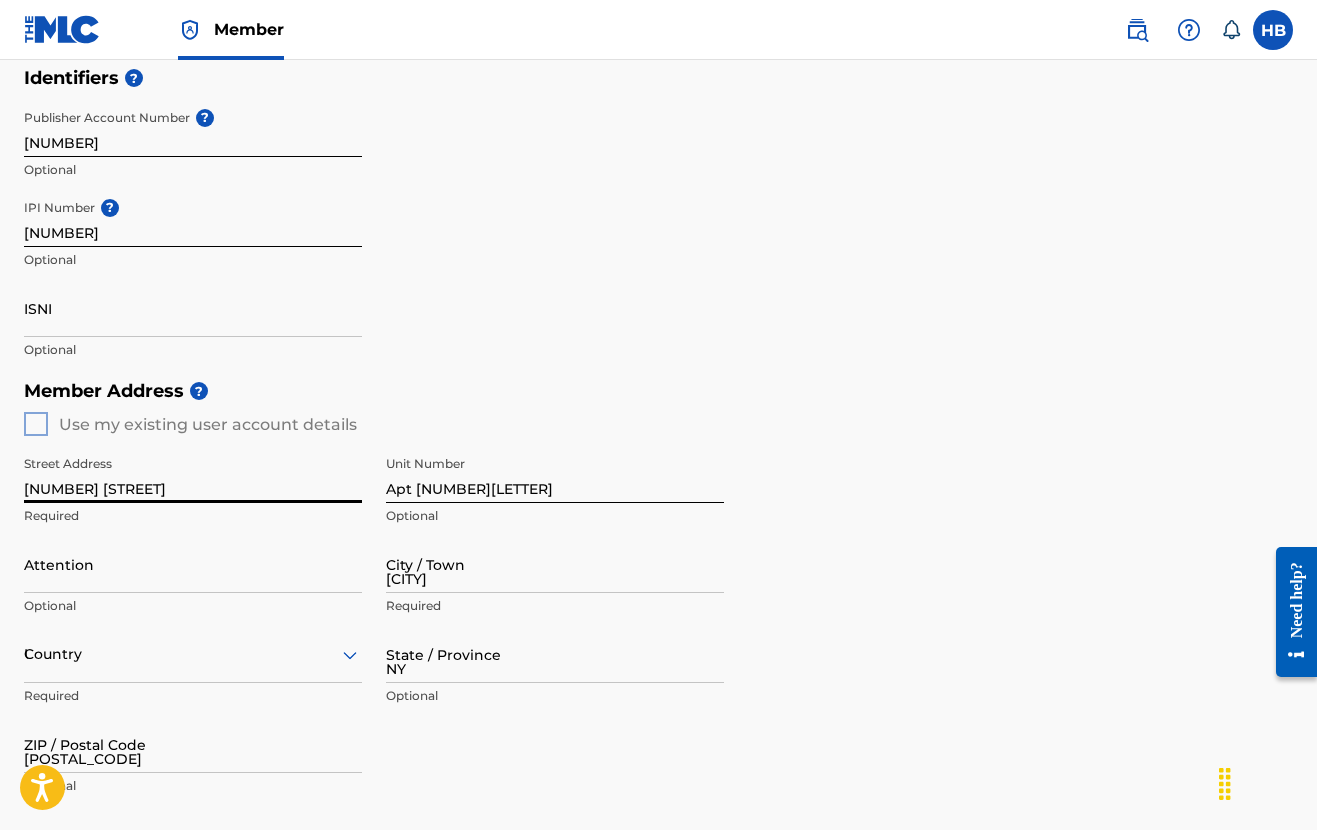 type on "United States" 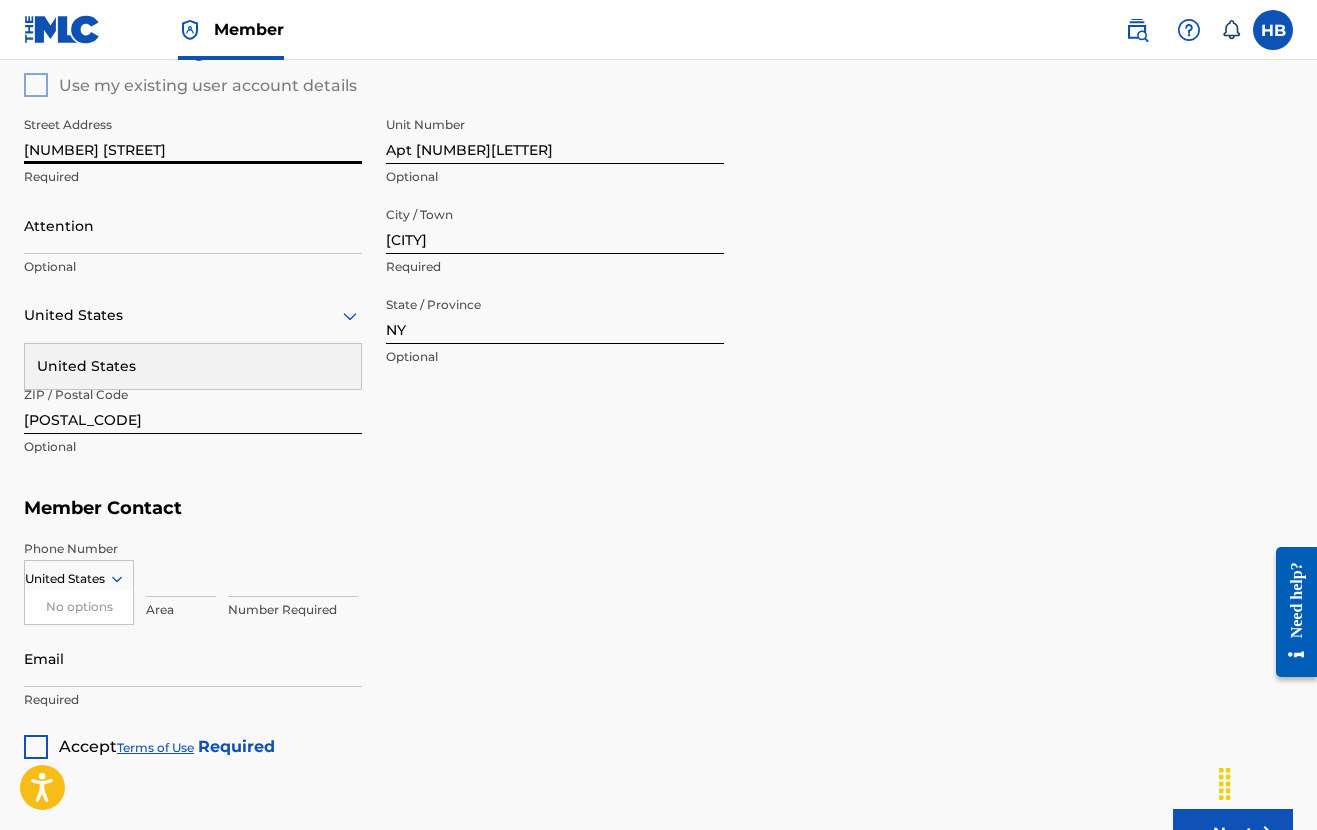 scroll, scrollTop: 855, scrollLeft: 0, axis: vertical 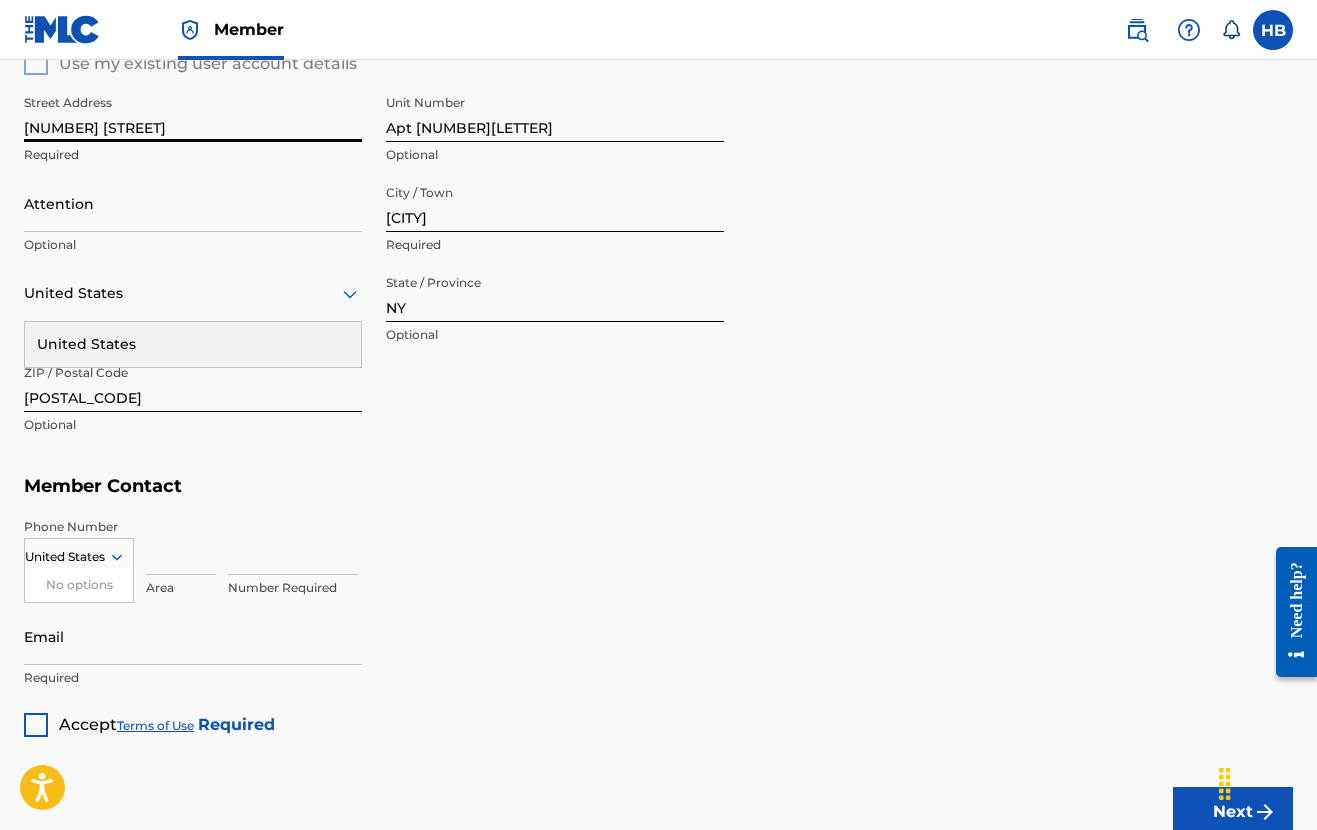 click on "Member Address ? Use my existing user account details Street Address 45 Main Street Required Unit Number Apt 402C Optional Attention Optional City / Town Yonkers Required United States United States Required State / Province NY Optional ZIP / Postal Code 10701 Optional" at bounding box center (658, 237) 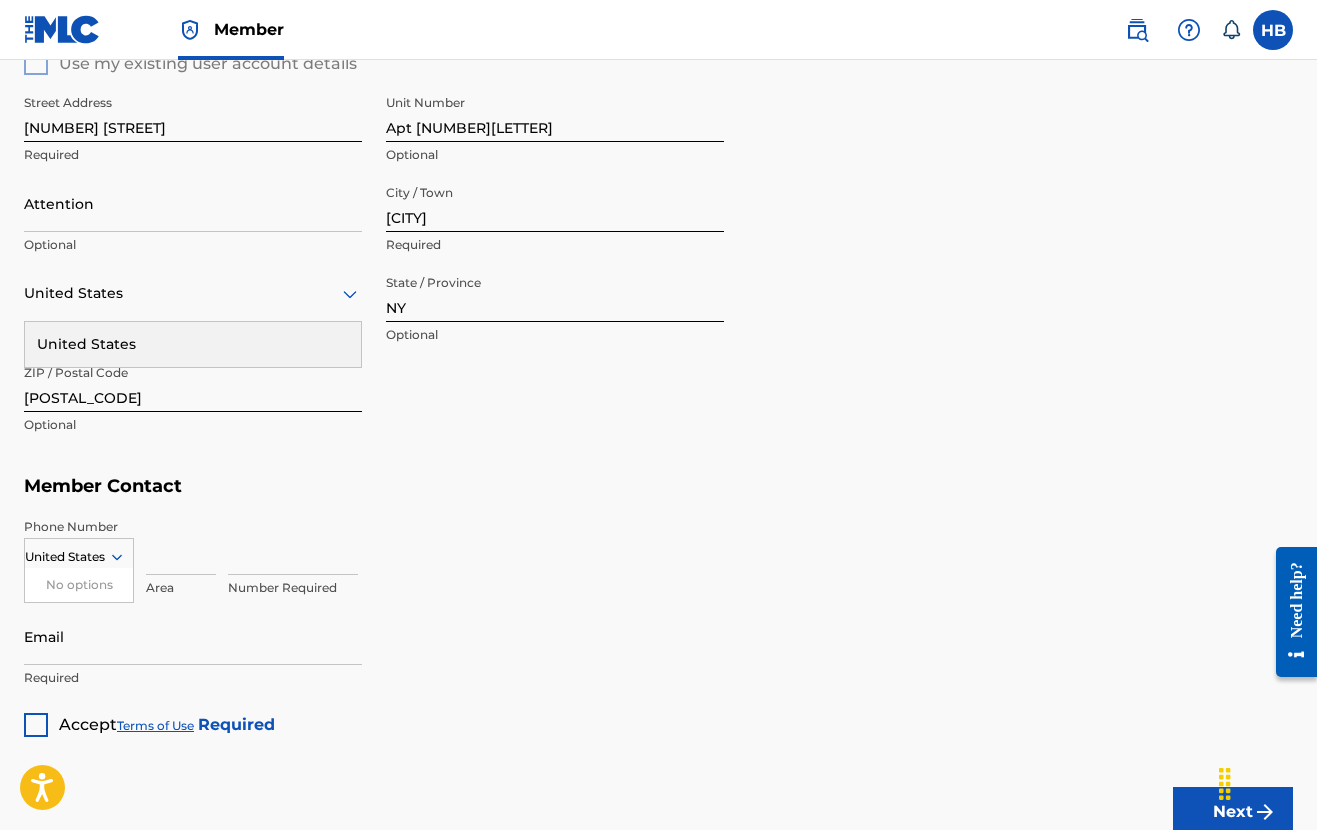click at bounding box center [181, 546] 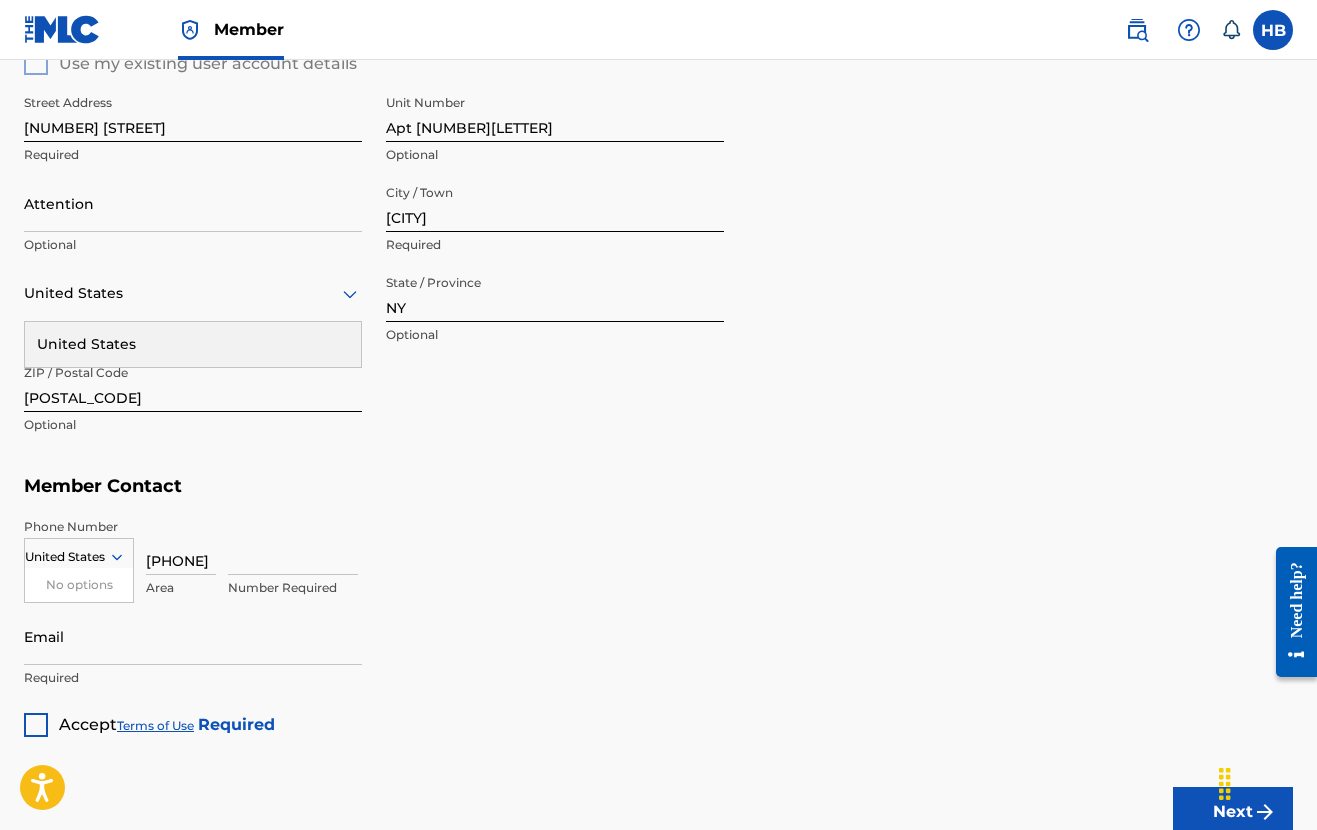 click on "Member Contact" at bounding box center (658, 486) 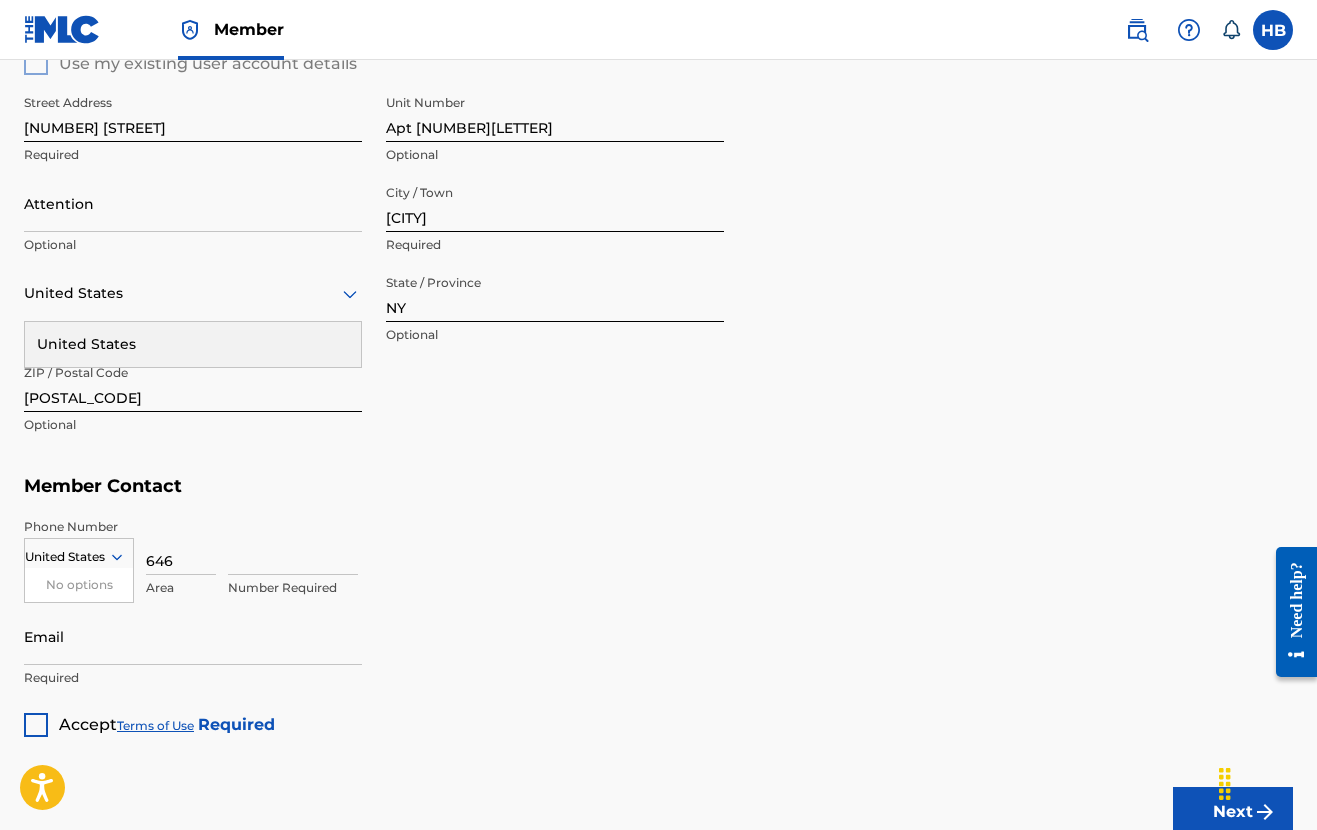 type on "646" 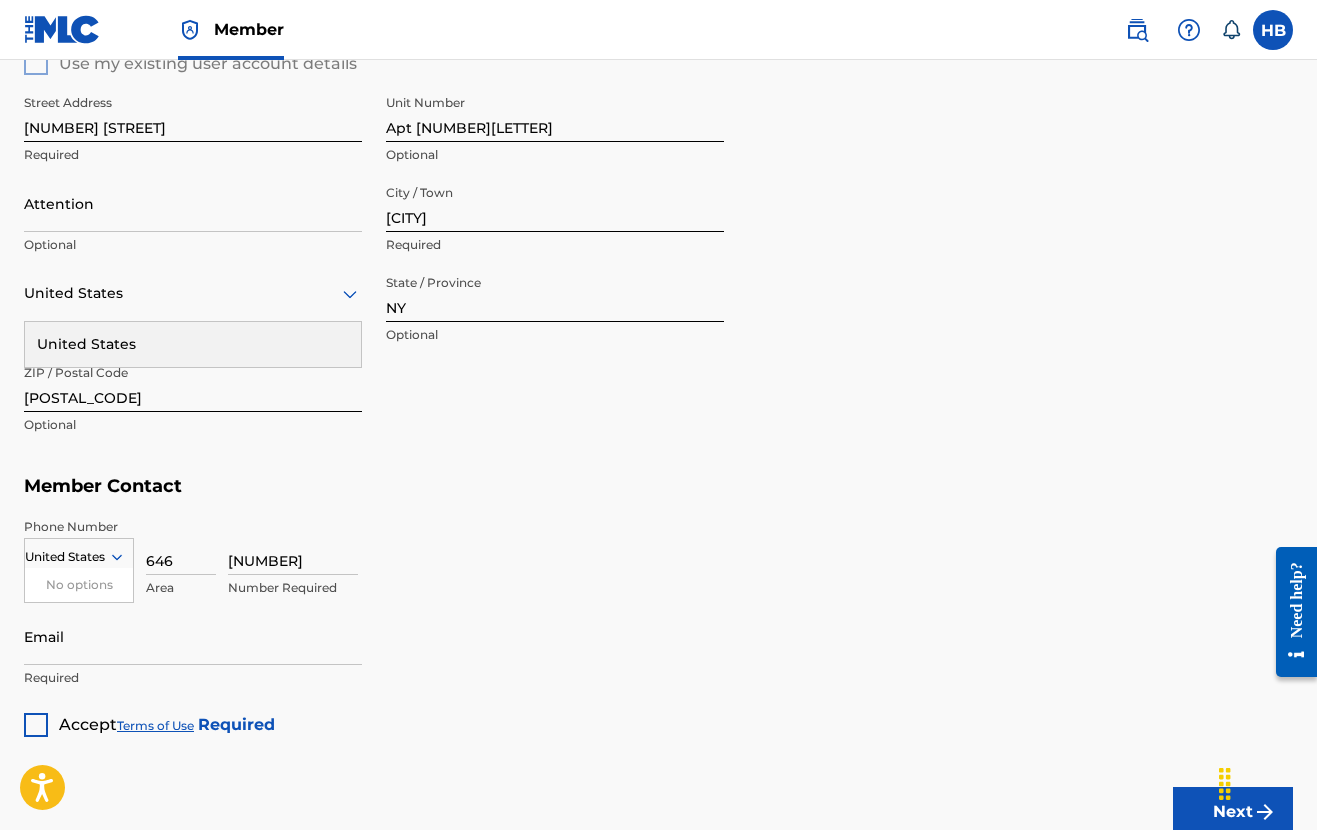 click on "4892119" at bounding box center (293, 546) 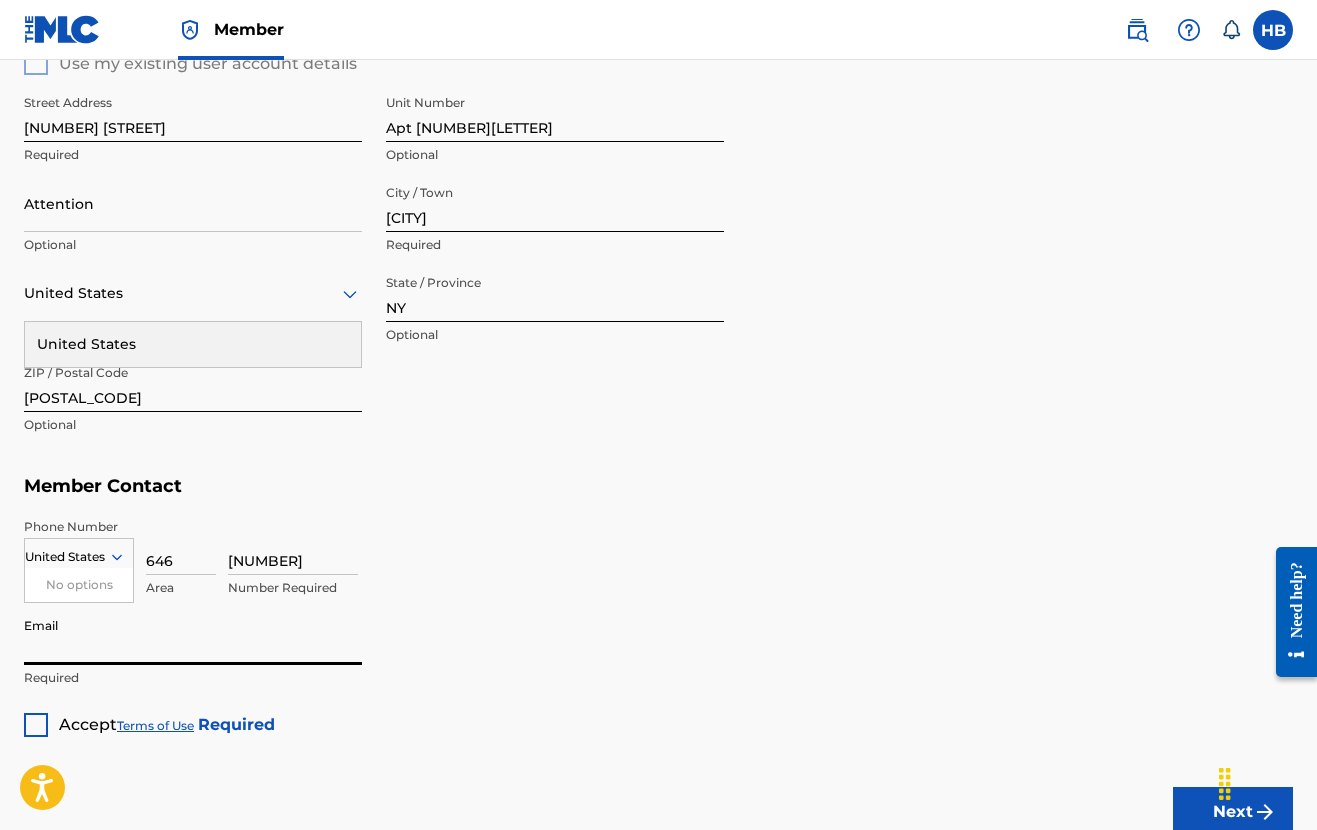 type on "[EMAIL]" 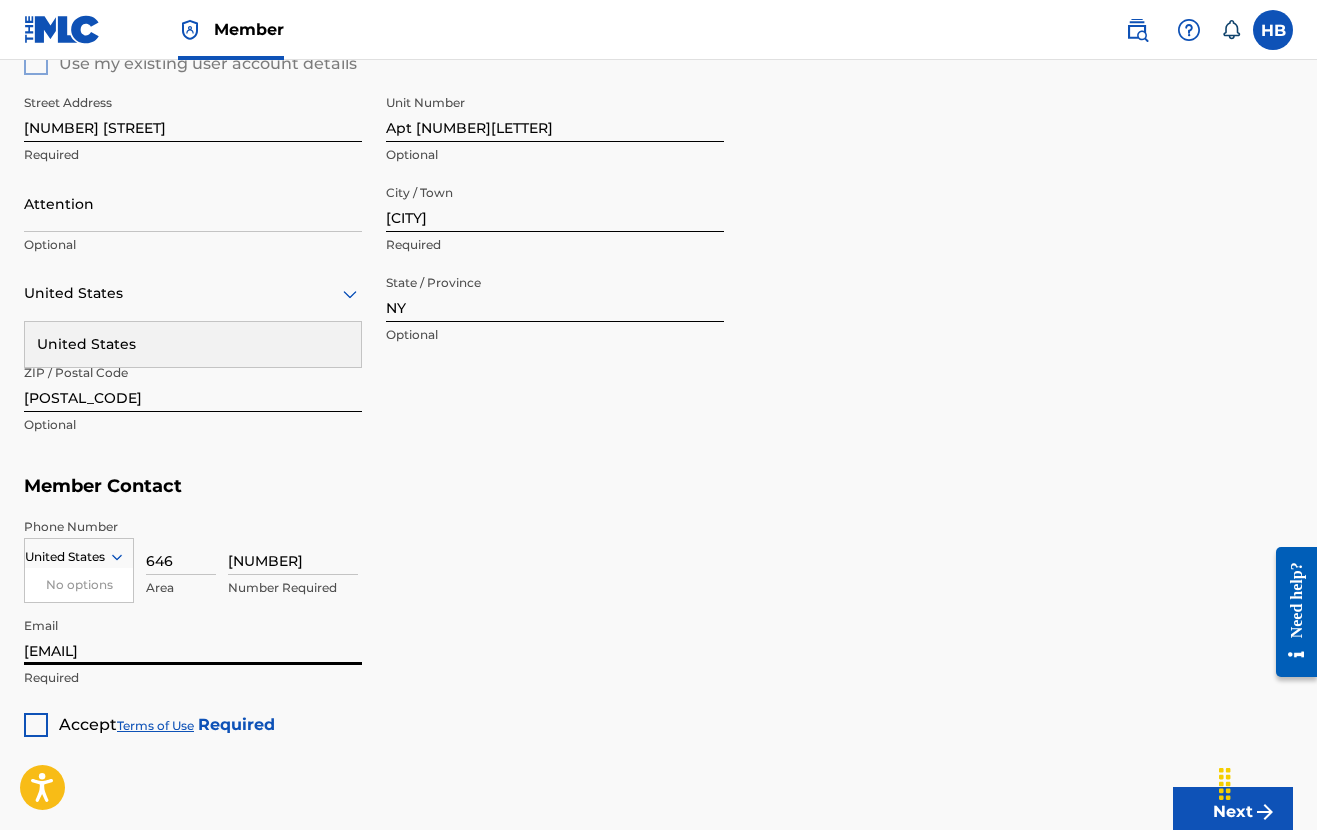 click on "[EMAIL]" at bounding box center [193, 636] 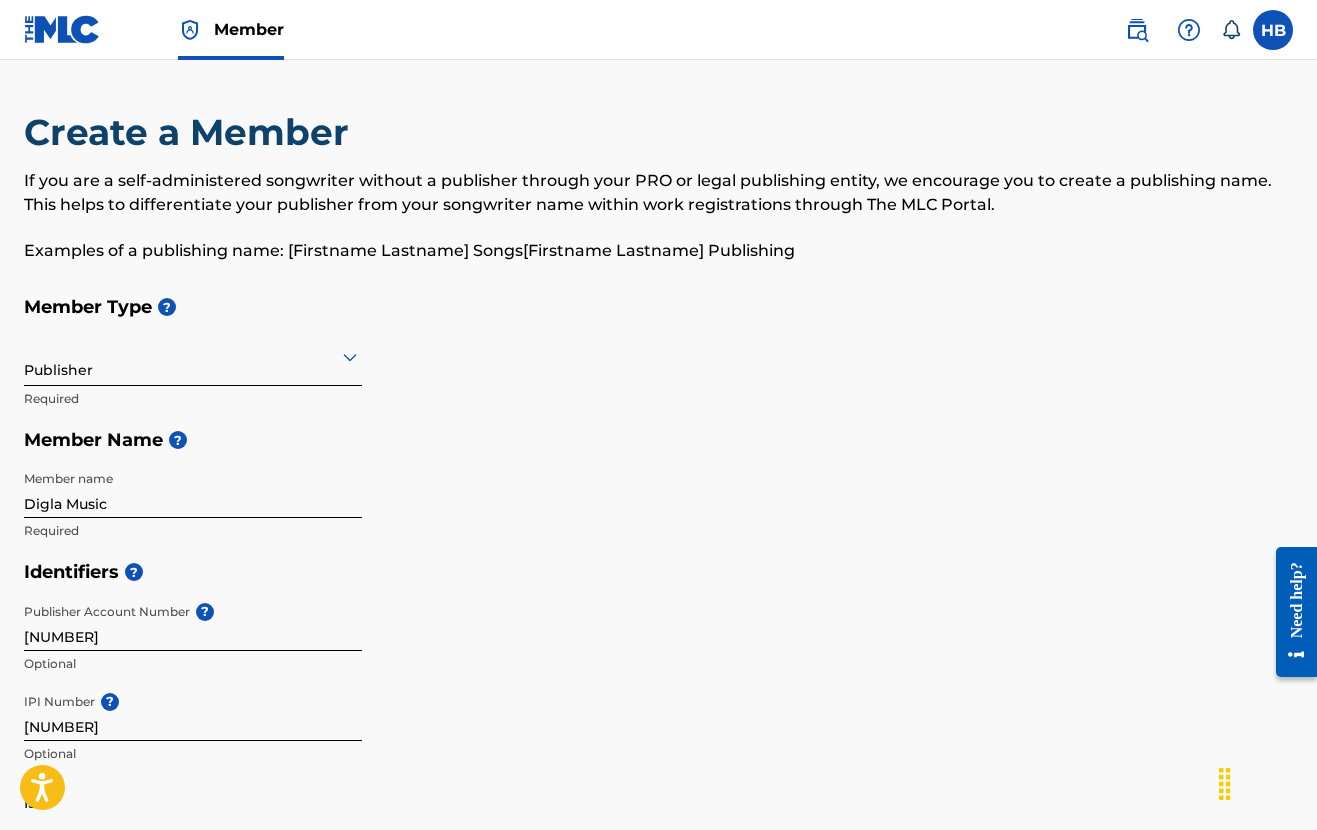 scroll, scrollTop: 0, scrollLeft: 0, axis: both 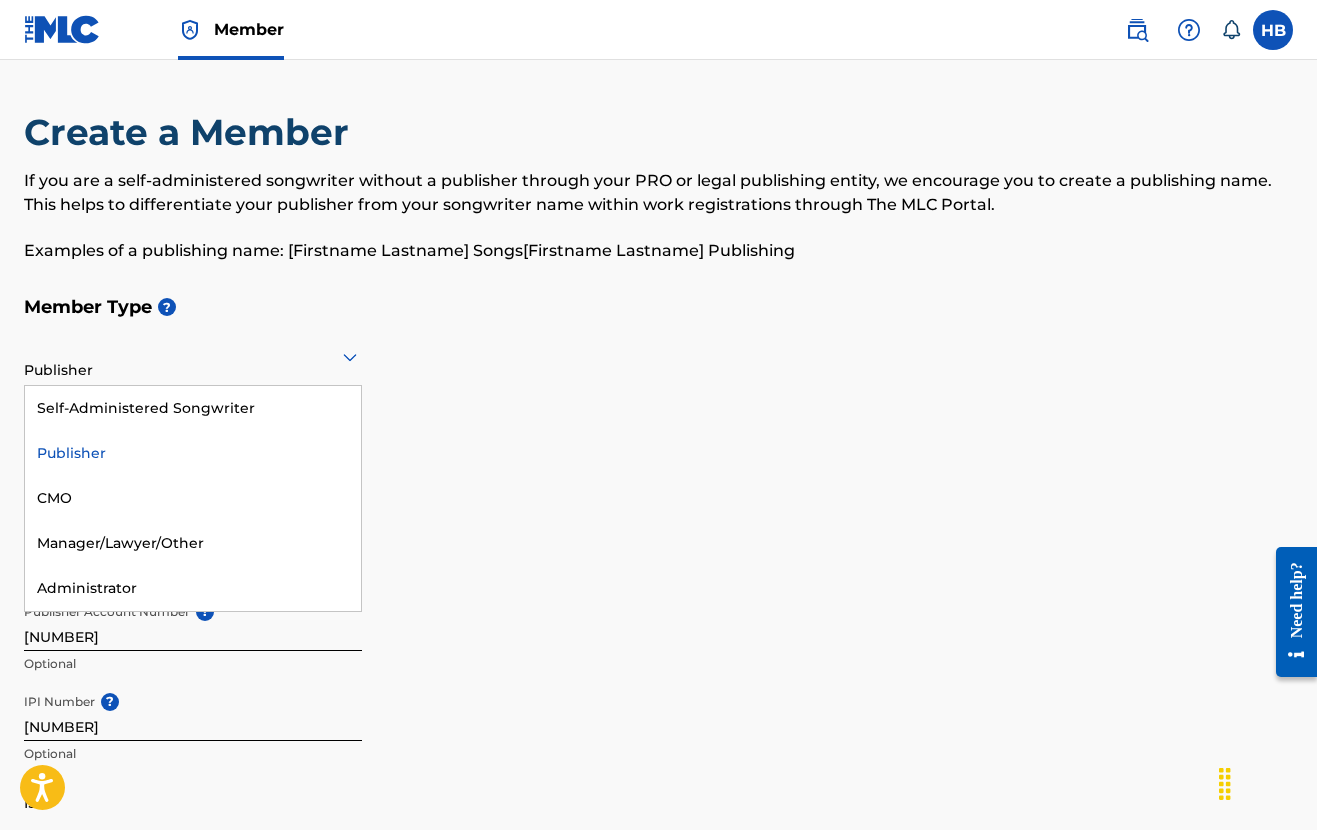 click at bounding box center (193, 356) 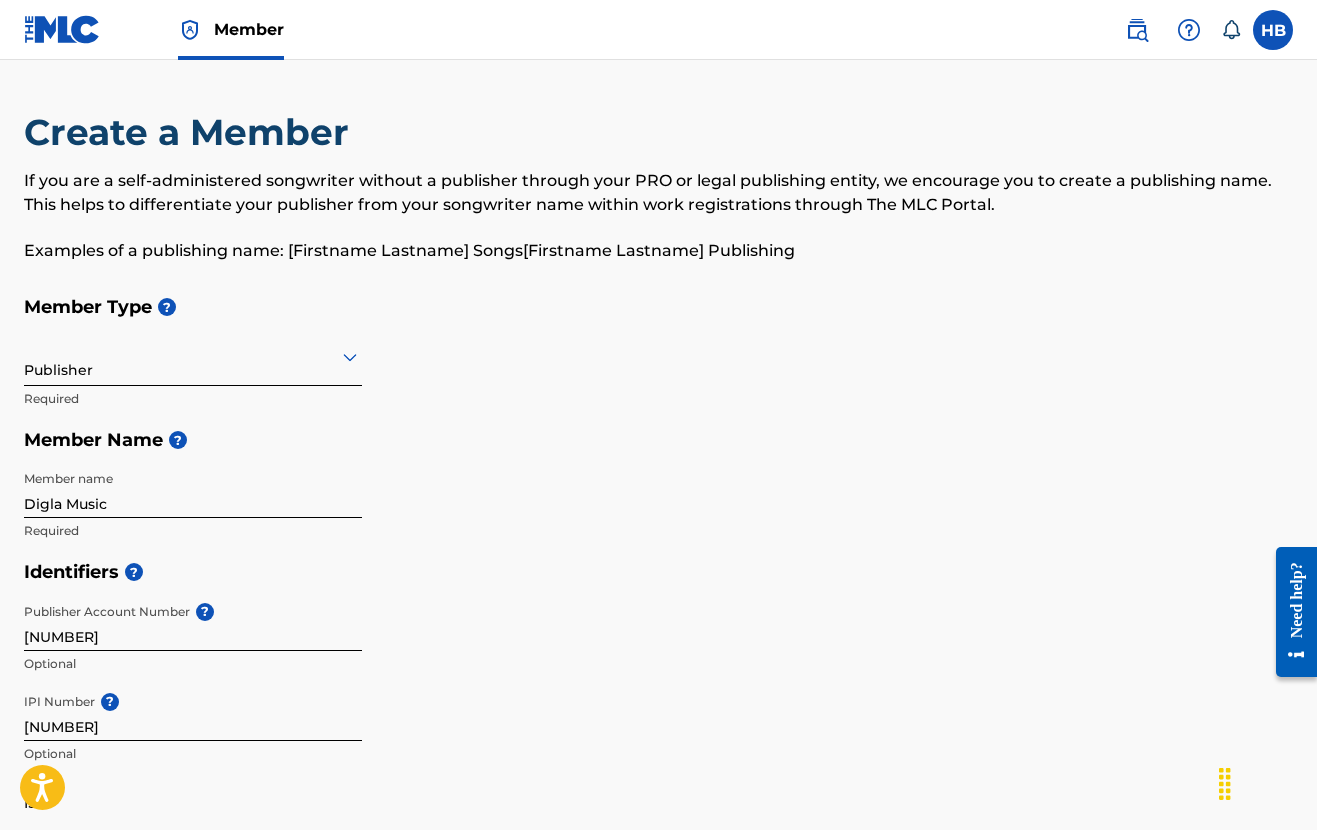 click at bounding box center [193, 356] 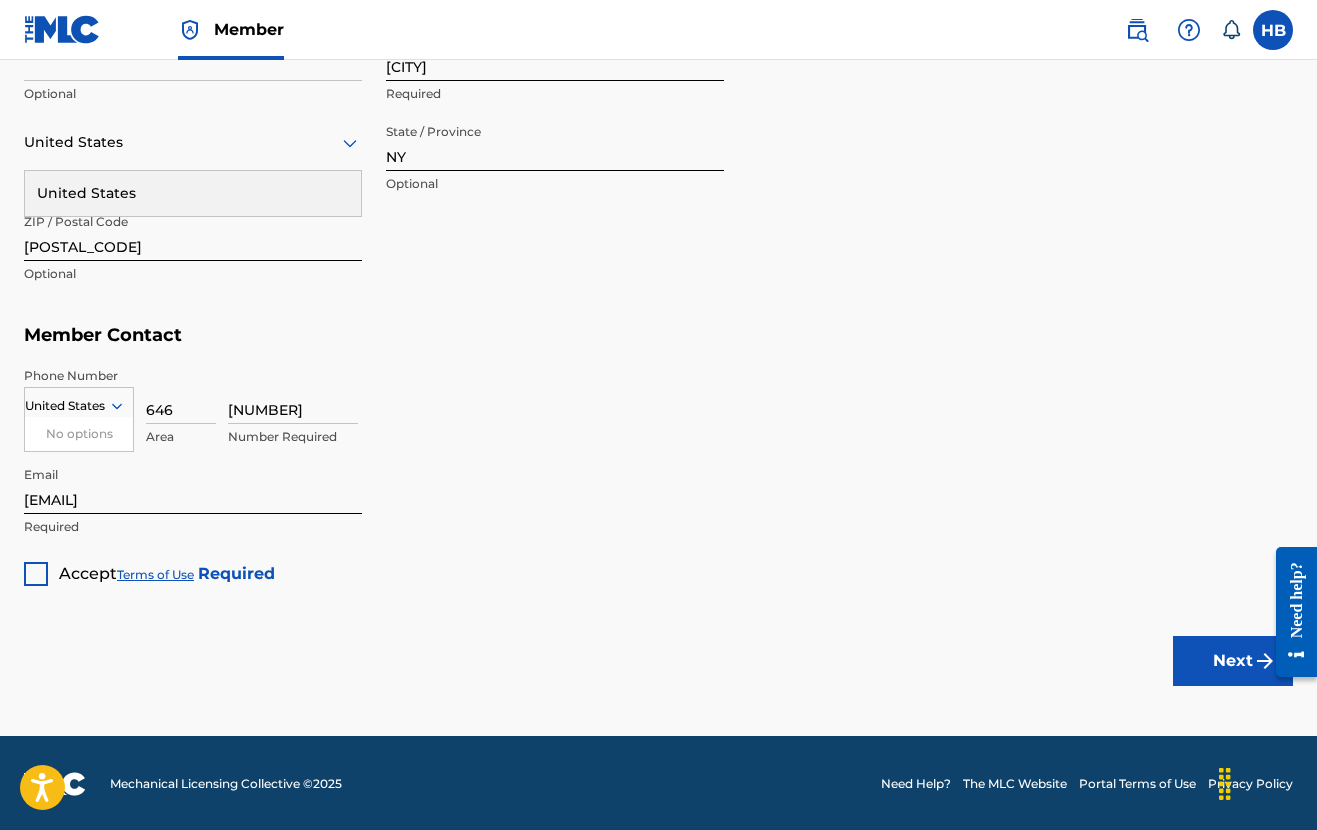 scroll, scrollTop: 1005, scrollLeft: 0, axis: vertical 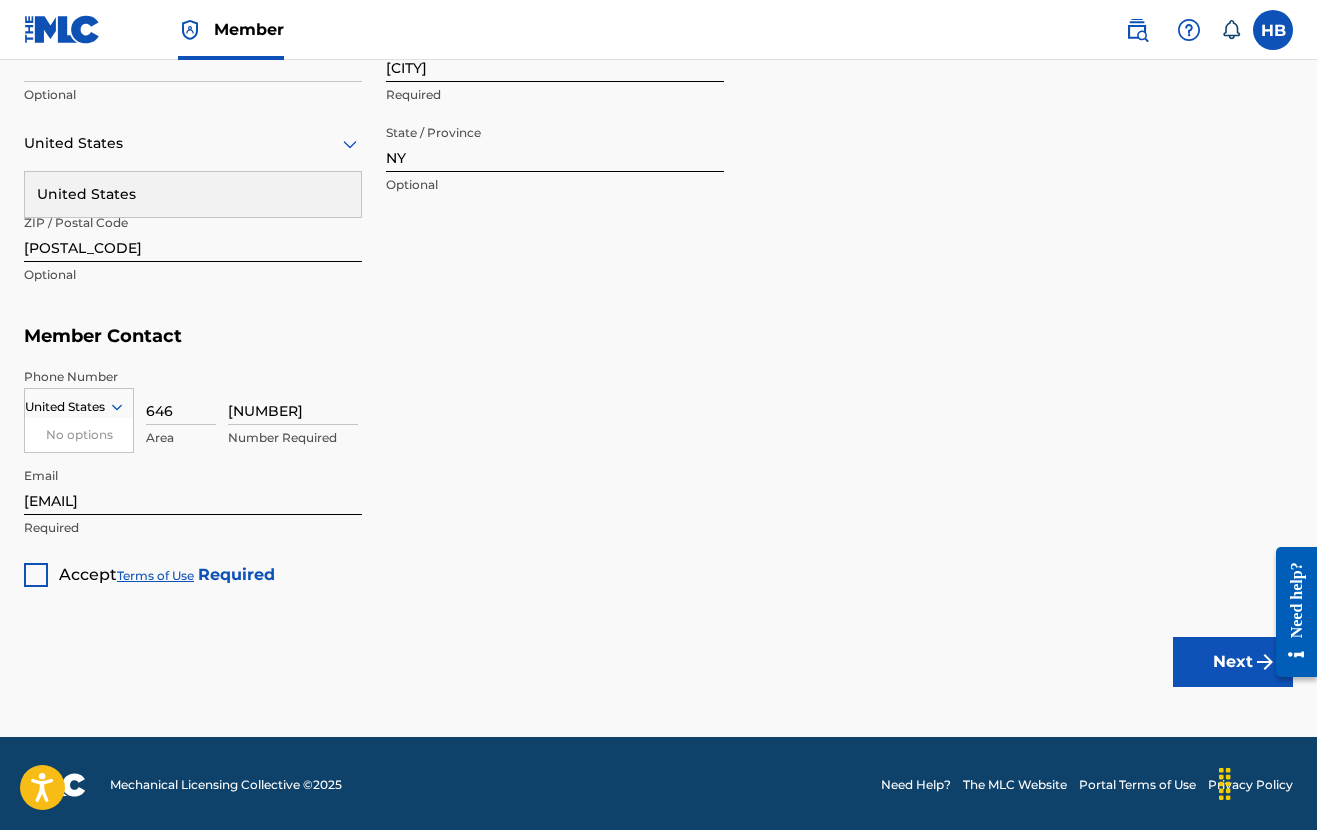 click at bounding box center (36, 575) 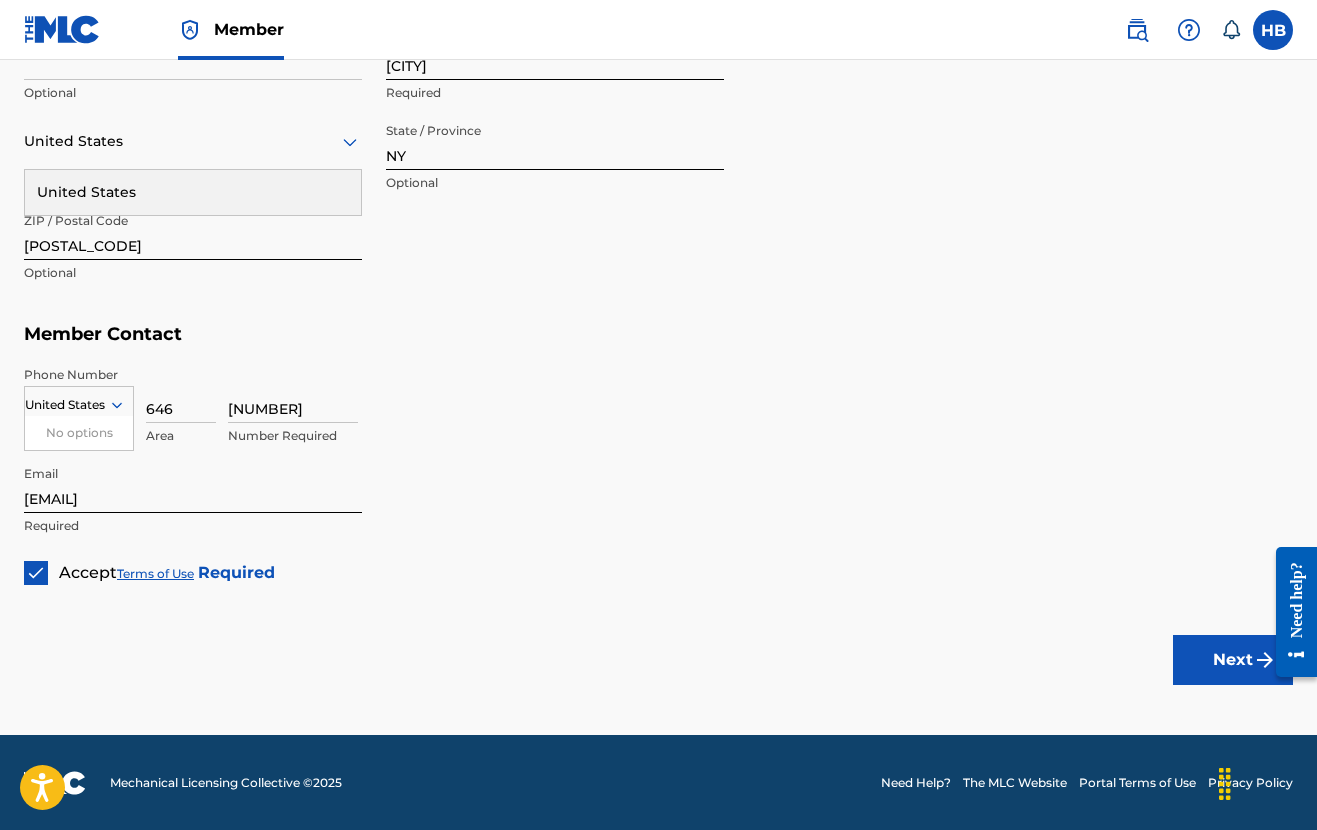 scroll, scrollTop: 1005, scrollLeft: 0, axis: vertical 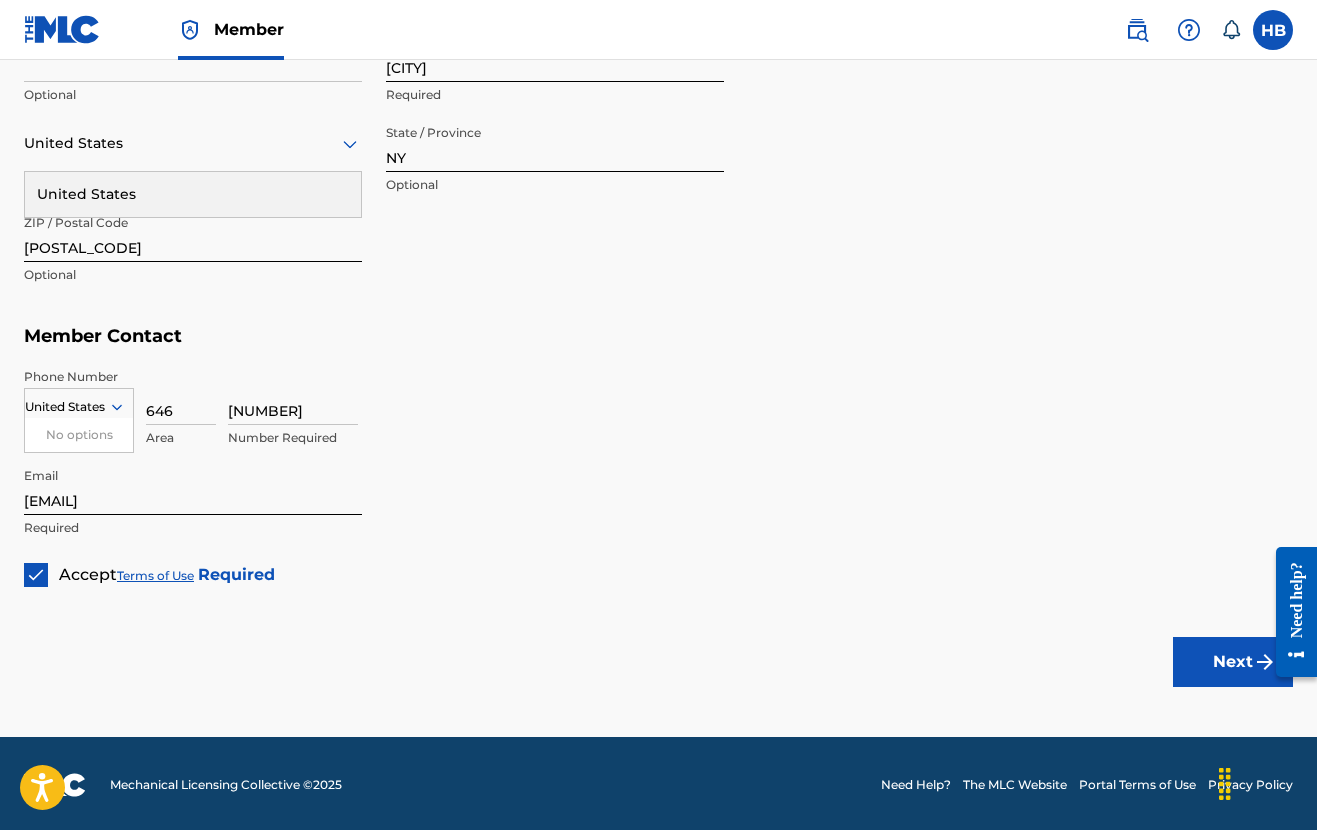 click on "Next" at bounding box center [1233, 662] 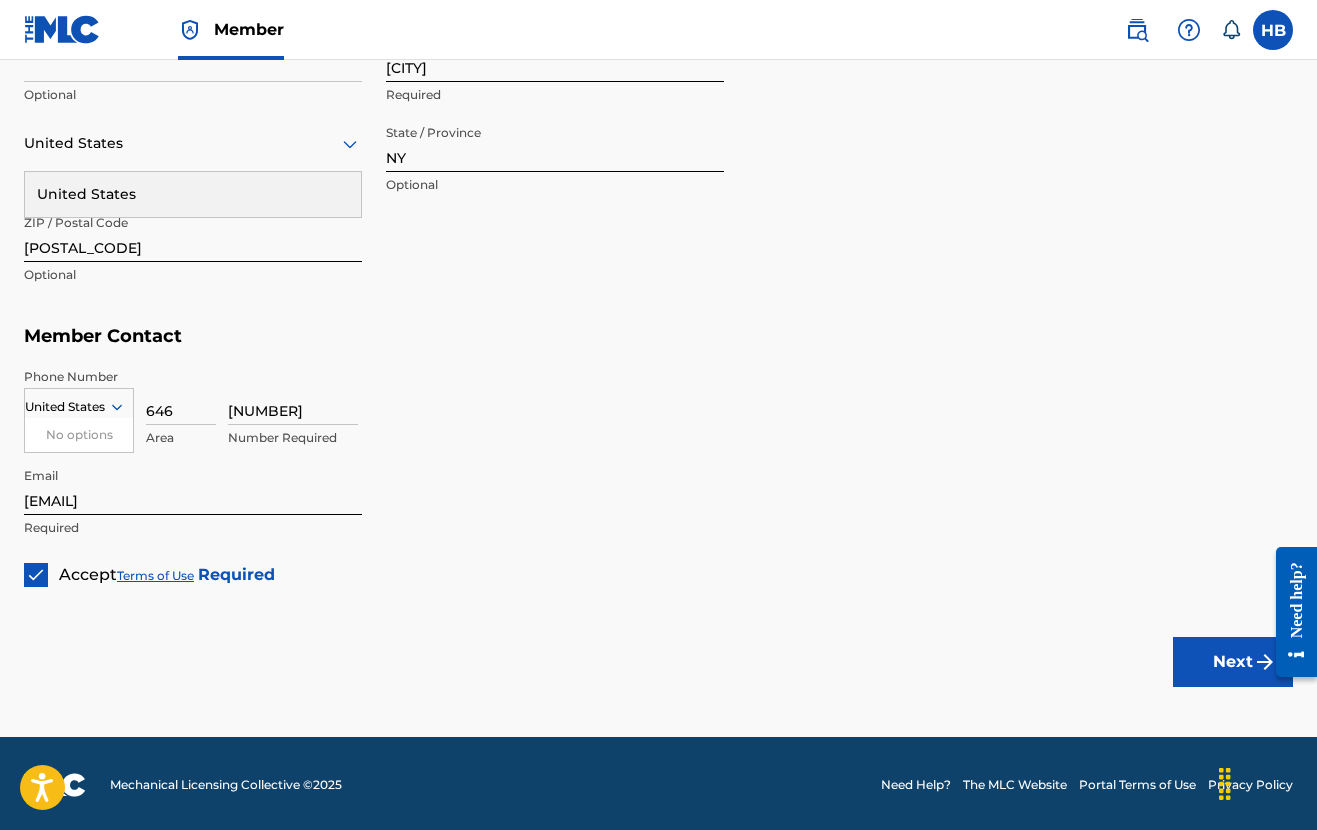 type 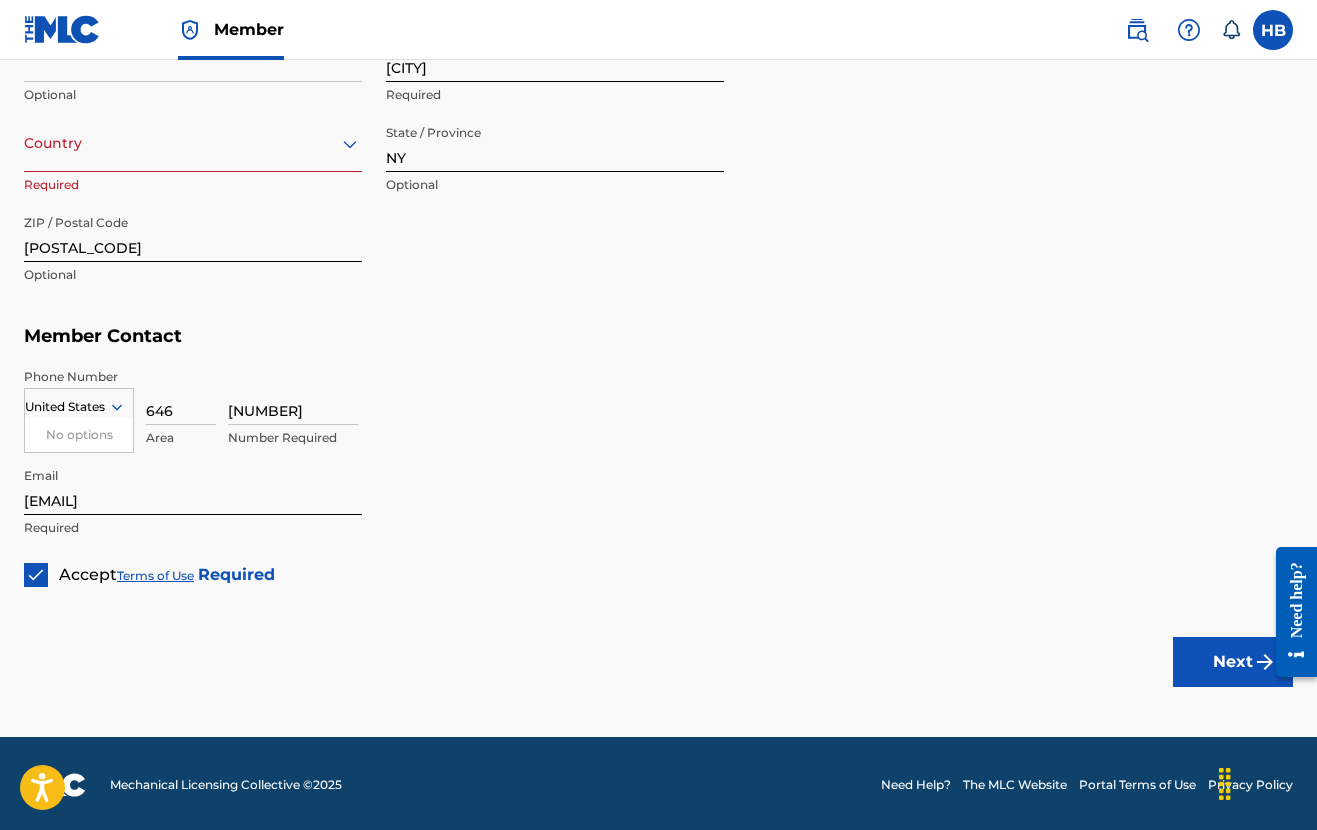 click on "Next" at bounding box center [1233, 662] 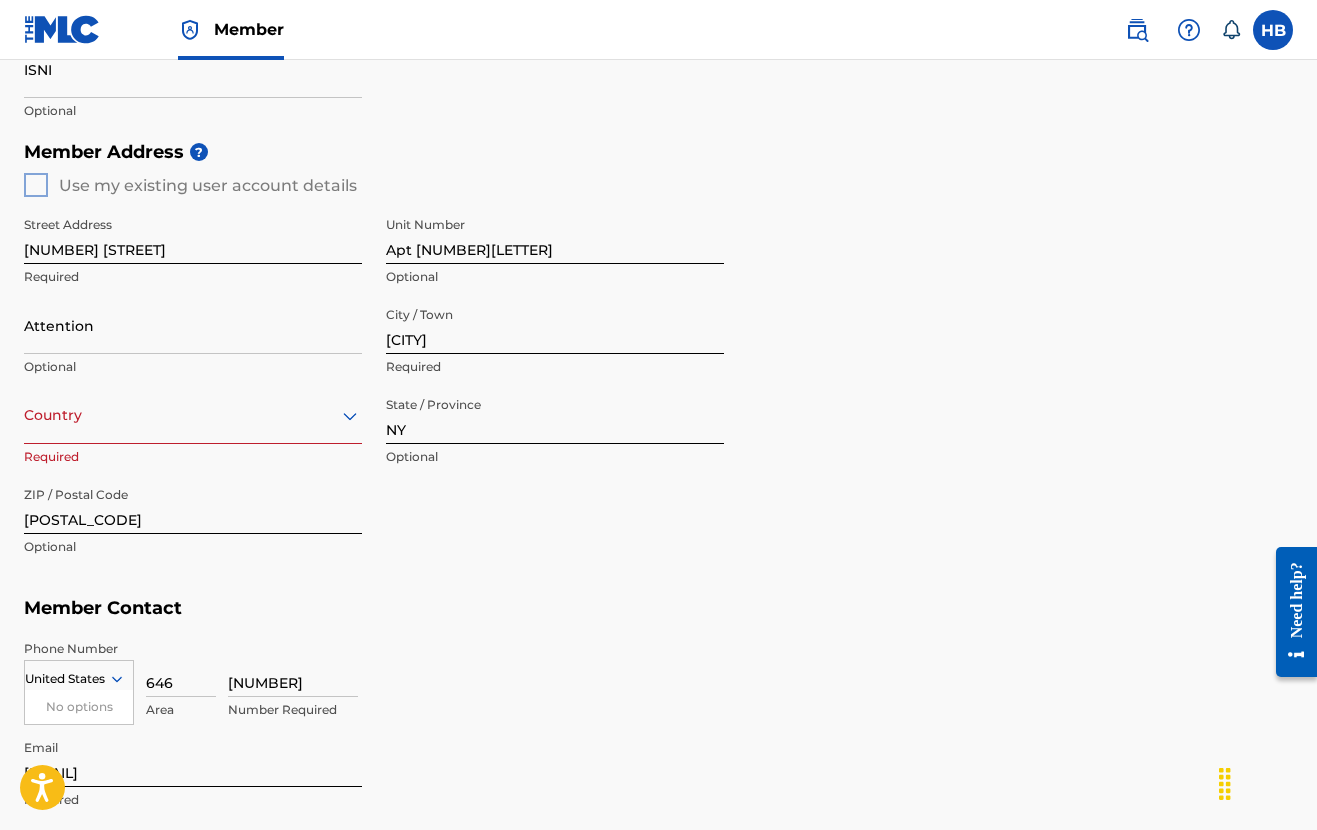 scroll, scrollTop: 707, scrollLeft: 0, axis: vertical 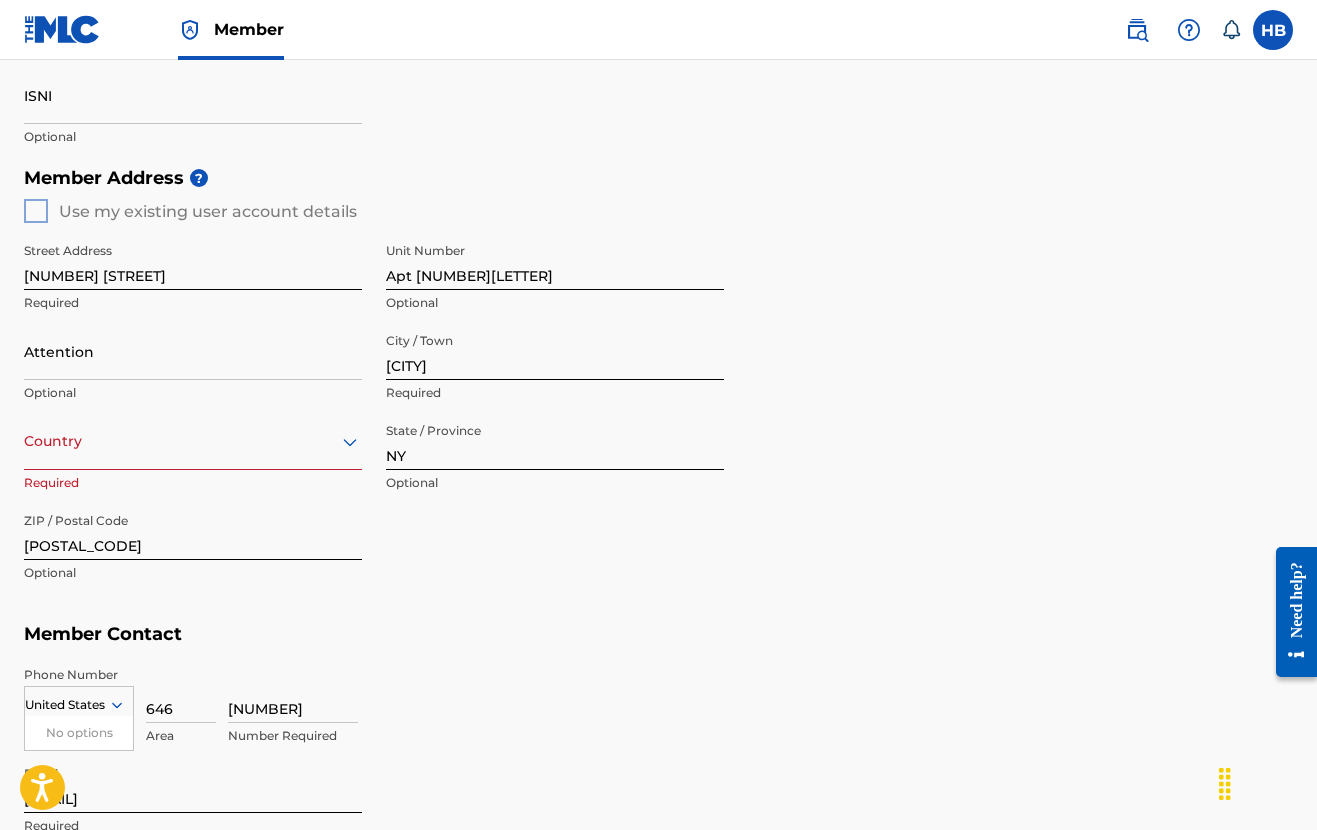 click at bounding box center (193, 441) 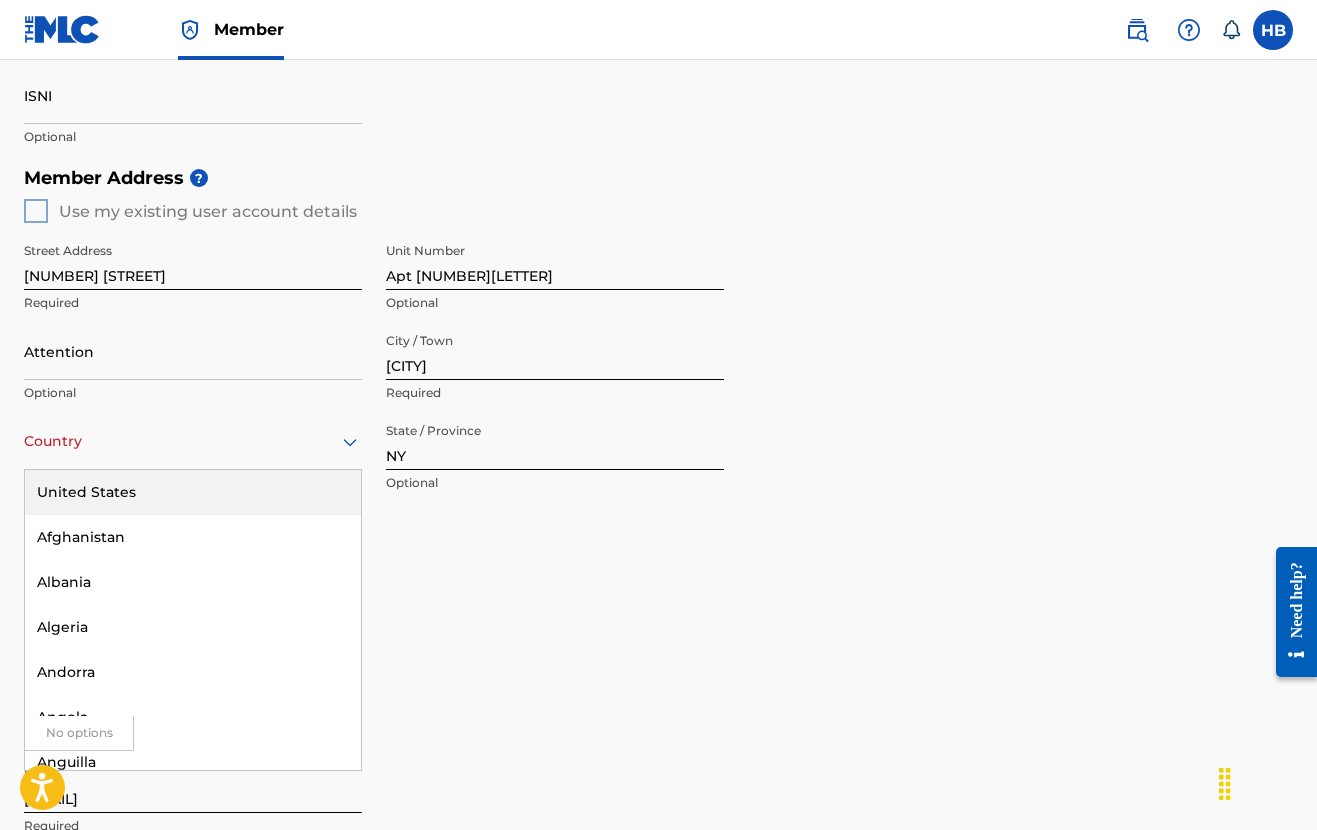 click on "United States" at bounding box center [193, 492] 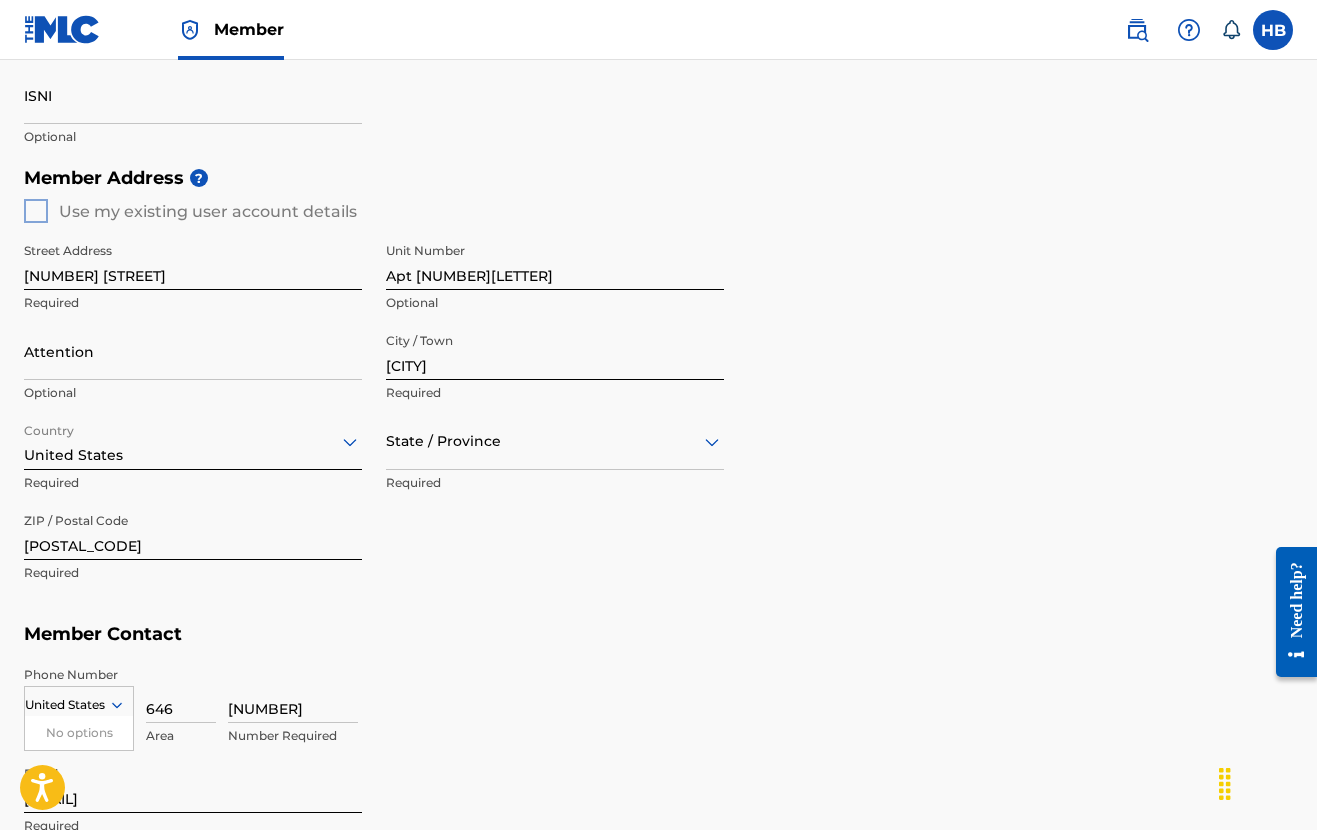 click at bounding box center [555, 441] 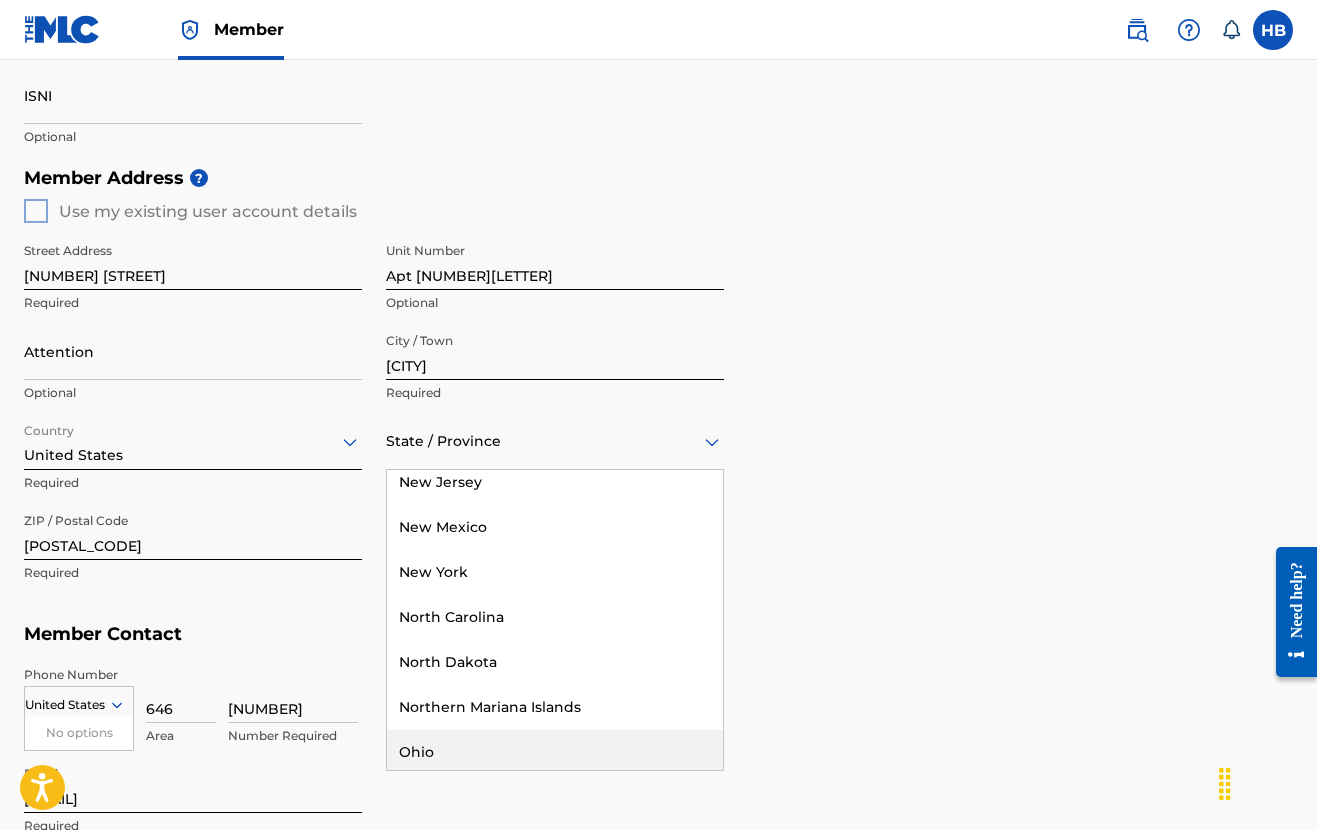 scroll, scrollTop: 1457, scrollLeft: 0, axis: vertical 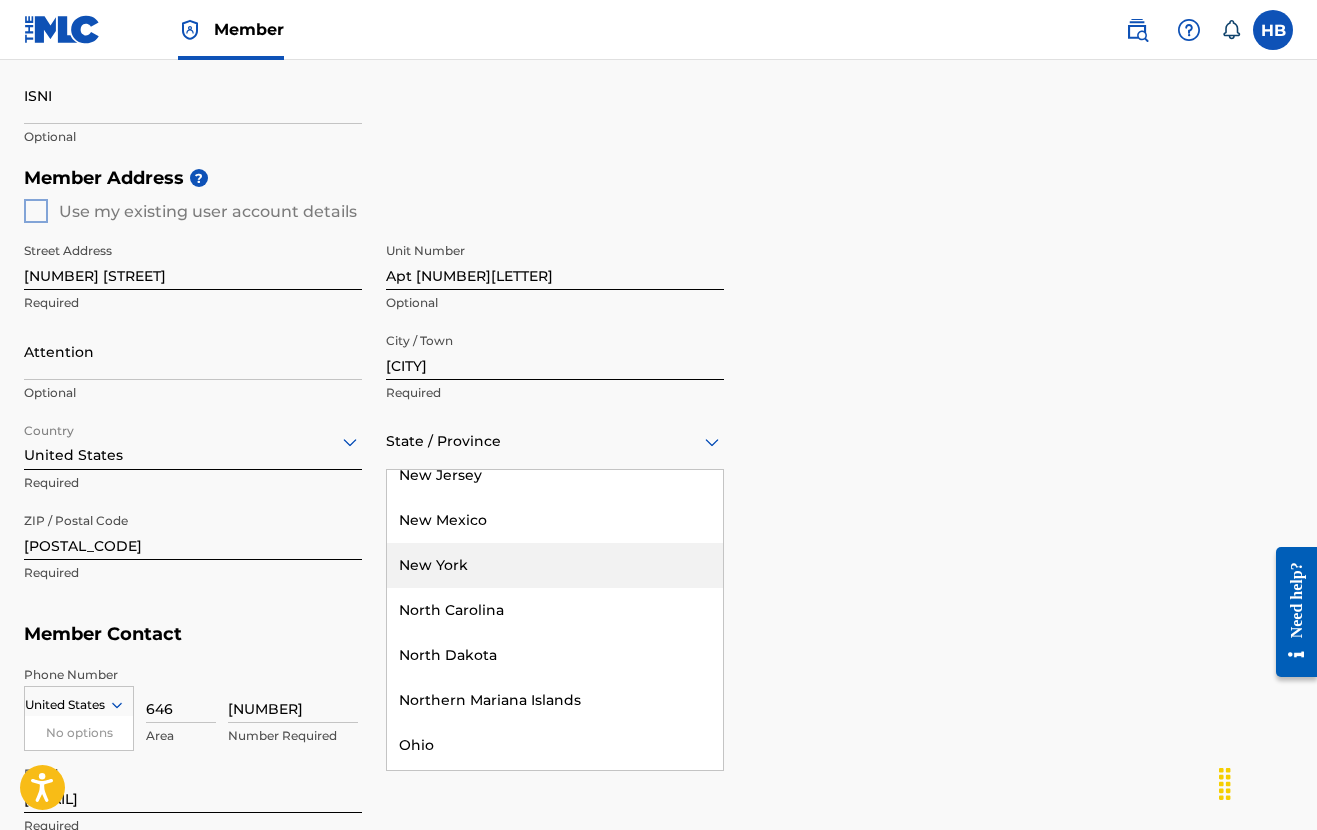 click on "New York" at bounding box center [555, 565] 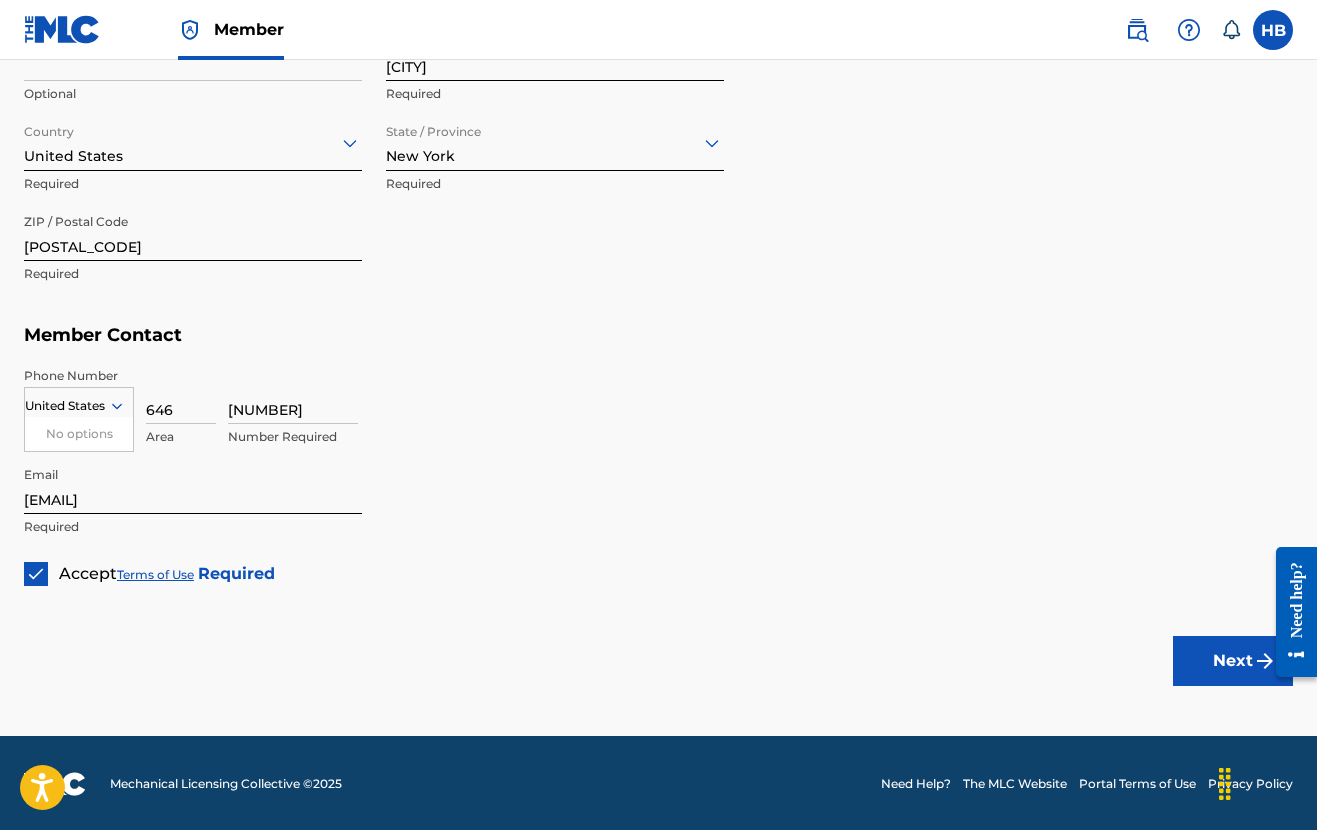 scroll, scrollTop: 1005, scrollLeft: 0, axis: vertical 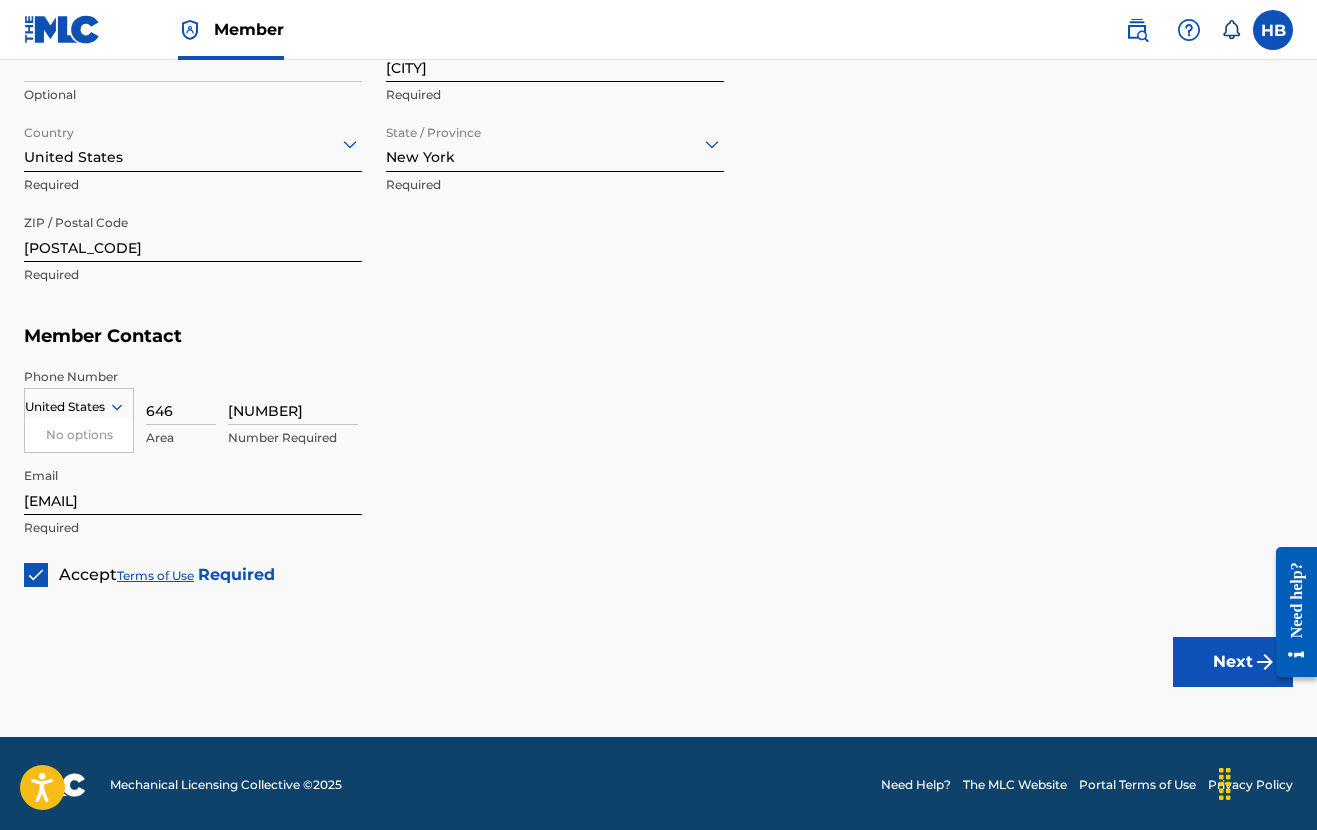click on "Next" at bounding box center [1233, 662] 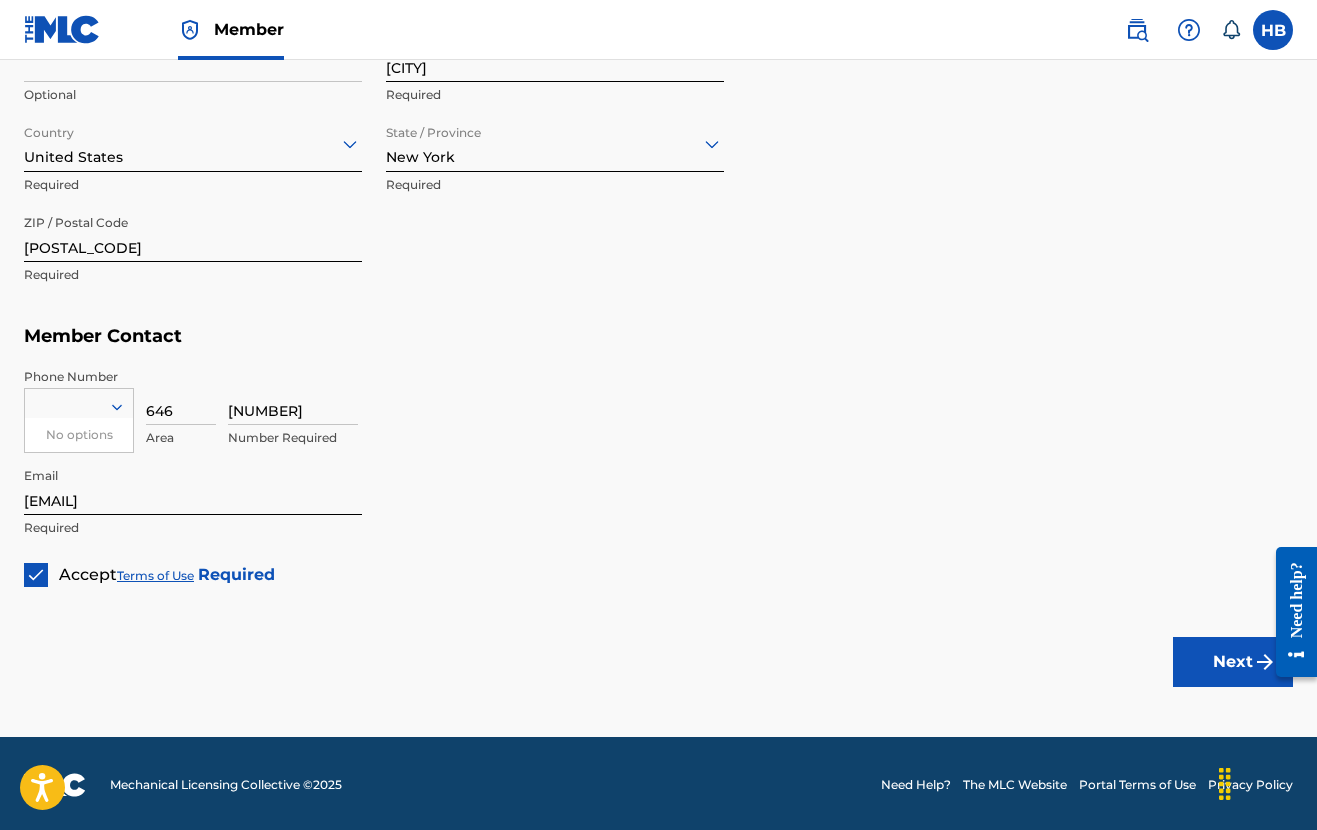 click on "Member Type ? Publisher Required Member Name ? Member name Digla Music Required Identifiers ? Publisher Account Number ? 65829 Optional IPI Number ? 403012041 Optional ISNI Optional Member Address ? Use my existing user account details Street Address 45 Main Street Required Unit Number Apt 402C Optional Attention Optional City / Town Yonkers Required Country United States Required State / Province New York Required ZIP / Postal Code 10701 Required Member Contact Phone Number option , selected. 0 results available for search term United States. Use Up and Down to choose options, press Enter to select the currently focused option, press Escape to exit the menu, press Tab to select the option and exit the menu. No options Required 646 Area 4892119 Number Required Email hballestero8@gmail.com Required Accept  Terms of Use   Required Next" at bounding box center (658, -66) 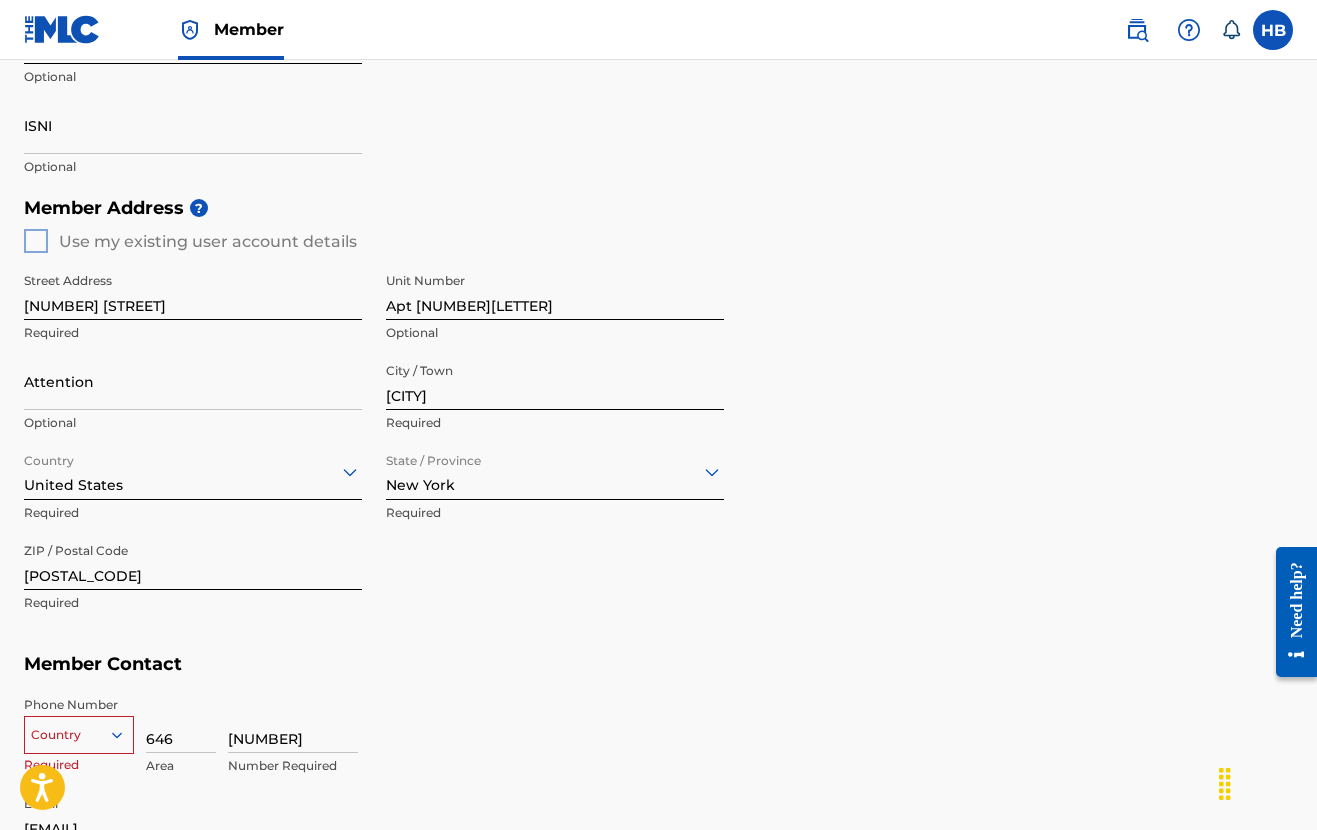 scroll, scrollTop: 688, scrollLeft: 0, axis: vertical 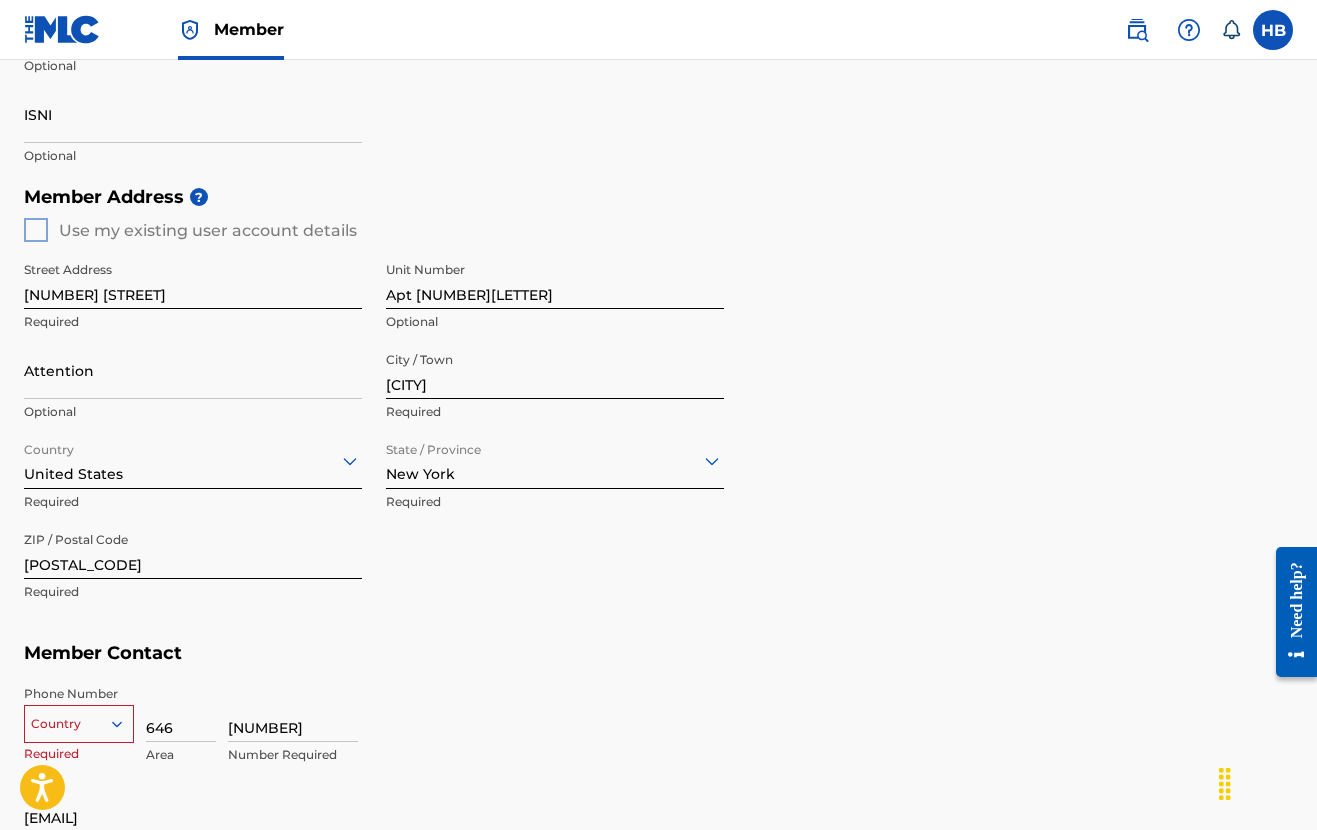 click on "Country" at bounding box center [79, 720] 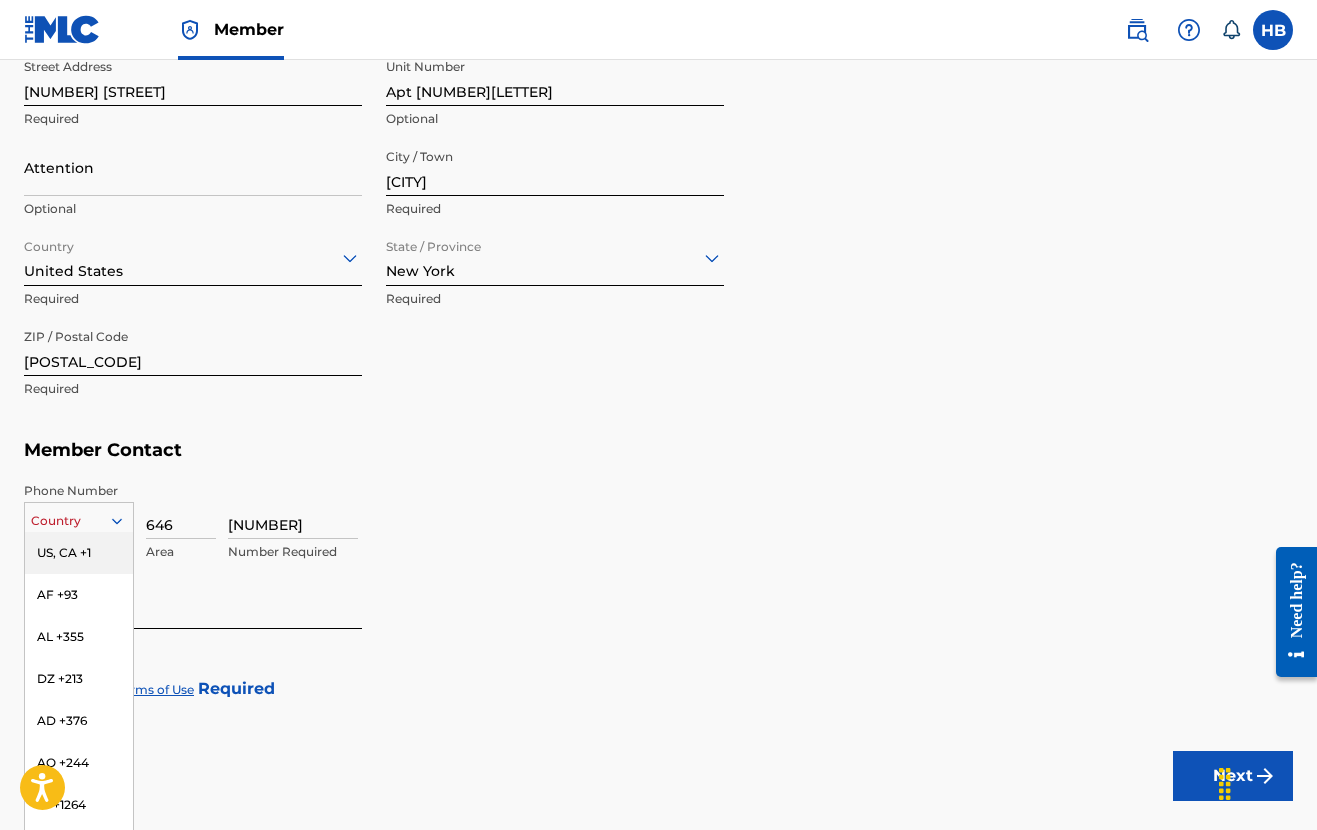 click on "US, CA +1" at bounding box center (79, 553) 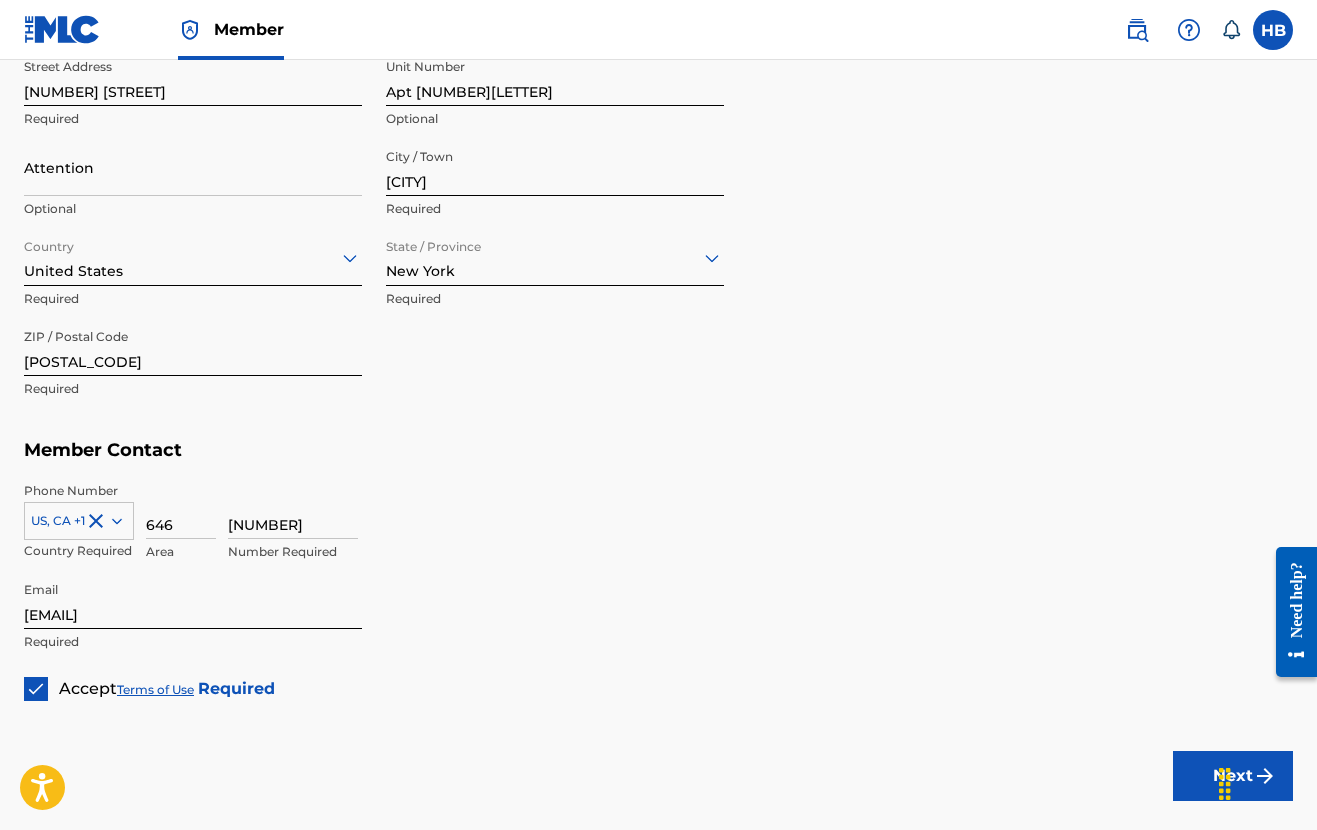 click on "4892119 Number Required" at bounding box center [760, 527] 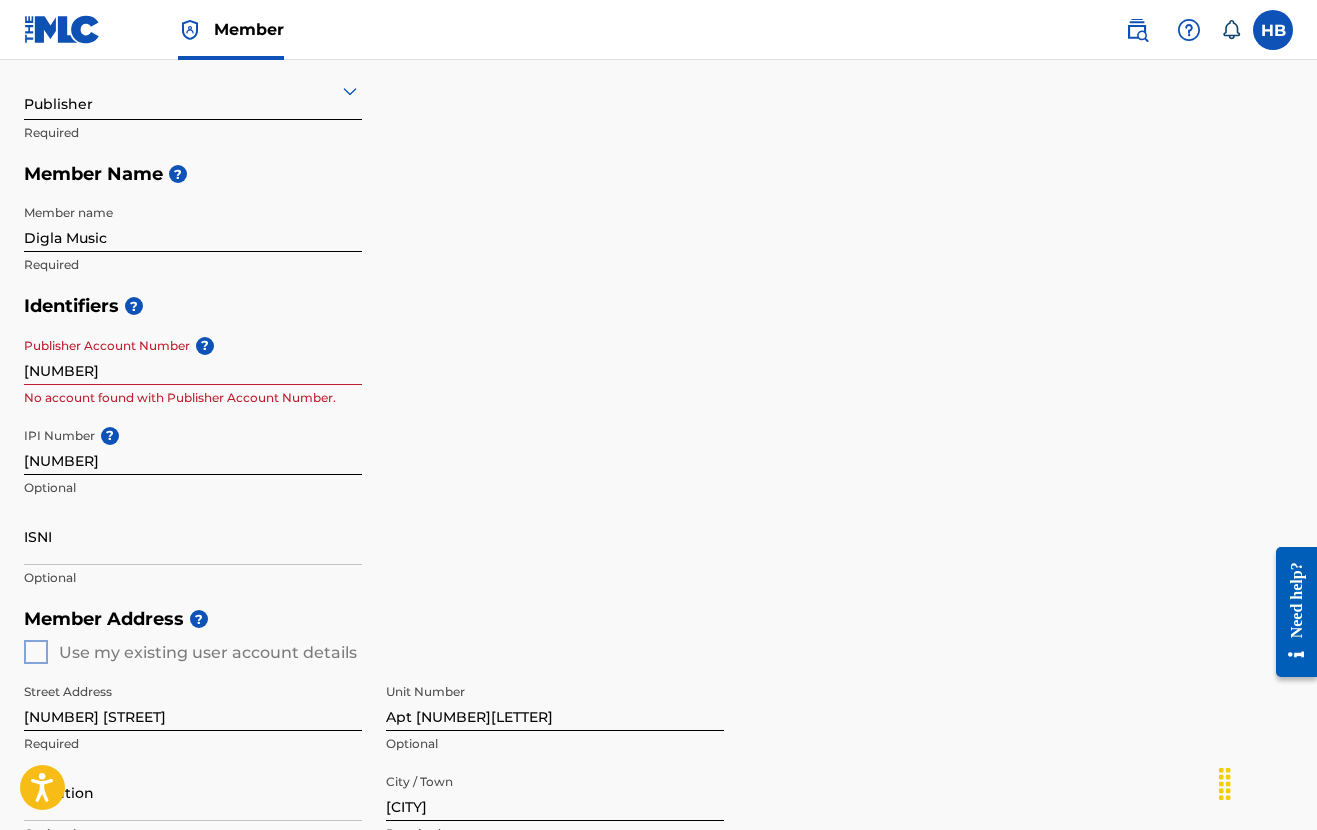 scroll, scrollTop: 173, scrollLeft: 0, axis: vertical 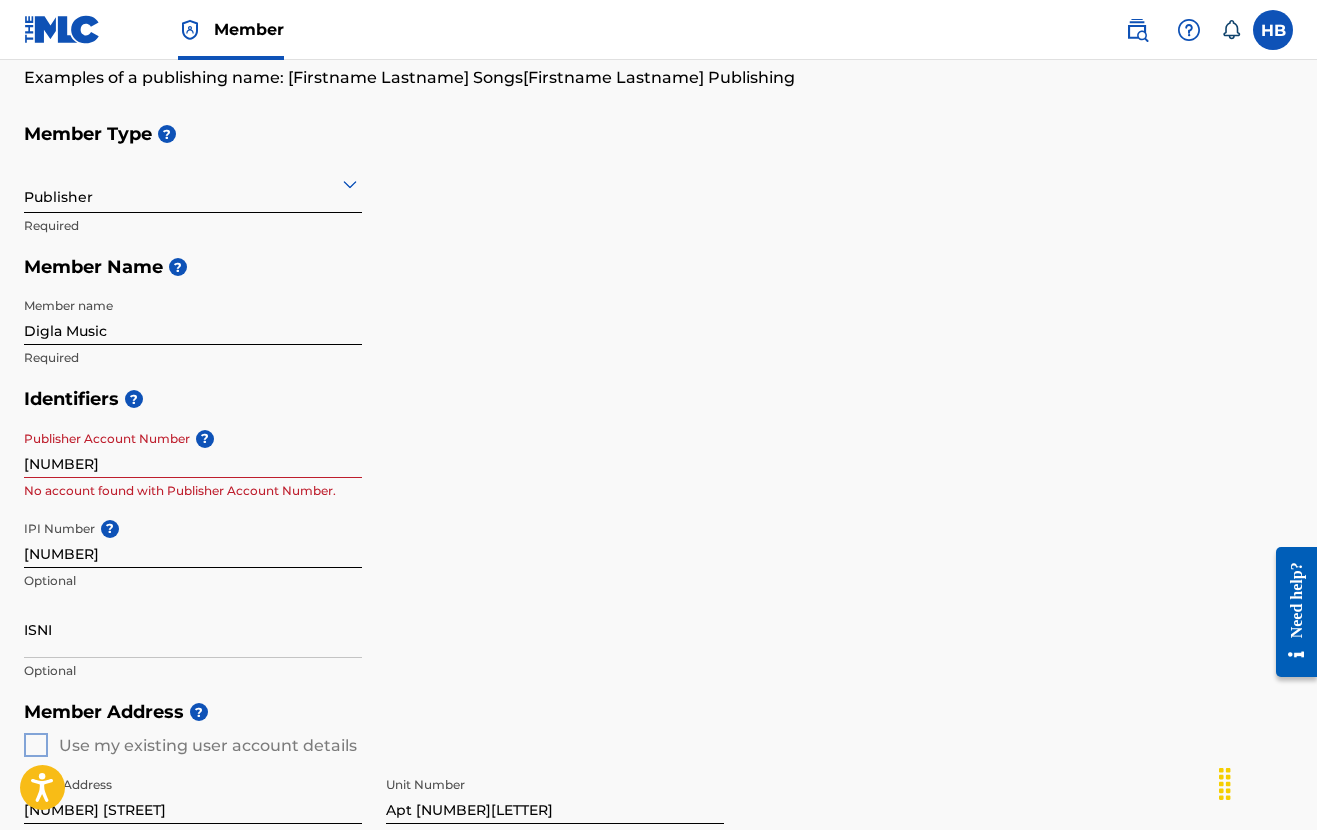 click on "Publisher Account Number ? 65829 No account found with Publisher Account Number." at bounding box center (193, 466) 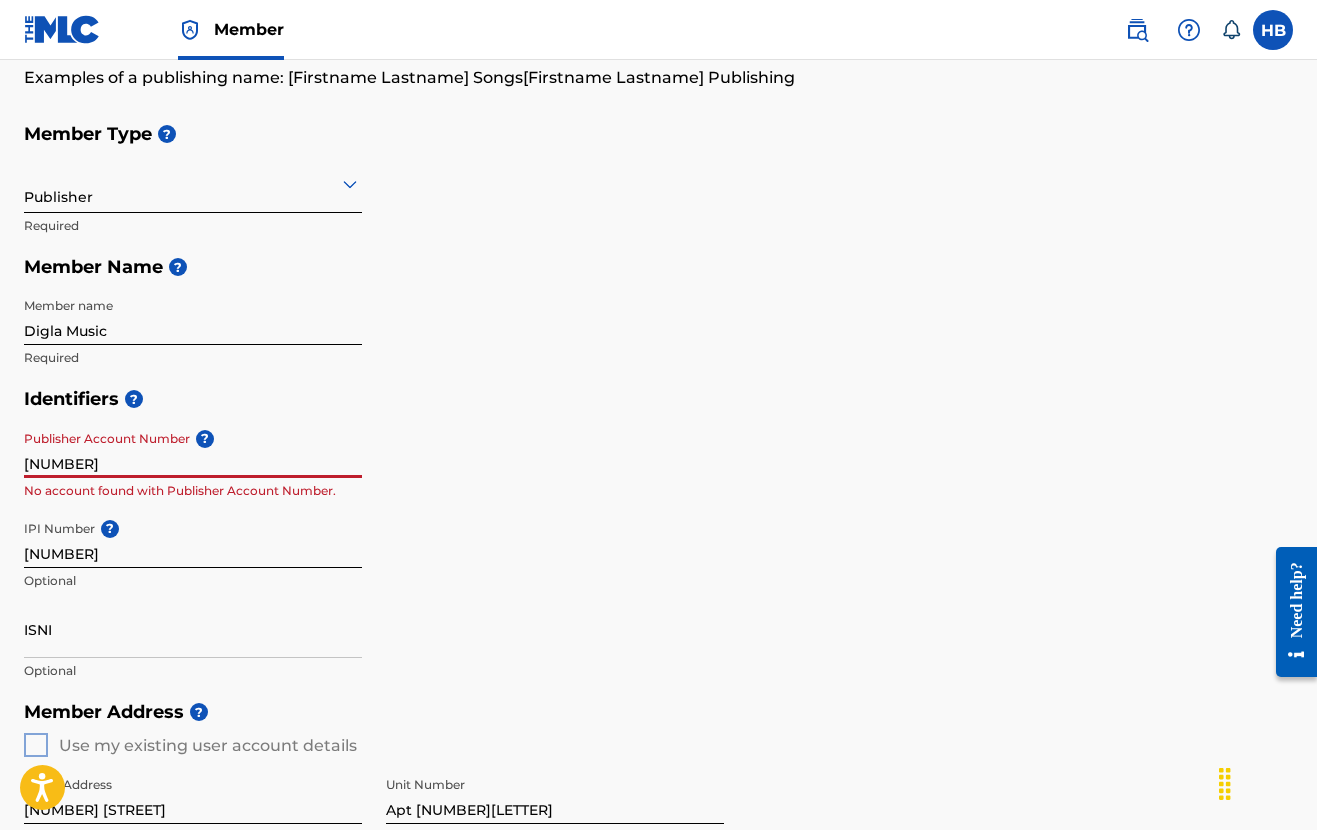 click on "65829" at bounding box center (193, 449) 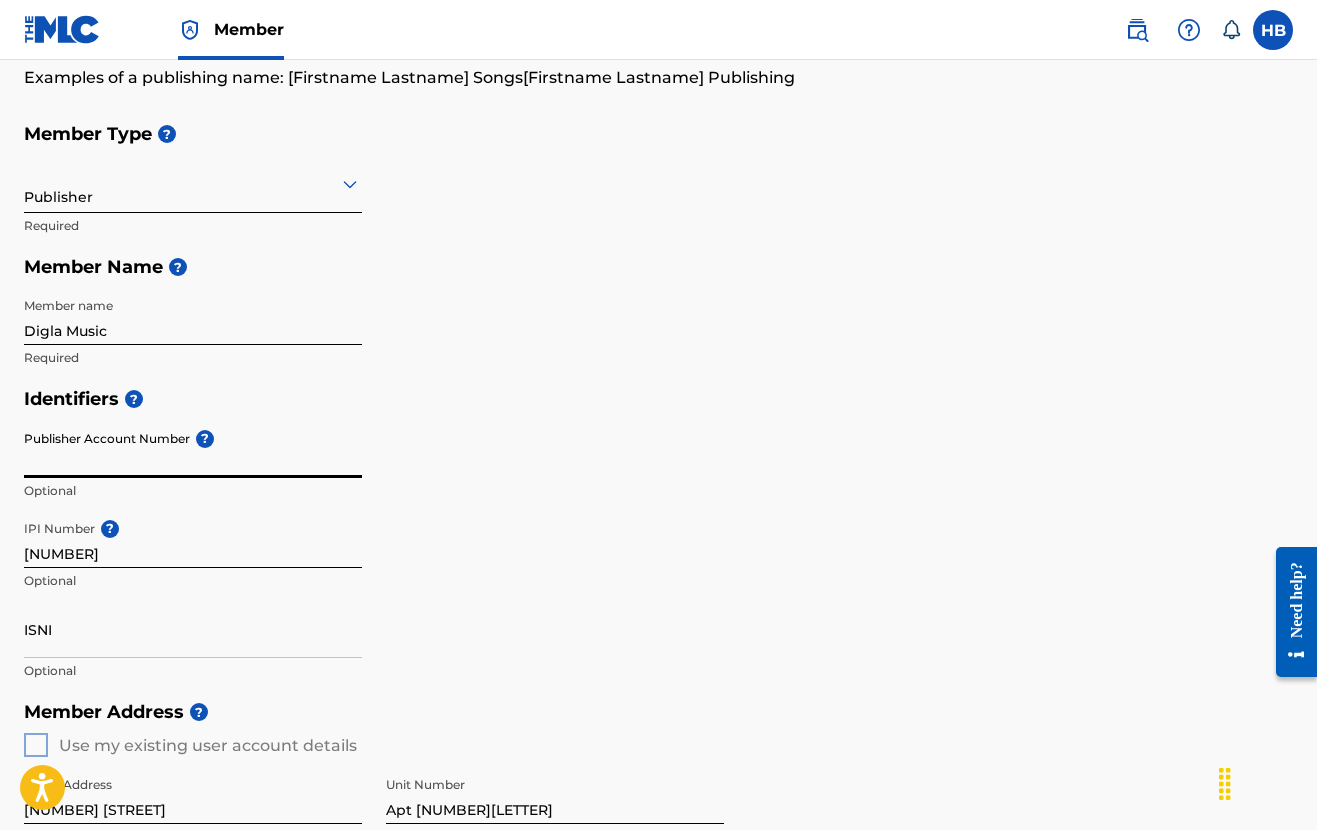 type 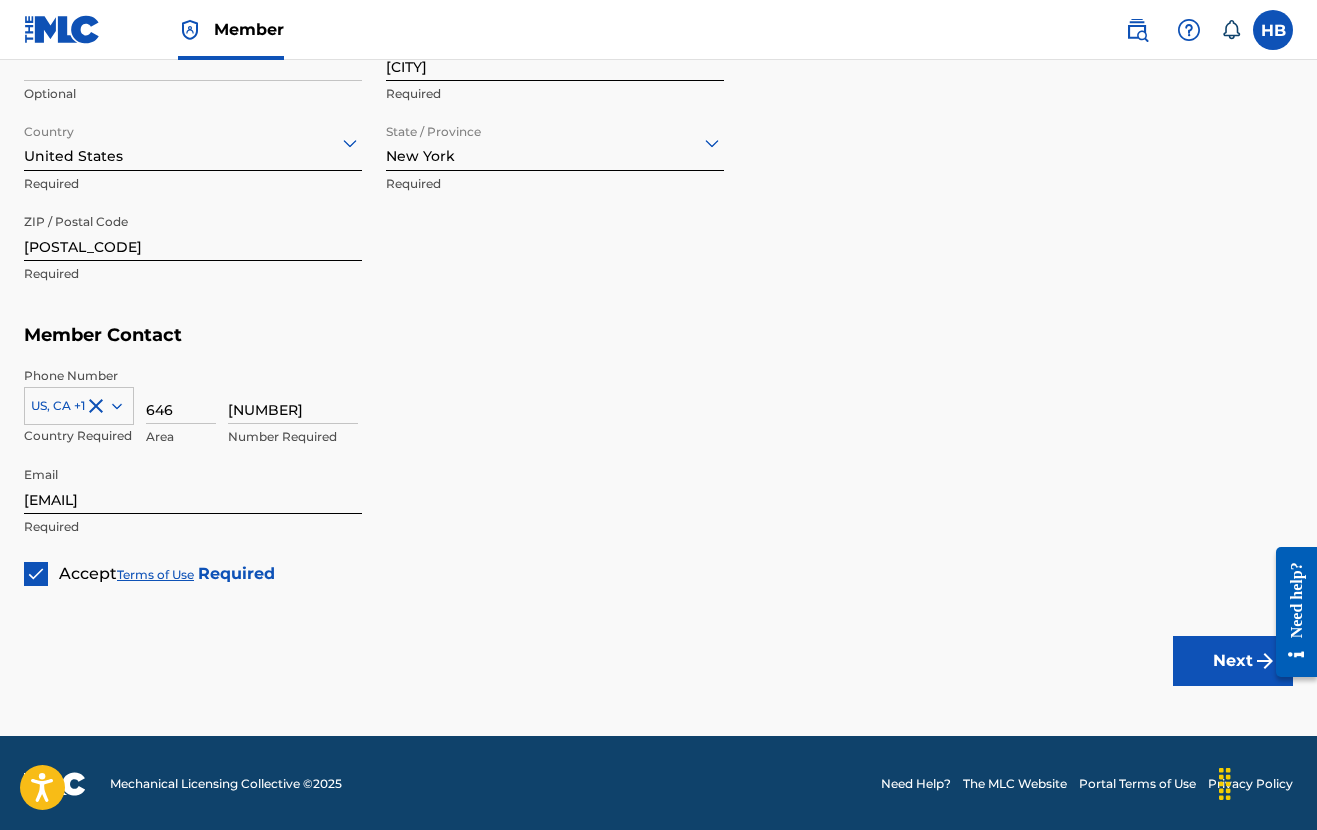 scroll, scrollTop: 1005, scrollLeft: 0, axis: vertical 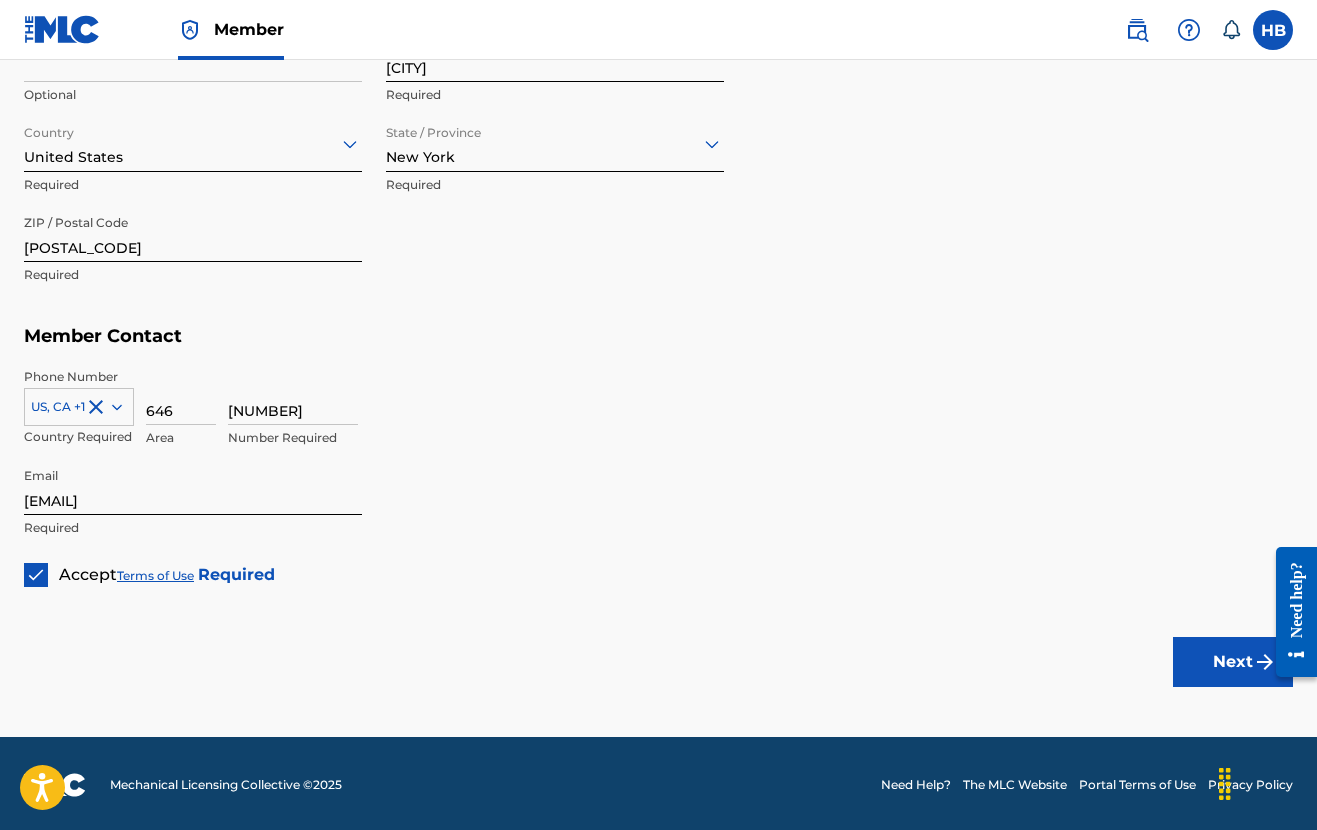 click on "Next" at bounding box center [1233, 662] 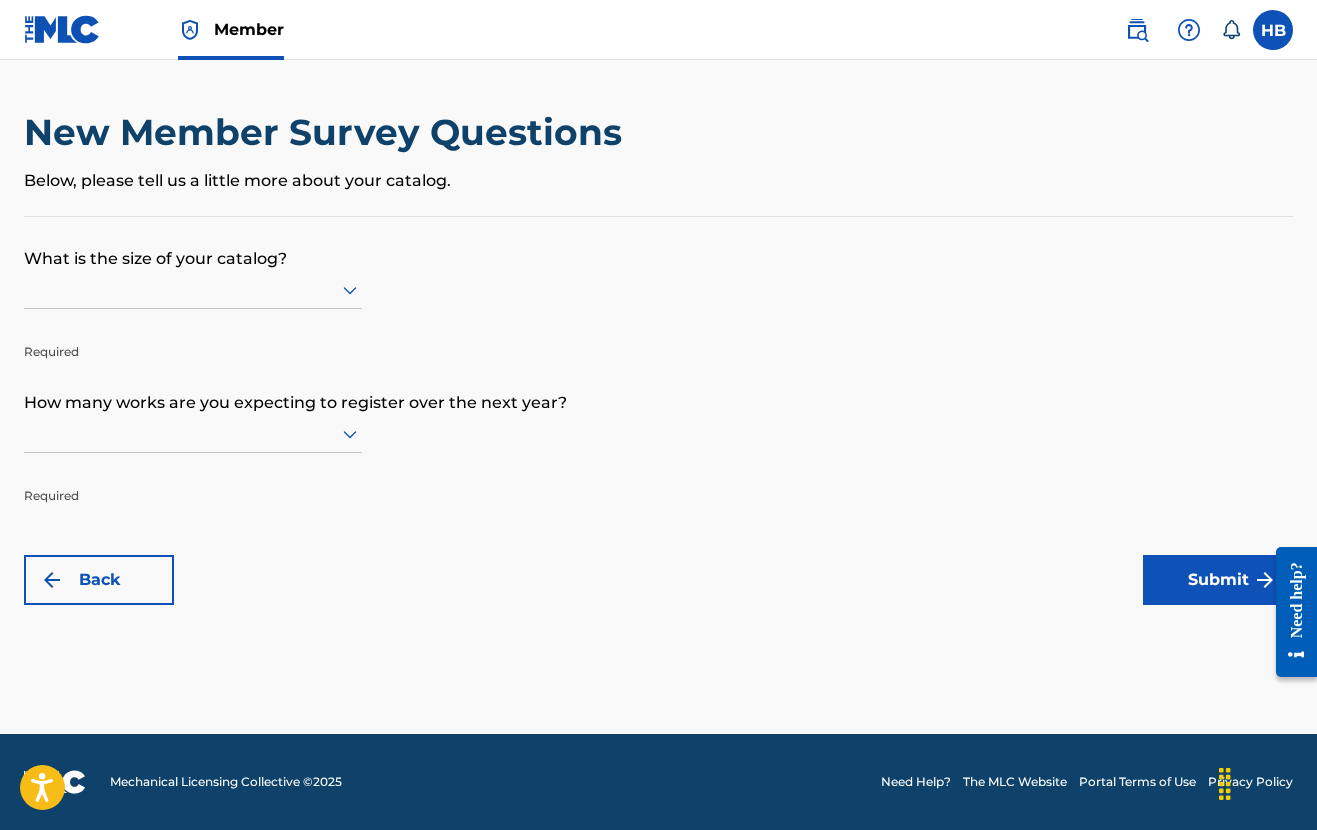 scroll, scrollTop: 0, scrollLeft: 0, axis: both 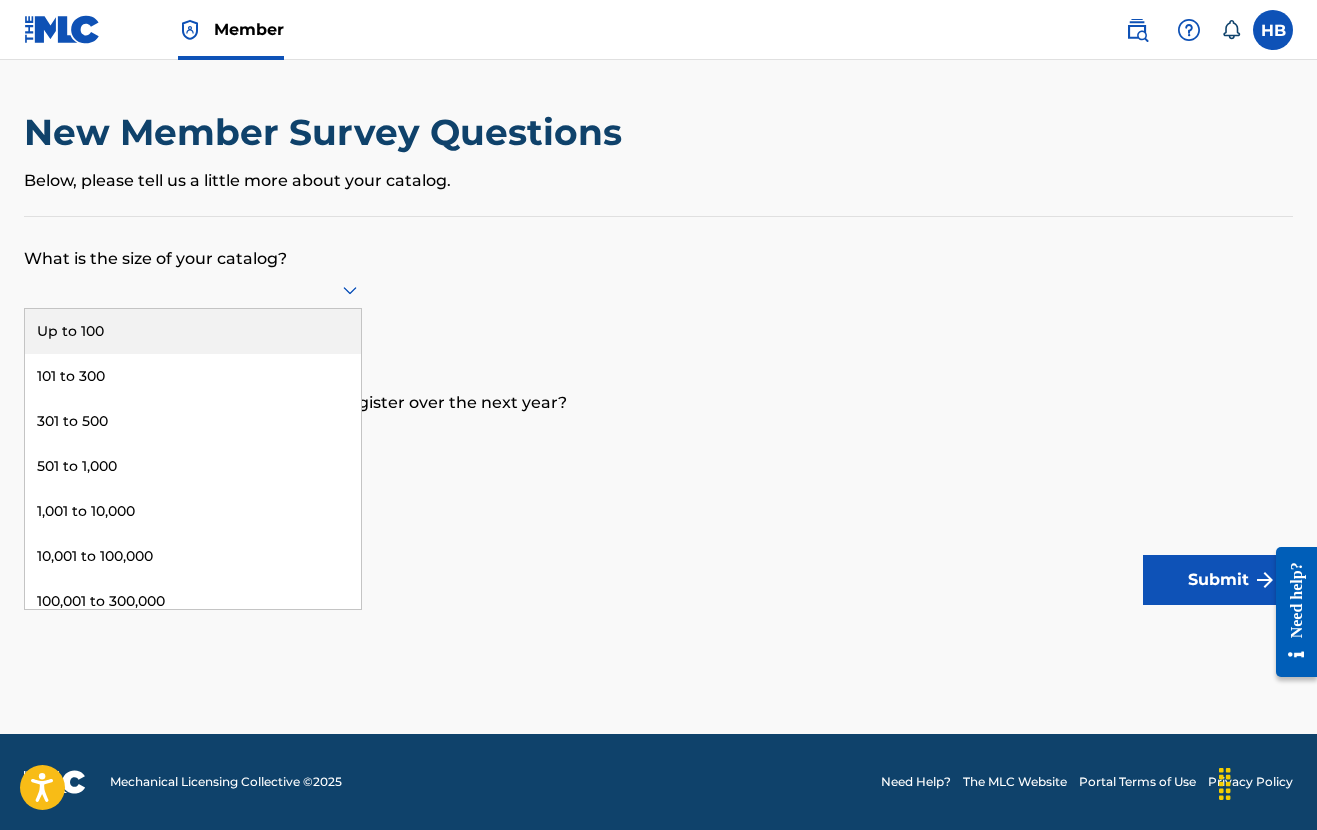 click 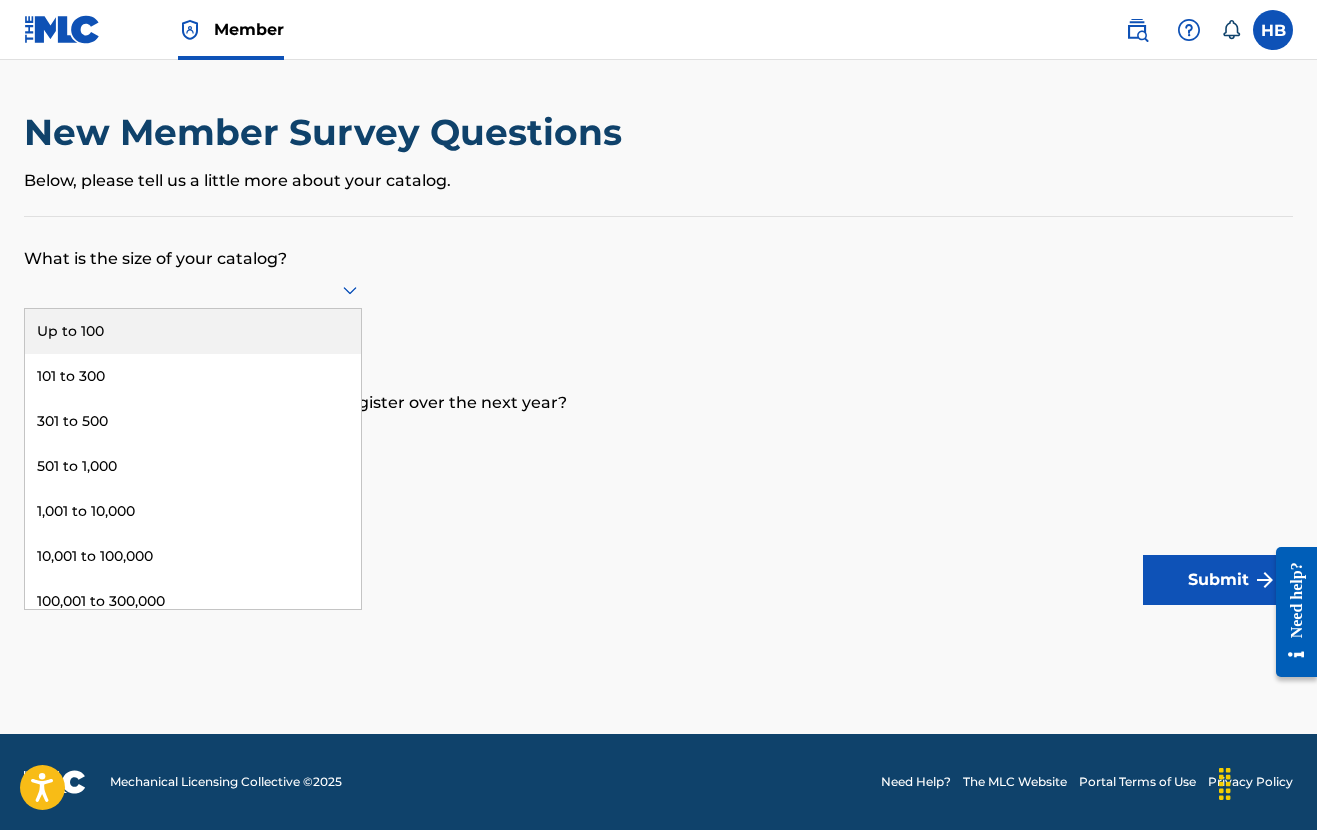 click on "Up to 100" at bounding box center [193, 331] 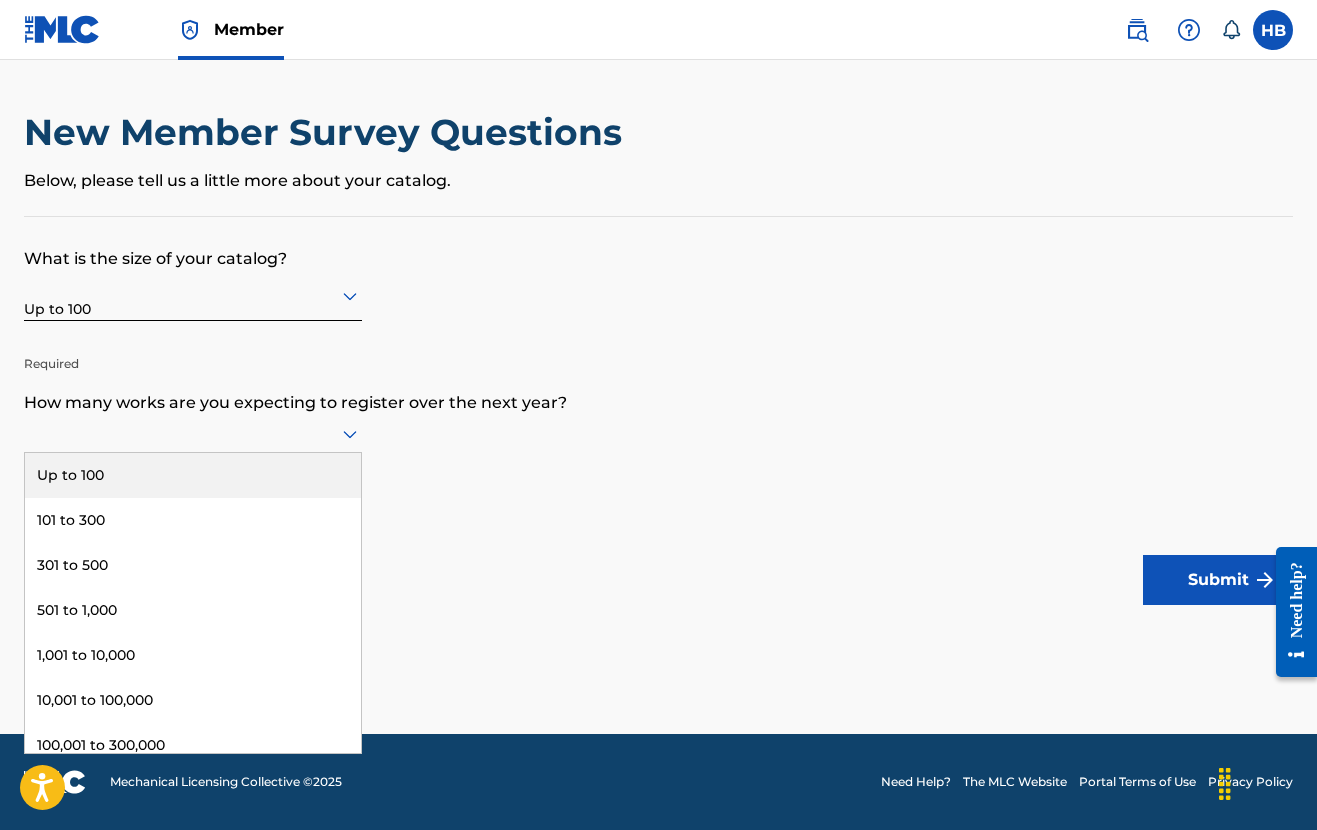 click 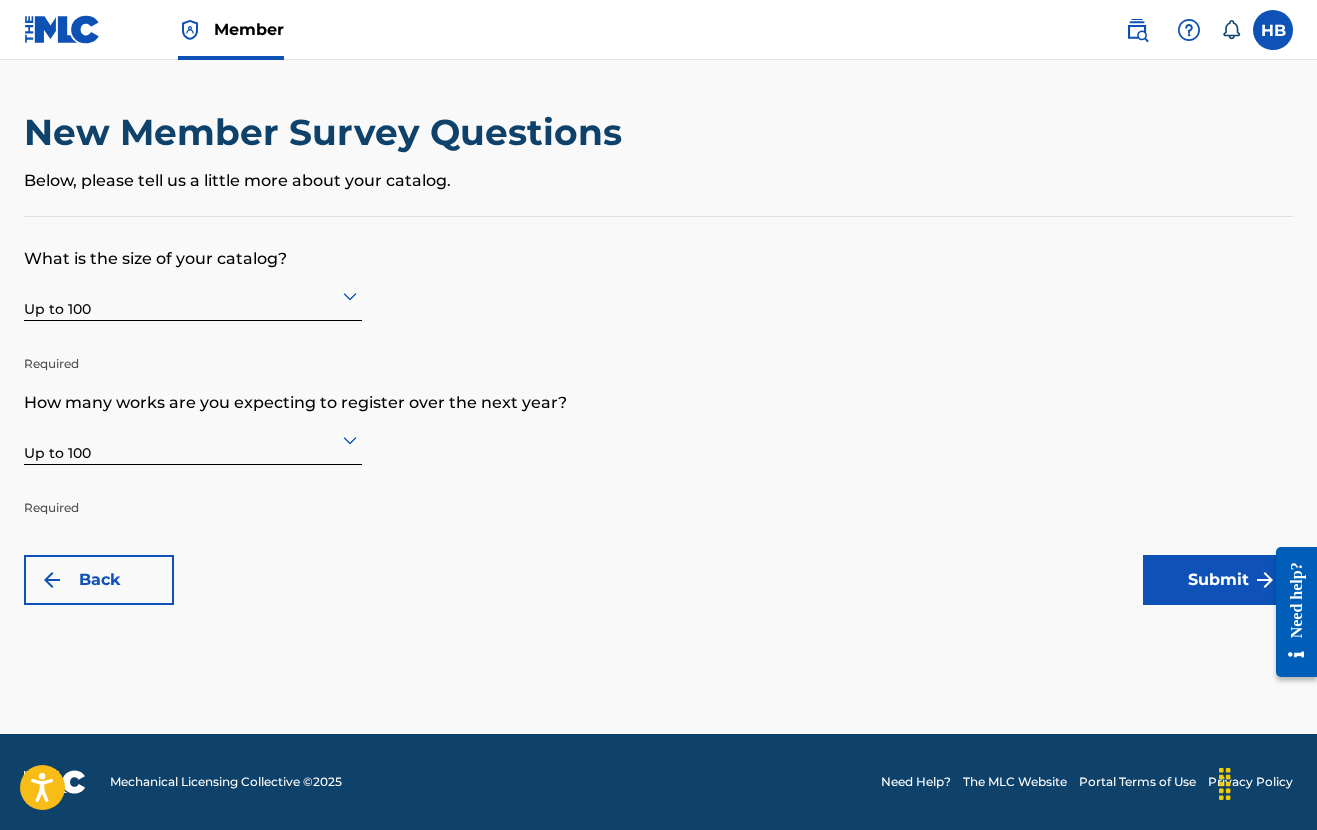click on "Submit" at bounding box center (1218, 580) 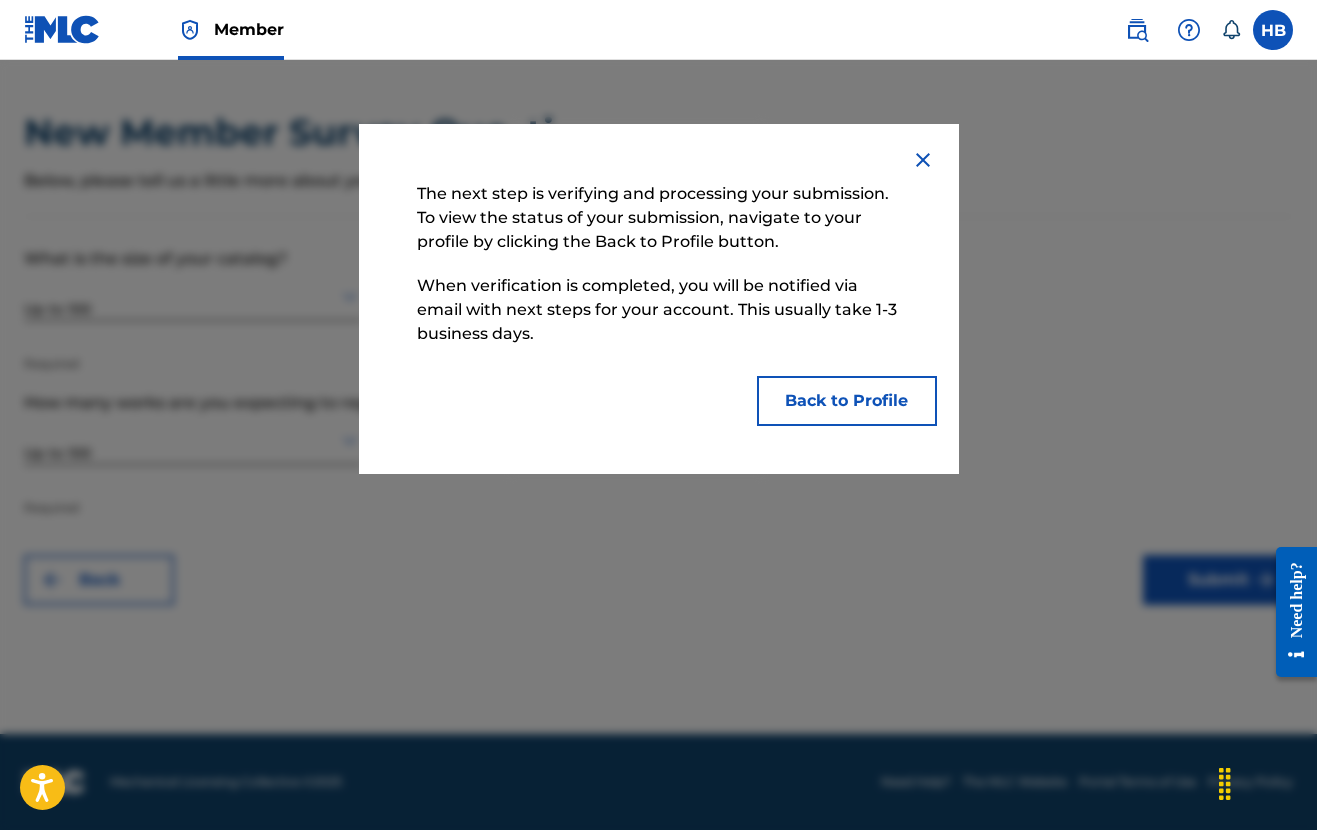 scroll, scrollTop: 0, scrollLeft: 0, axis: both 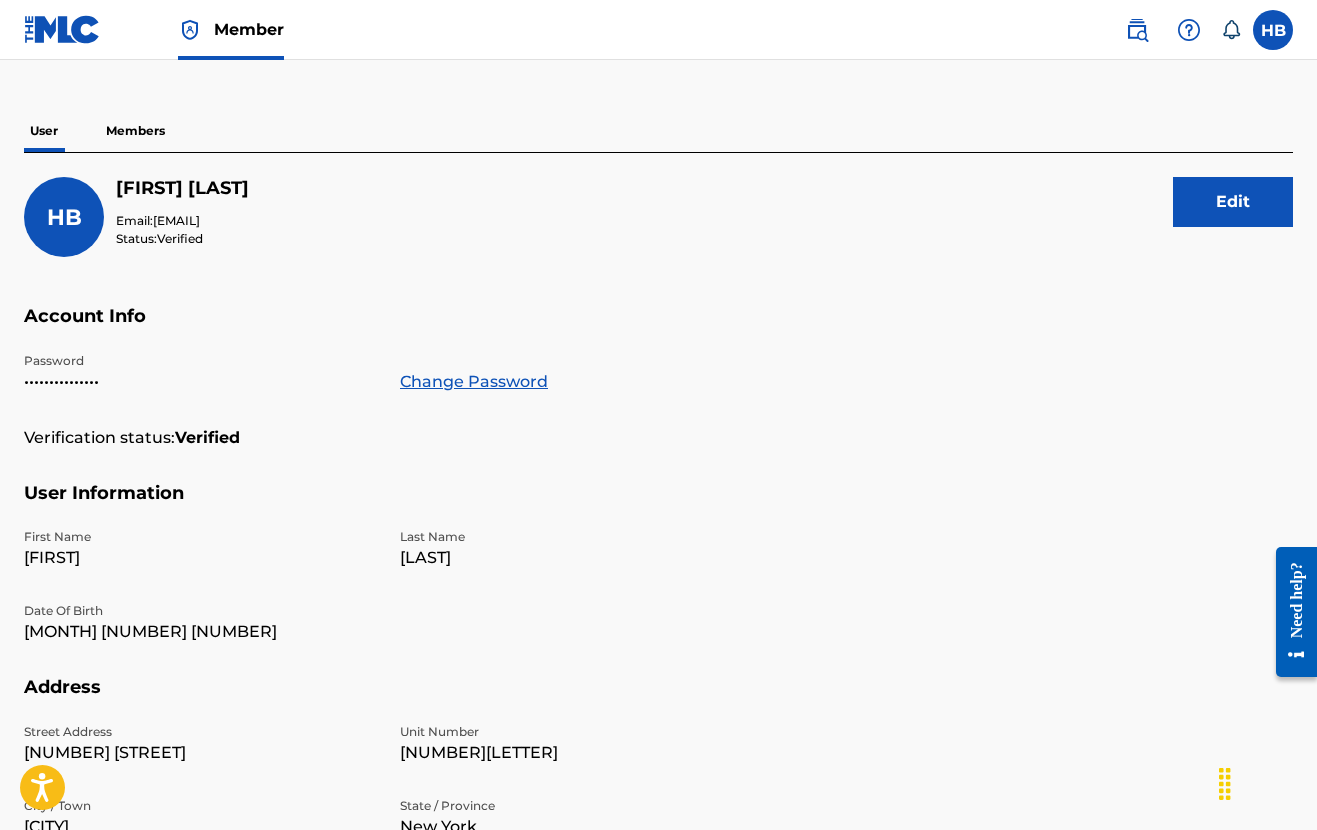click on "Members" at bounding box center (135, 131) 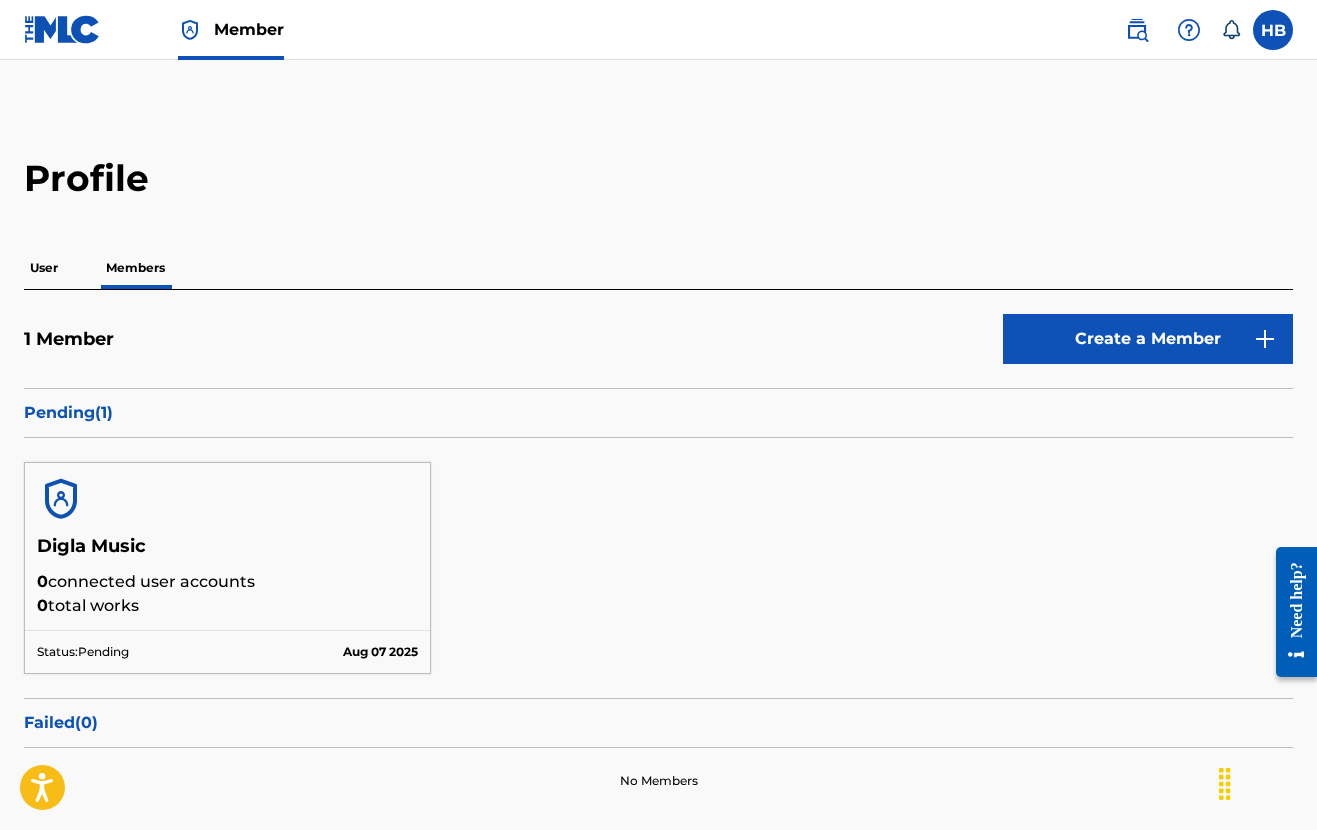 scroll, scrollTop: 0, scrollLeft: 0, axis: both 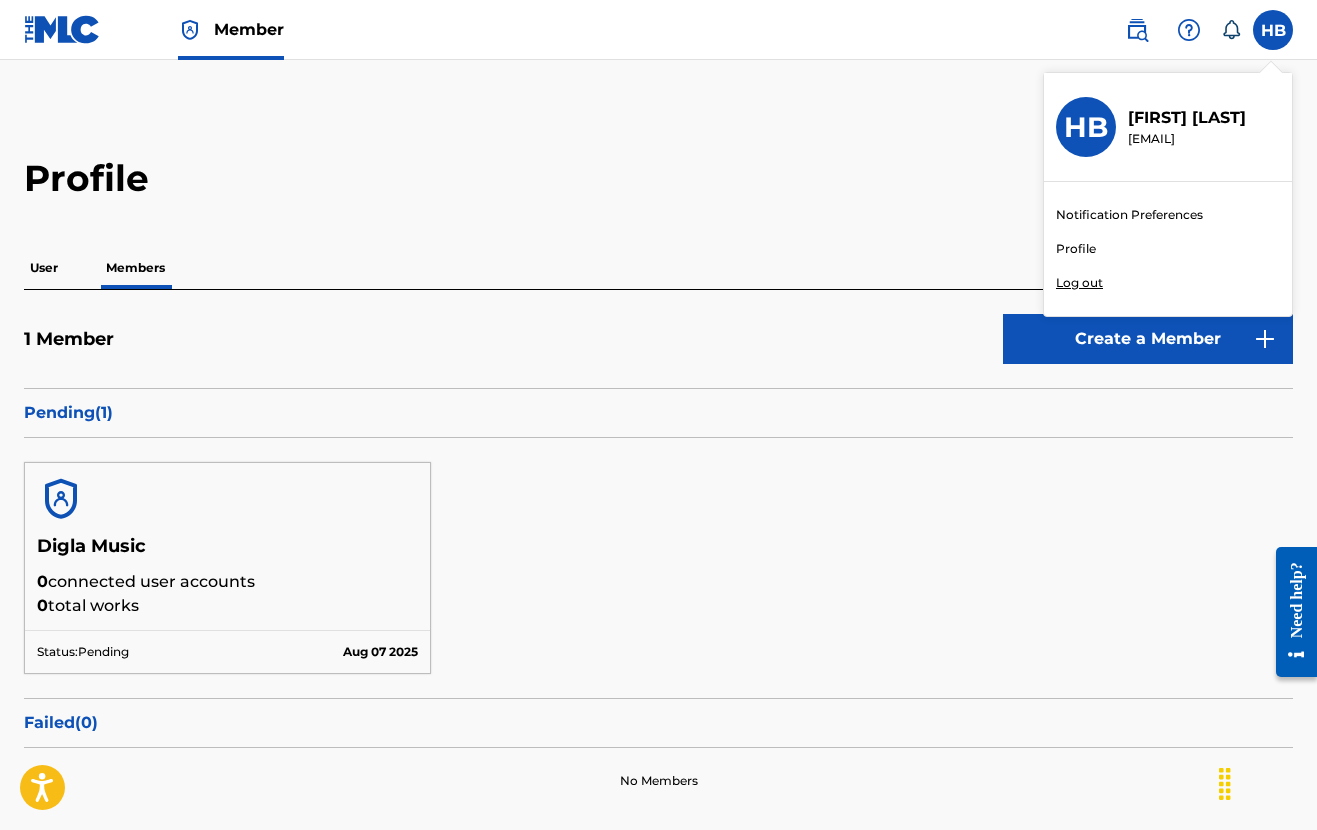 click on "Log out" at bounding box center (1079, 283) 